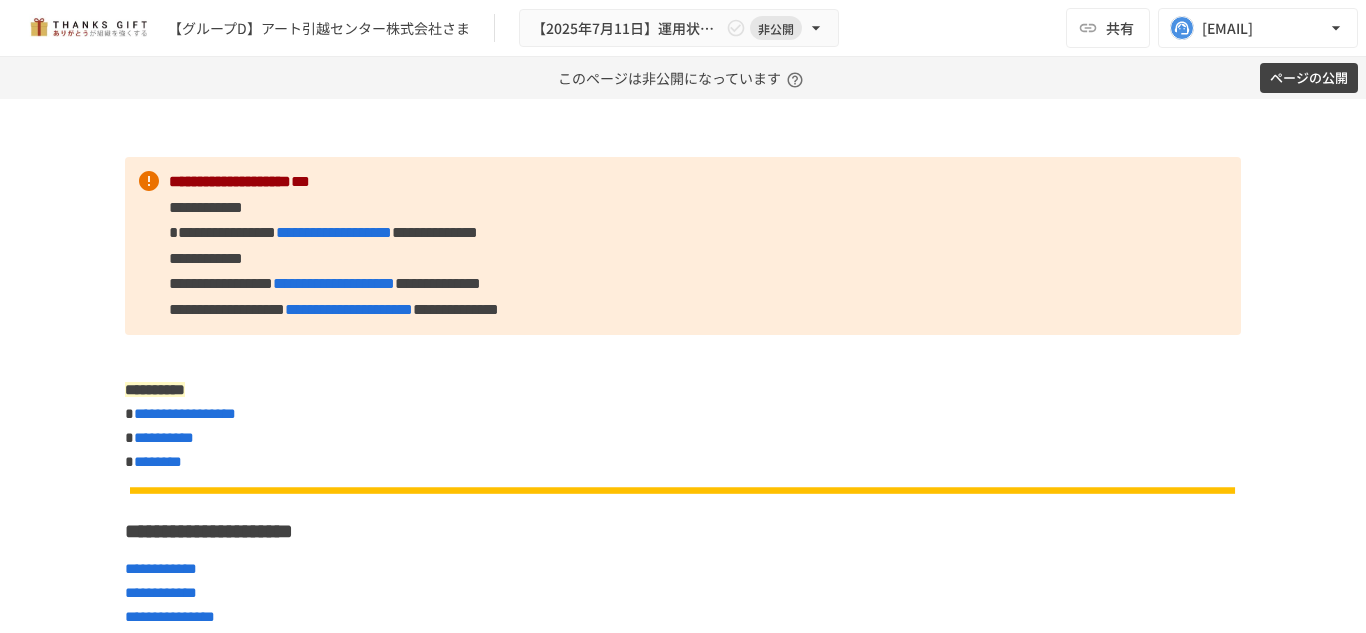 scroll, scrollTop: 0, scrollLeft: 0, axis: both 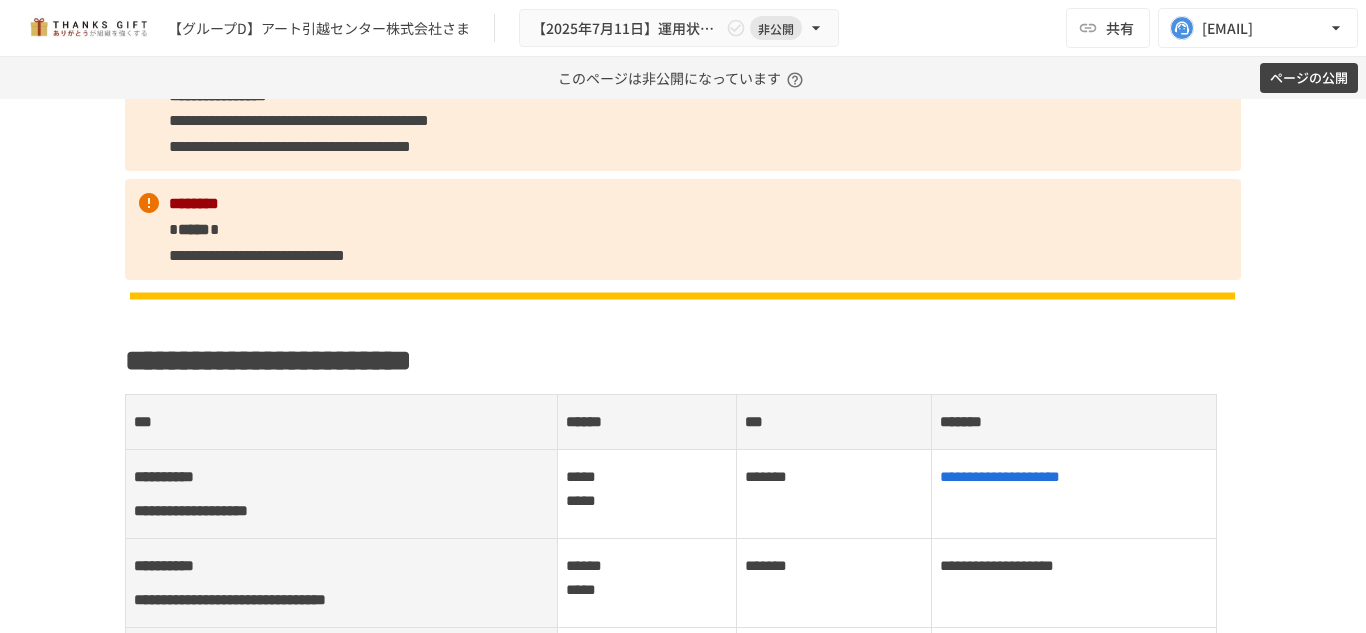 click on "このページは非公開になっています" at bounding box center (683, 78) 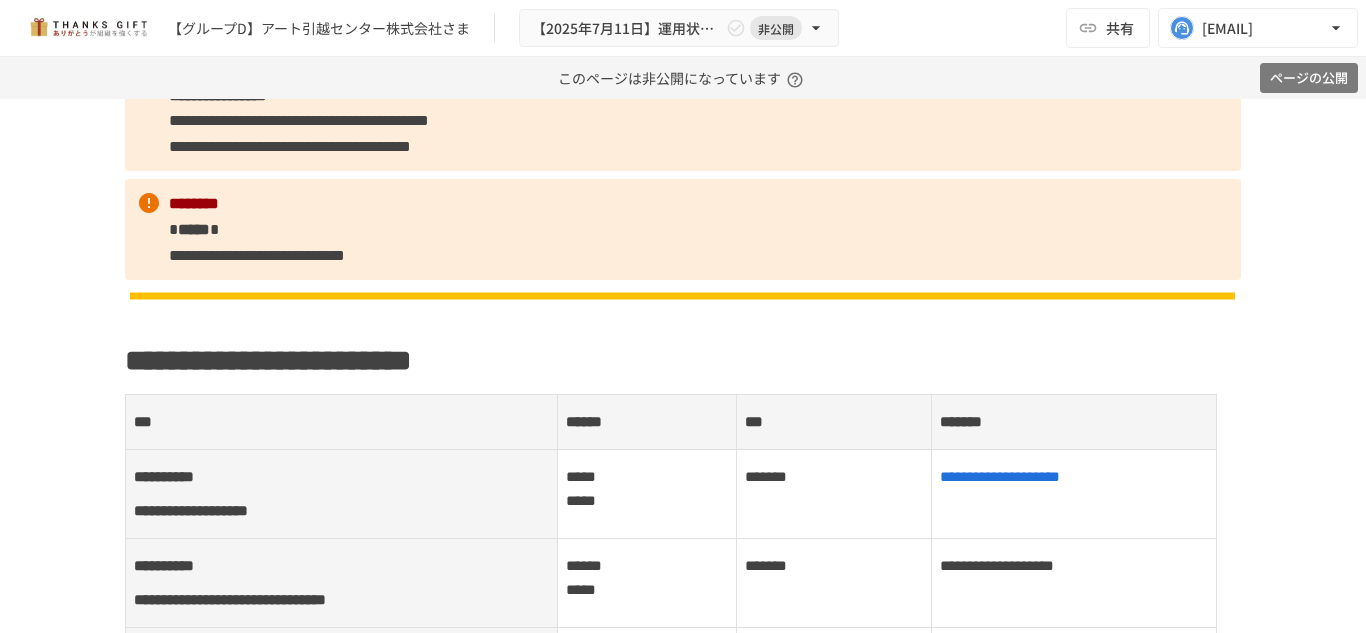 click on "ページの公開" at bounding box center [1309, 78] 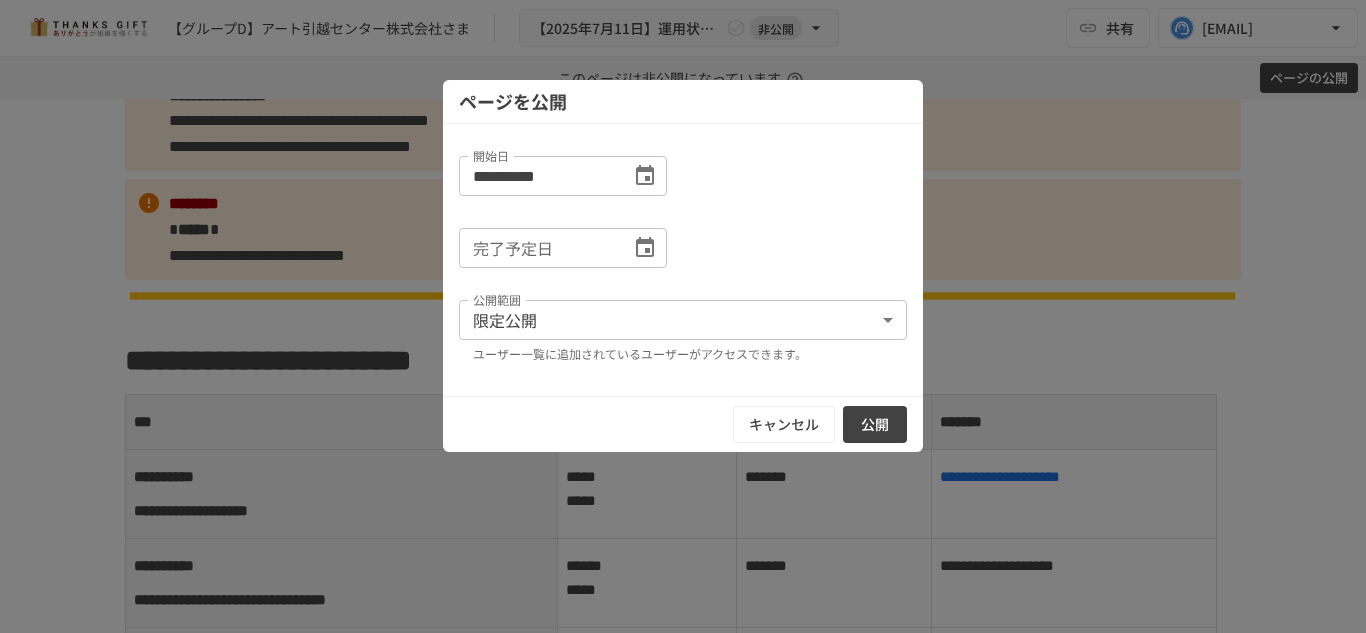 click at bounding box center [683, 316] 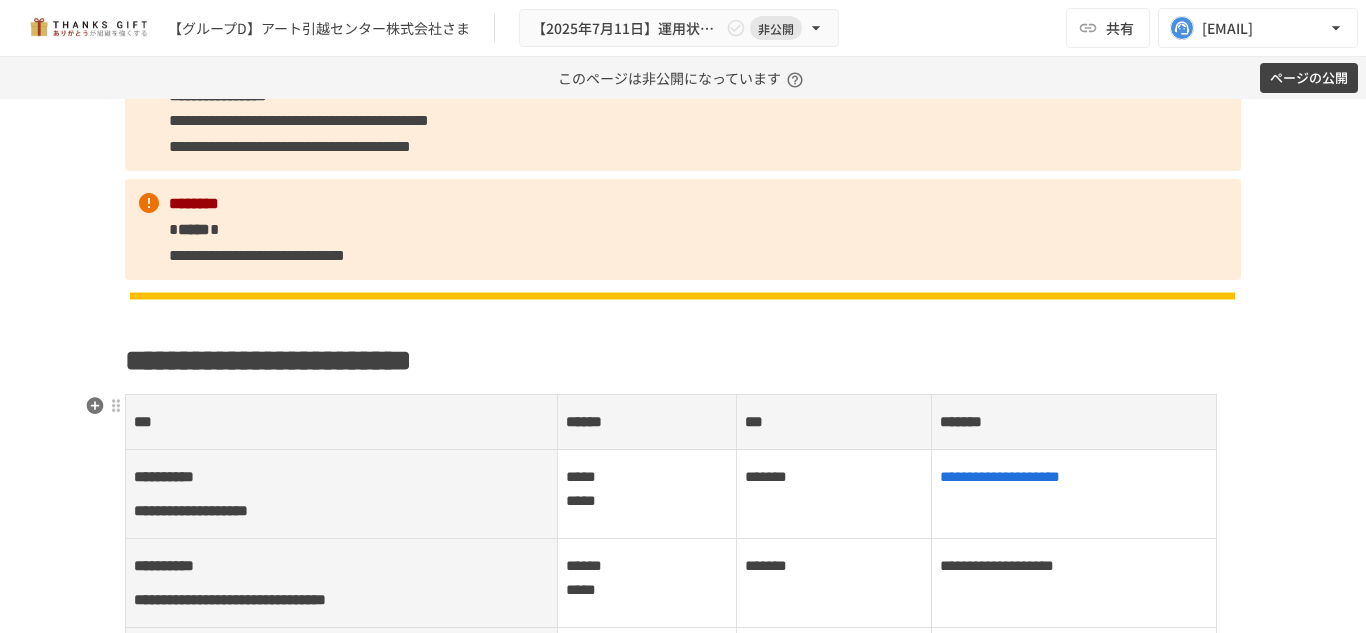 click on "***" at bounding box center (834, 422) 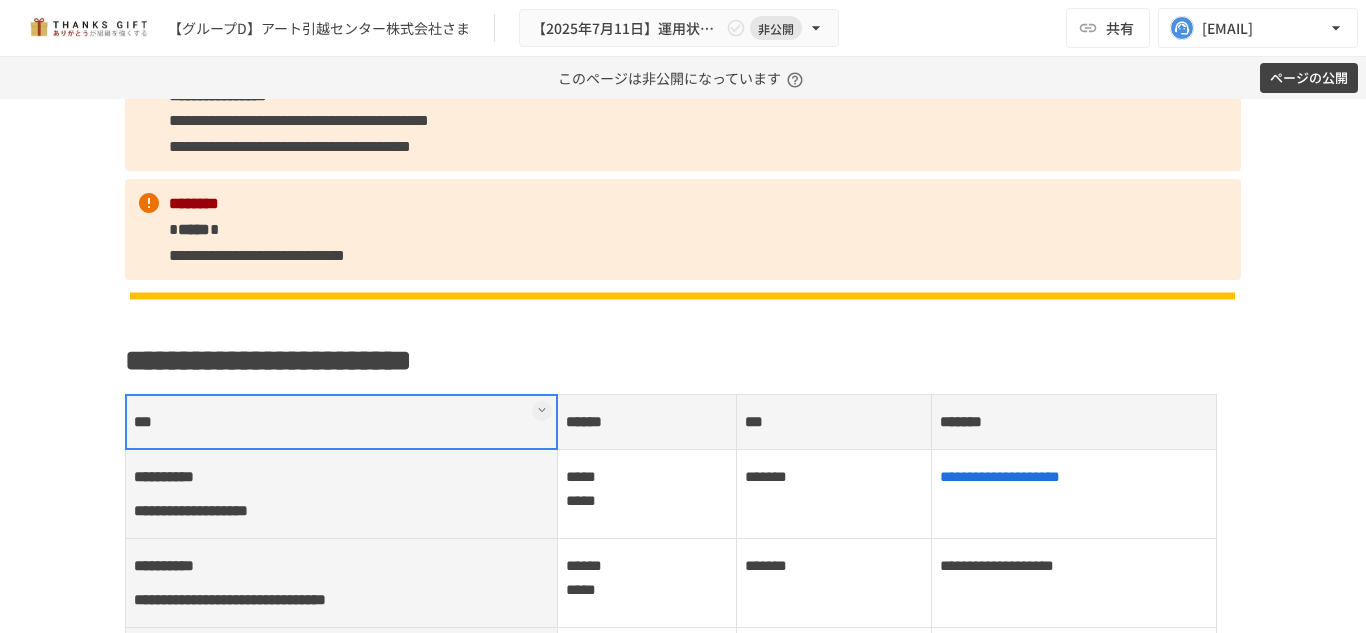 click on "ページの公開" at bounding box center (1309, 78) 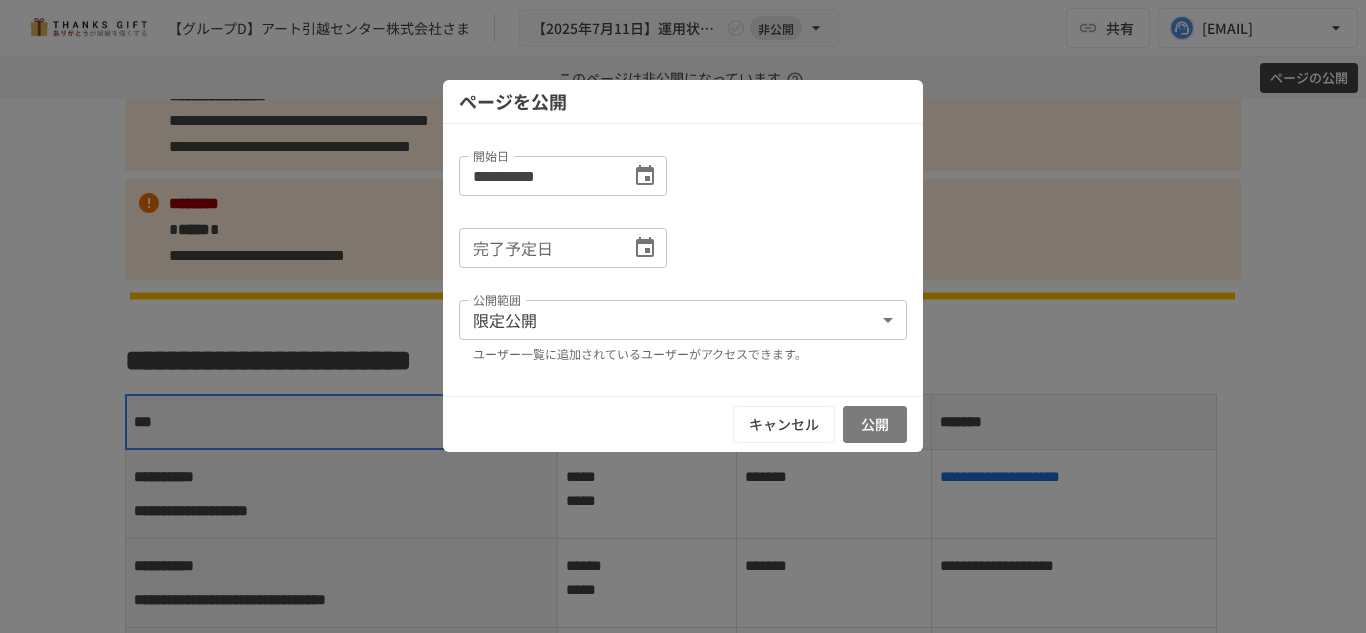 click on "公開" at bounding box center [875, 424] 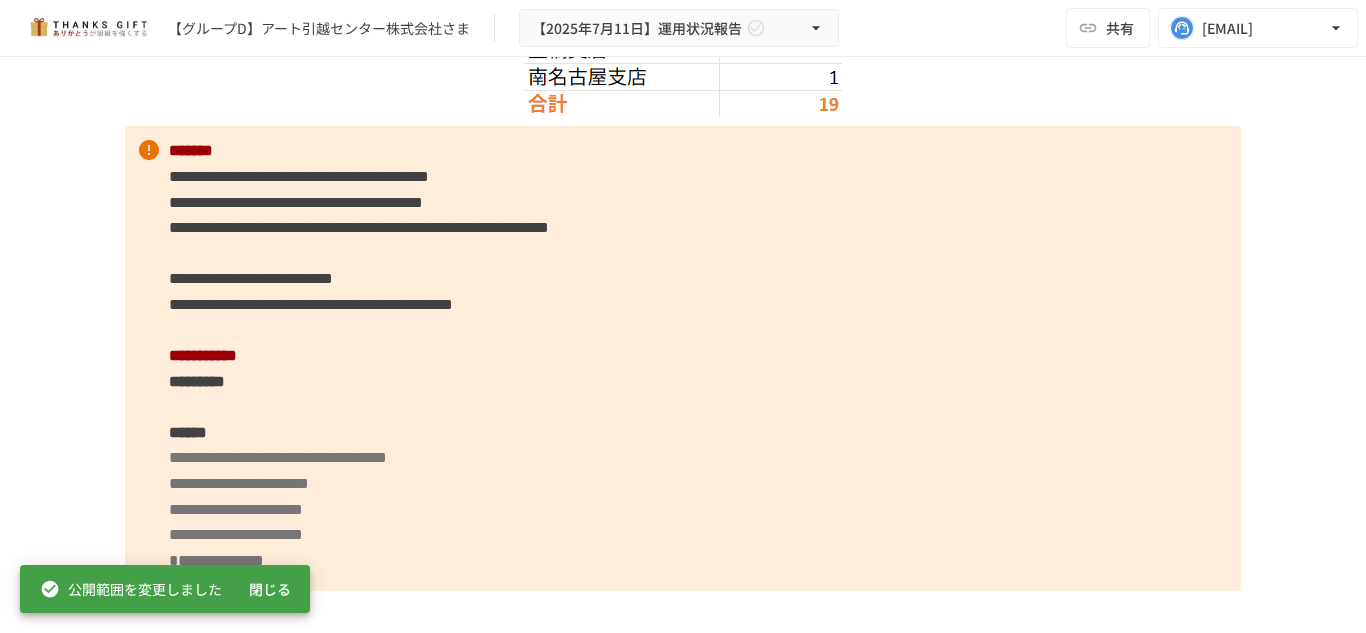 scroll, scrollTop: 7600, scrollLeft: 0, axis: vertical 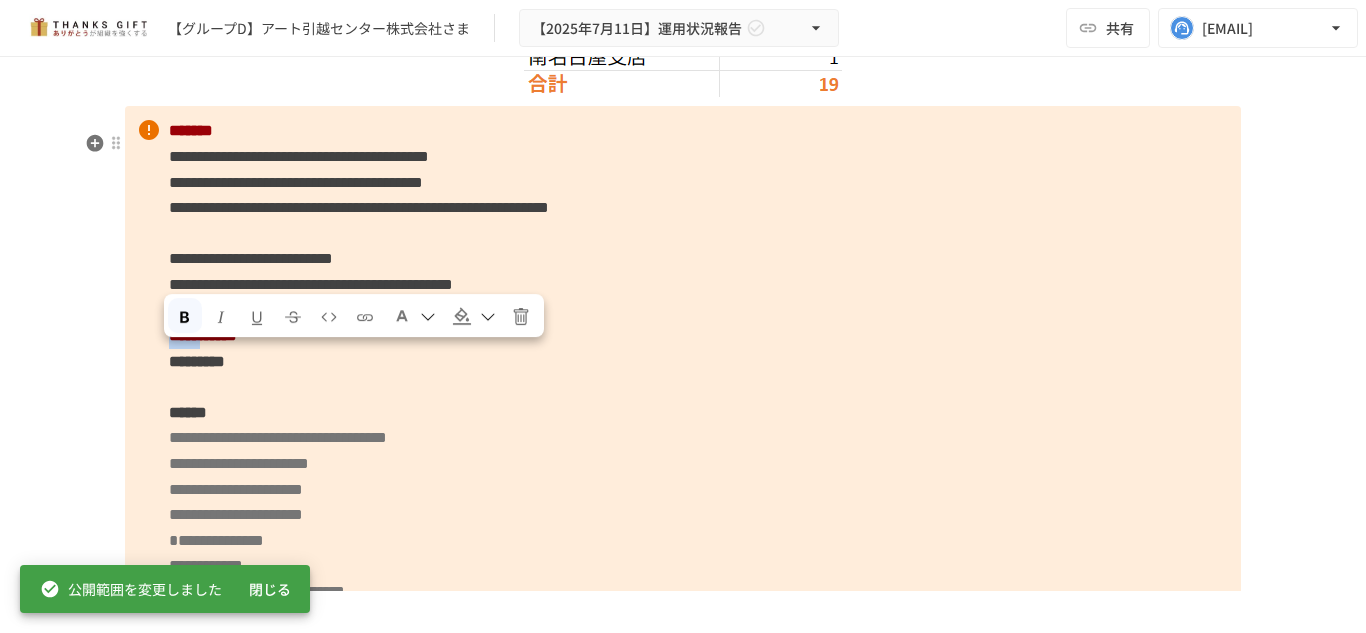drag, startPoint x: 240, startPoint y: 361, endPoint x: 163, endPoint y: 363, distance: 77.02597 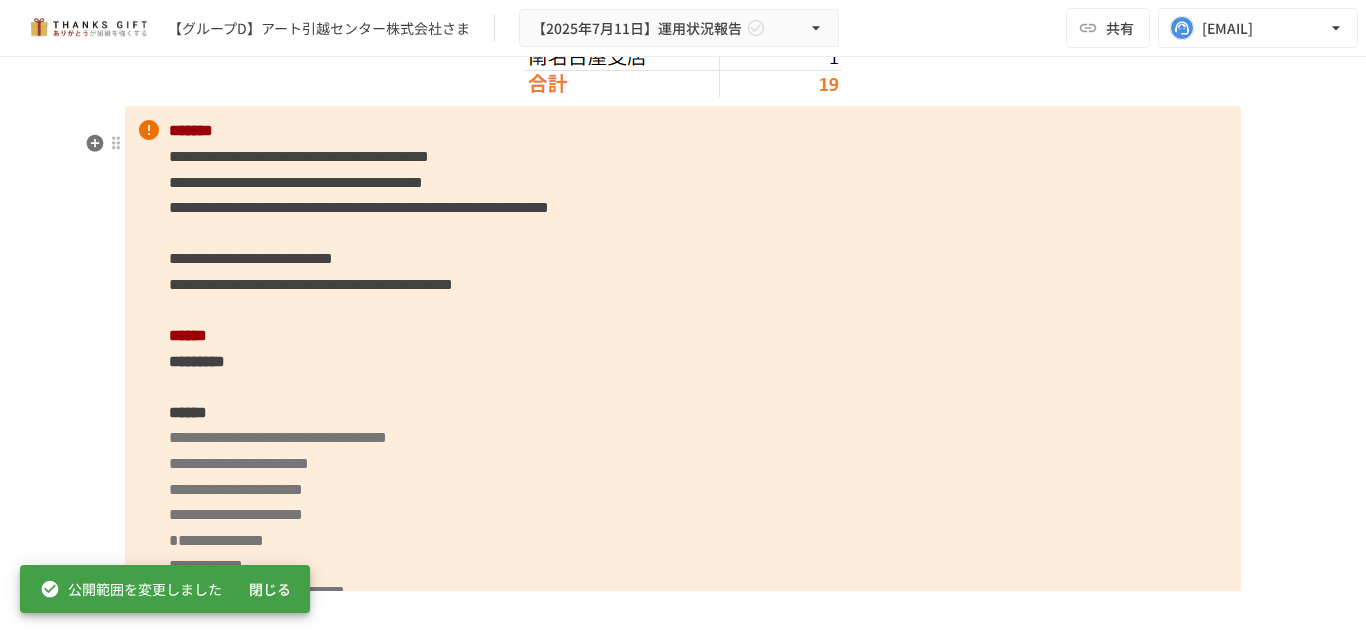 click on "**********" at bounding box center (683, 412) 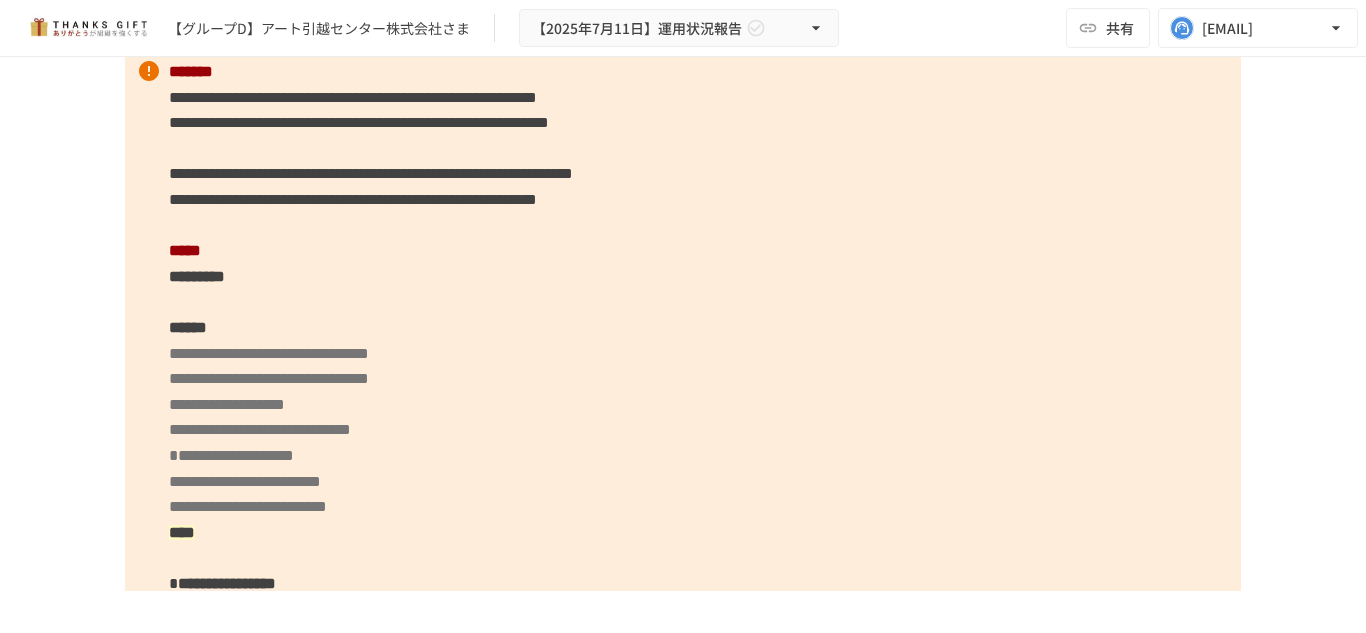 scroll, scrollTop: 10000, scrollLeft: 0, axis: vertical 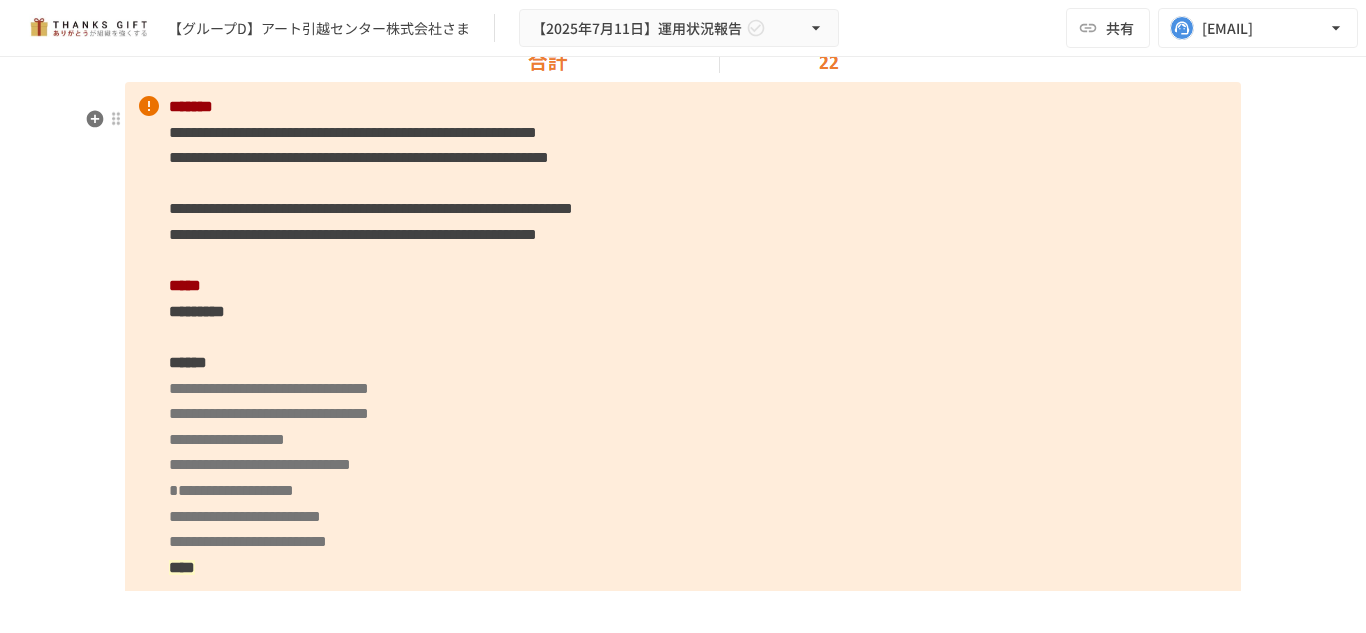 click on "*****" at bounding box center [185, 285] 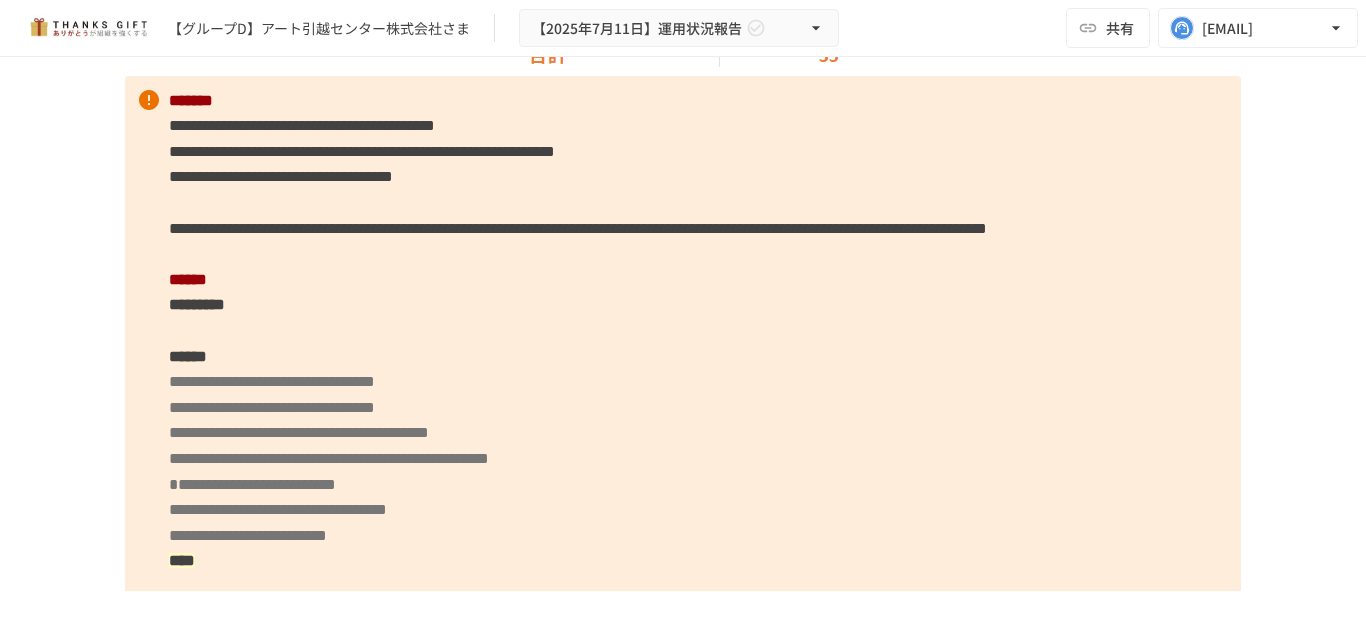scroll, scrollTop: 14600, scrollLeft: 0, axis: vertical 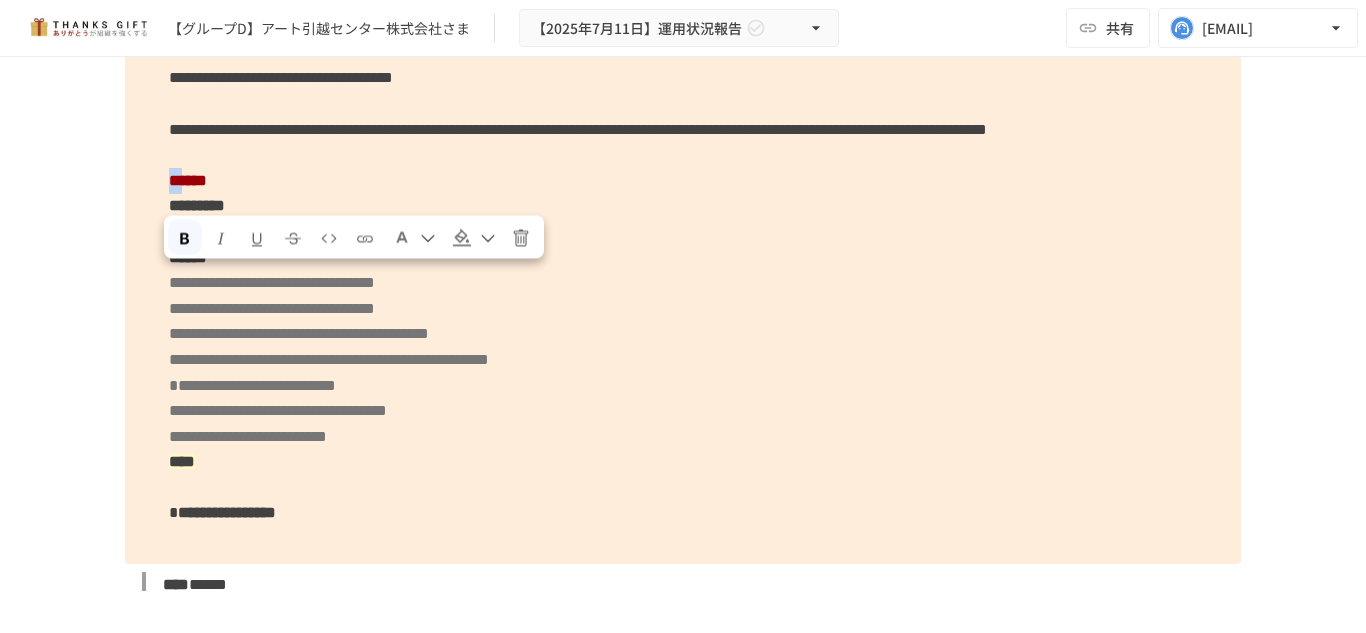 drag, startPoint x: 195, startPoint y: 291, endPoint x: 166, endPoint y: 288, distance: 29.15476 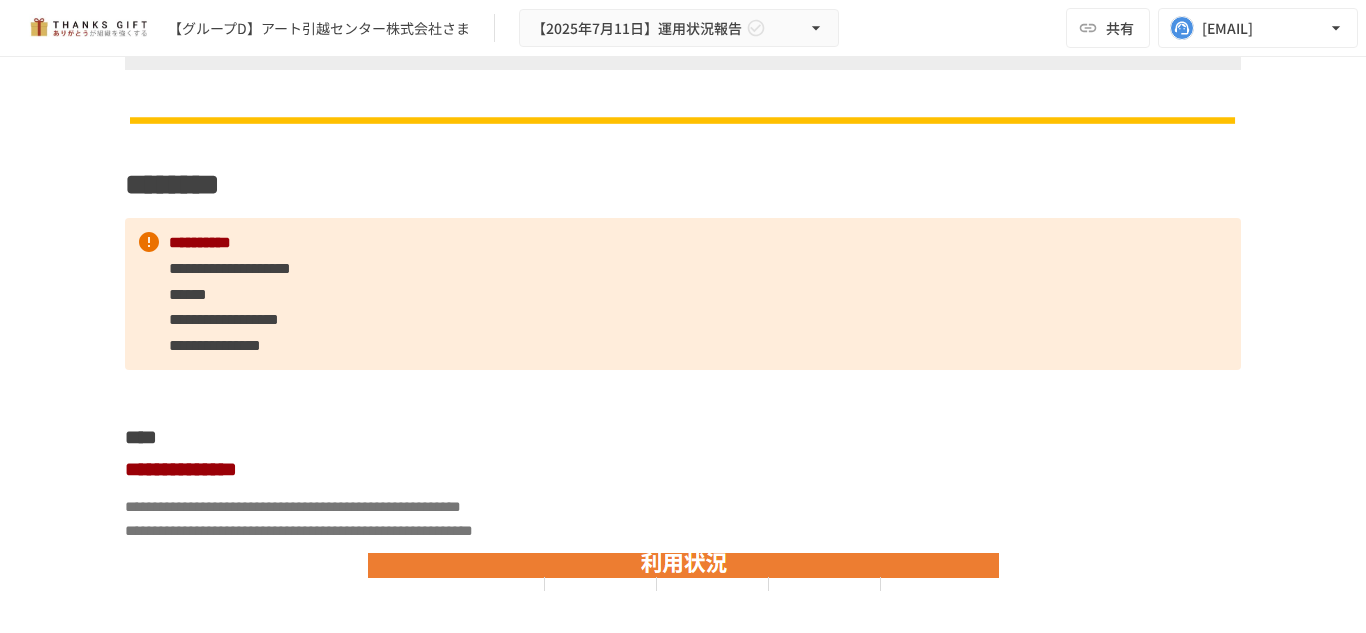 scroll, scrollTop: 3946, scrollLeft: 0, axis: vertical 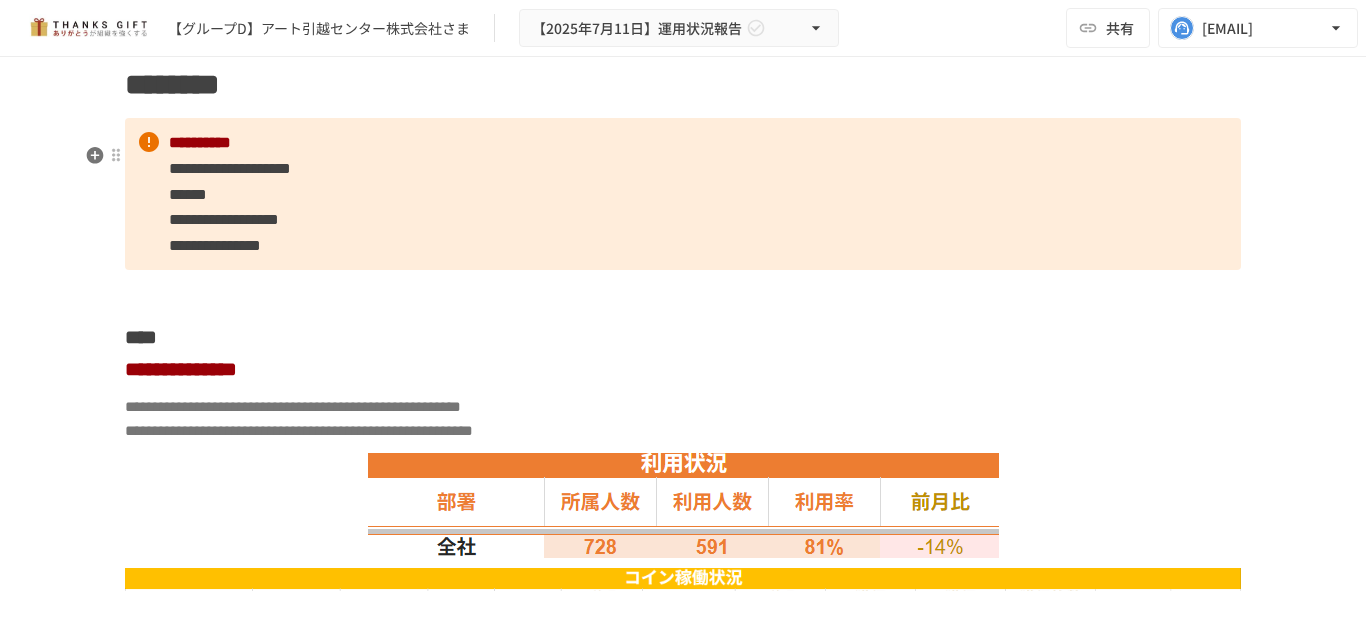click on "**********" at bounding box center (683, 194) 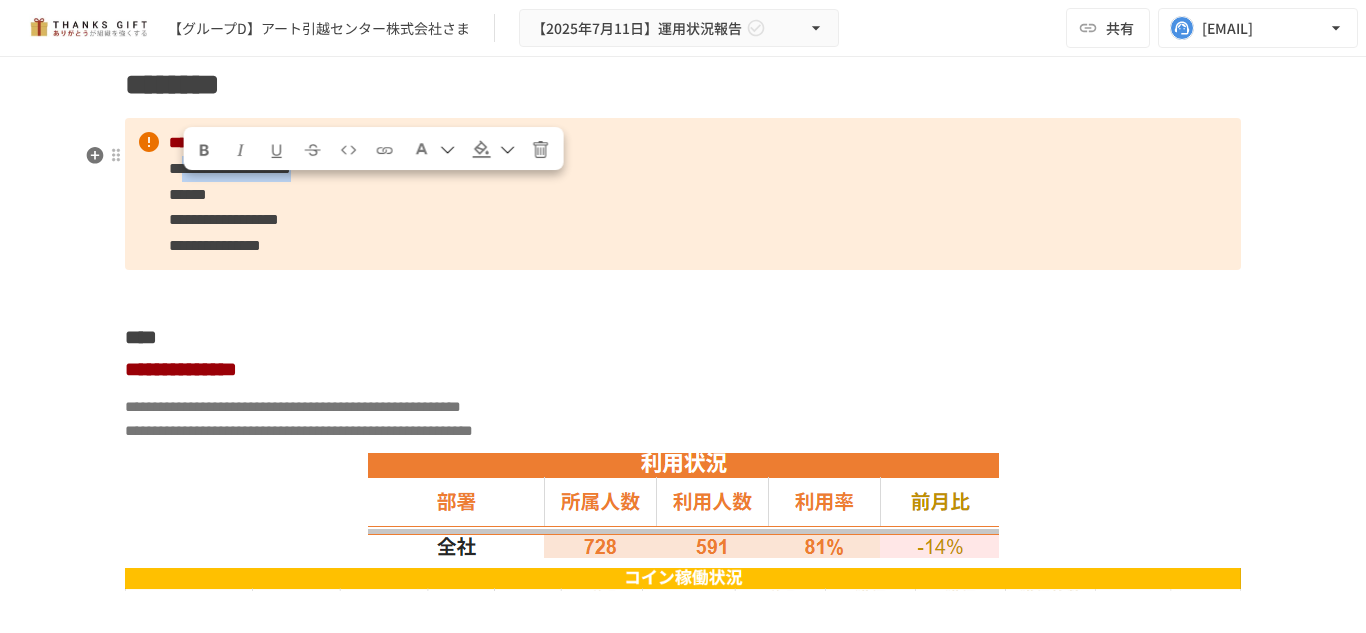 drag, startPoint x: 187, startPoint y: 199, endPoint x: 473, endPoint y: 196, distance: 286.01575 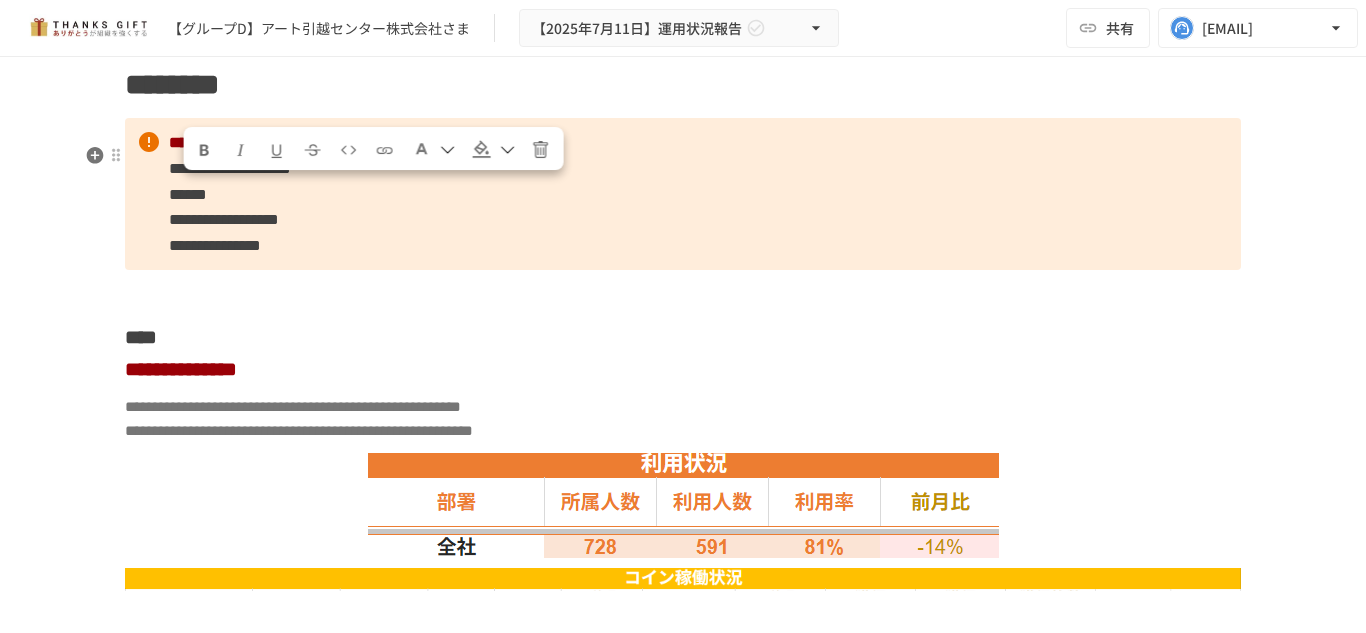 click on "**********" at bounding box center (224, 219) 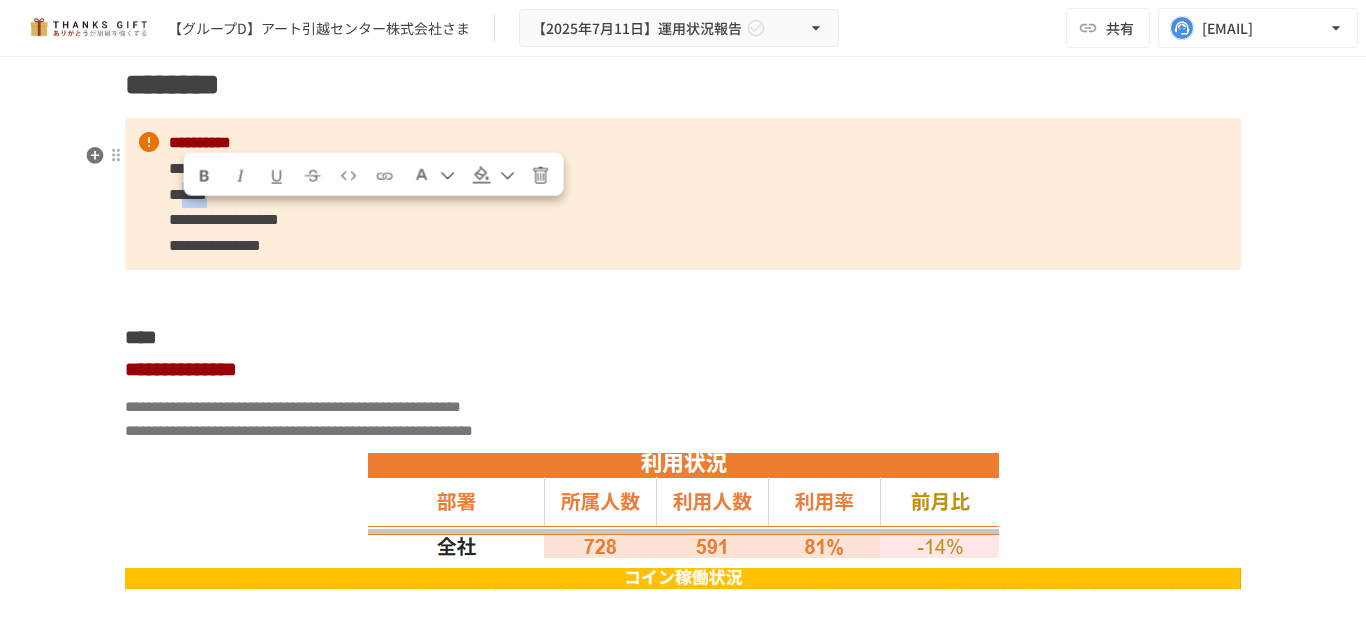drag, startPoint x: 186, startPoint y: 222, endPoint x: 243, endPoint y: 222, distance: 57 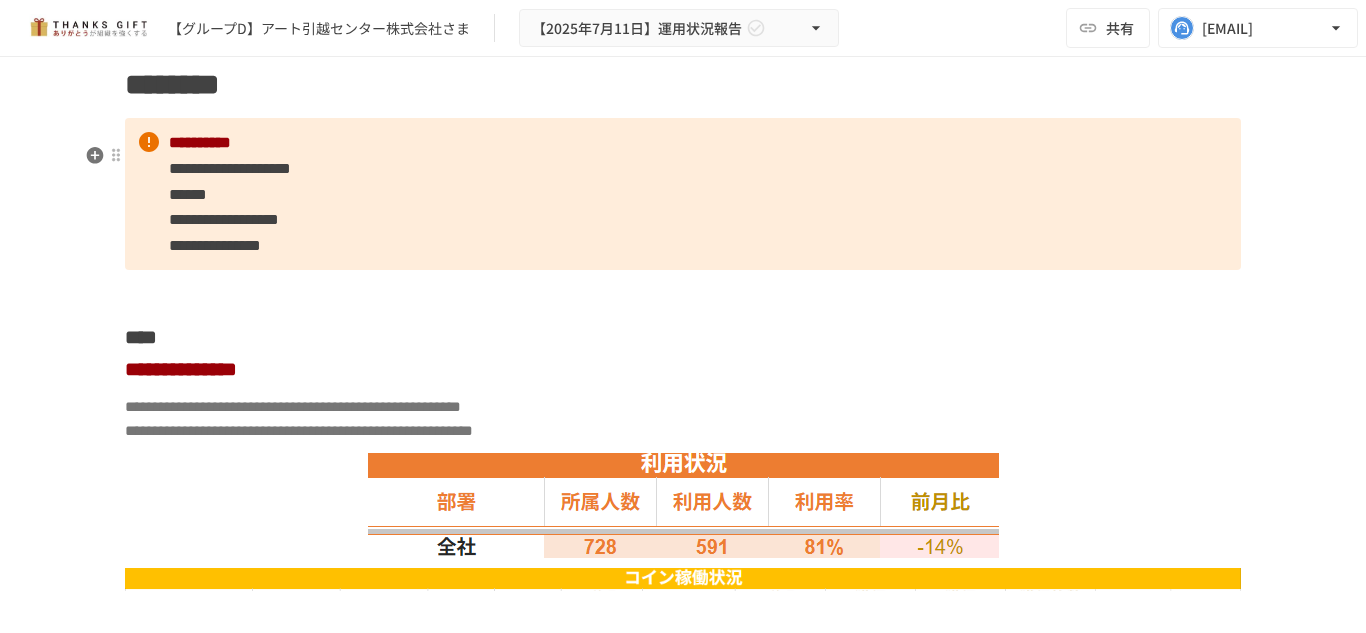 click on "**********" at bounding box center (224, 219) 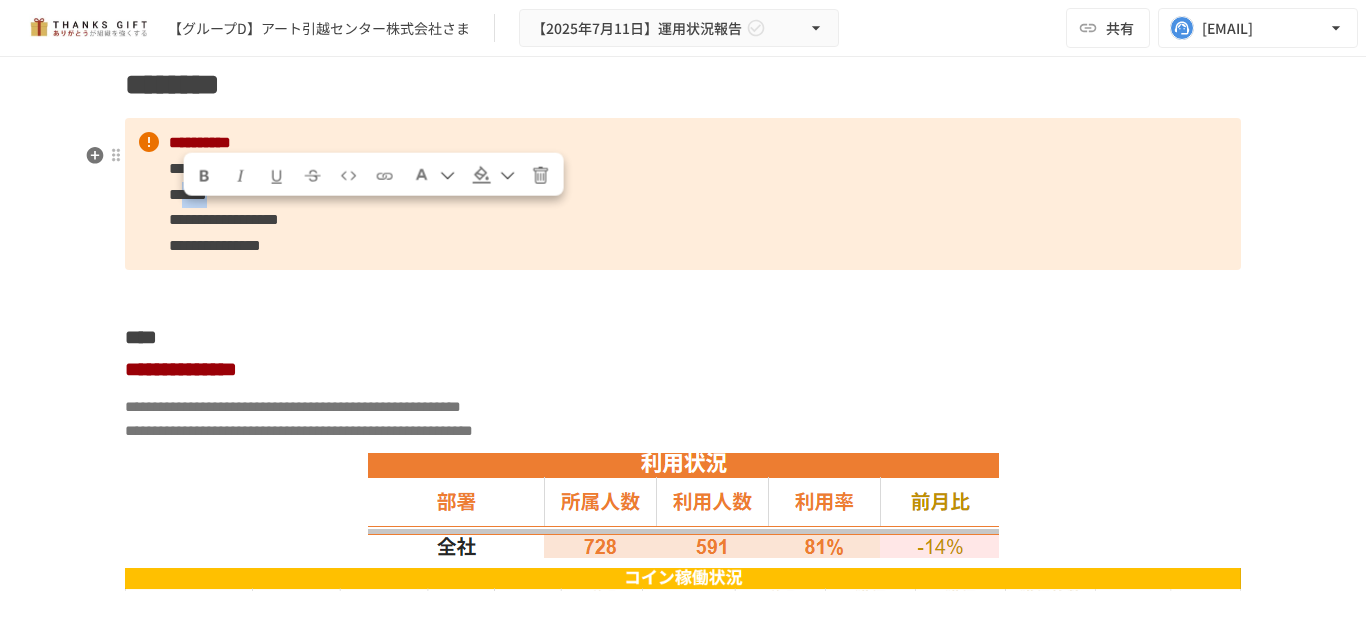 drag, startPoint x: 186, startPoint y: 225, endPoint x: 244, endPoint y: 217, distance: 58.549126 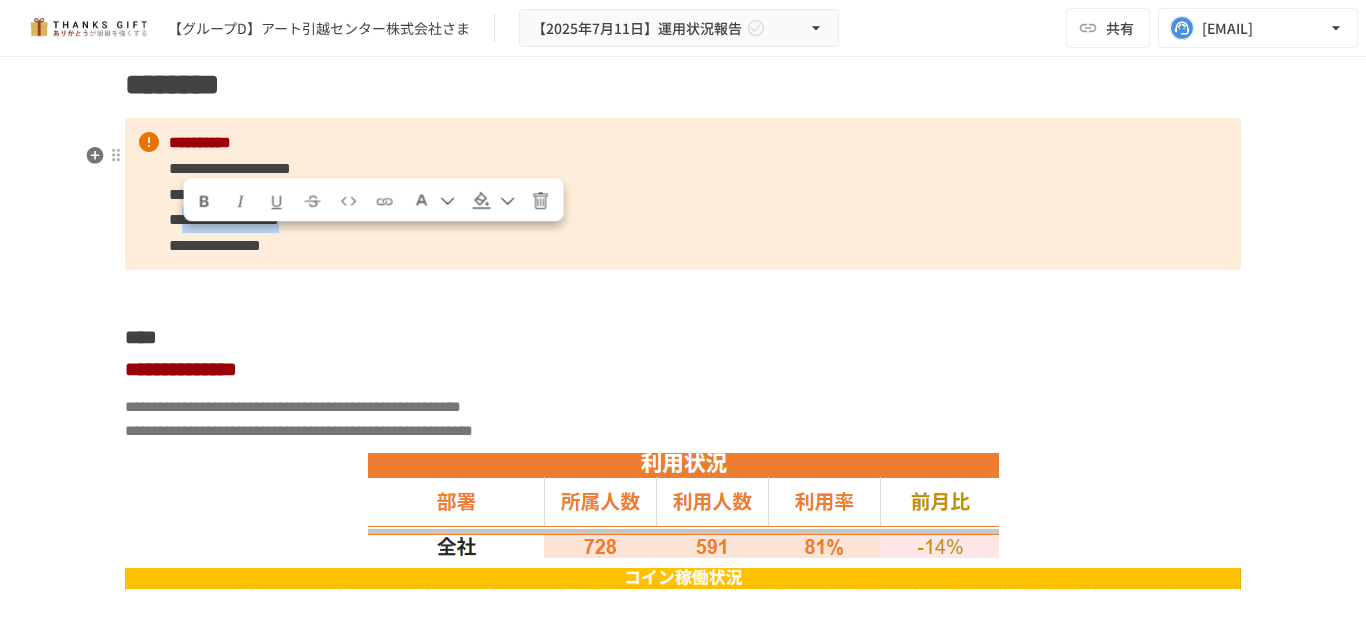 drag, startPoint x: 476, startPoint y: 246, endPoint x: 182, endPoint y: 243, distance: 294.01532 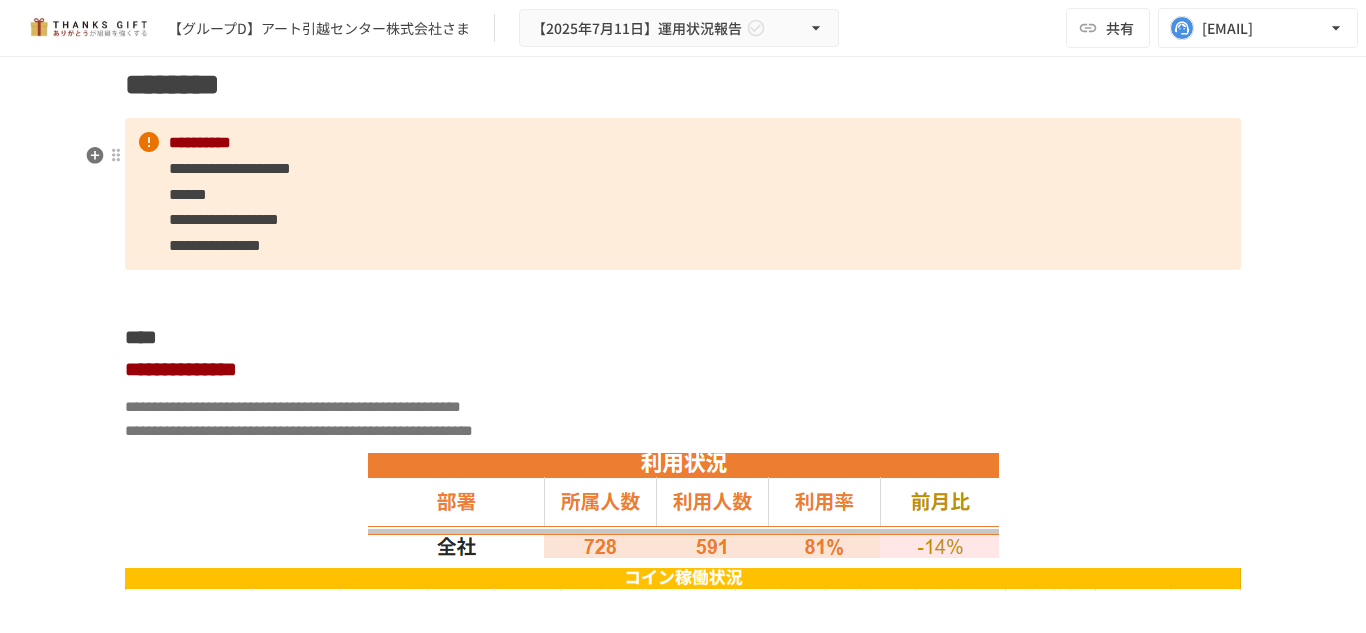 click on "**********" at bounding box center (215, 245) 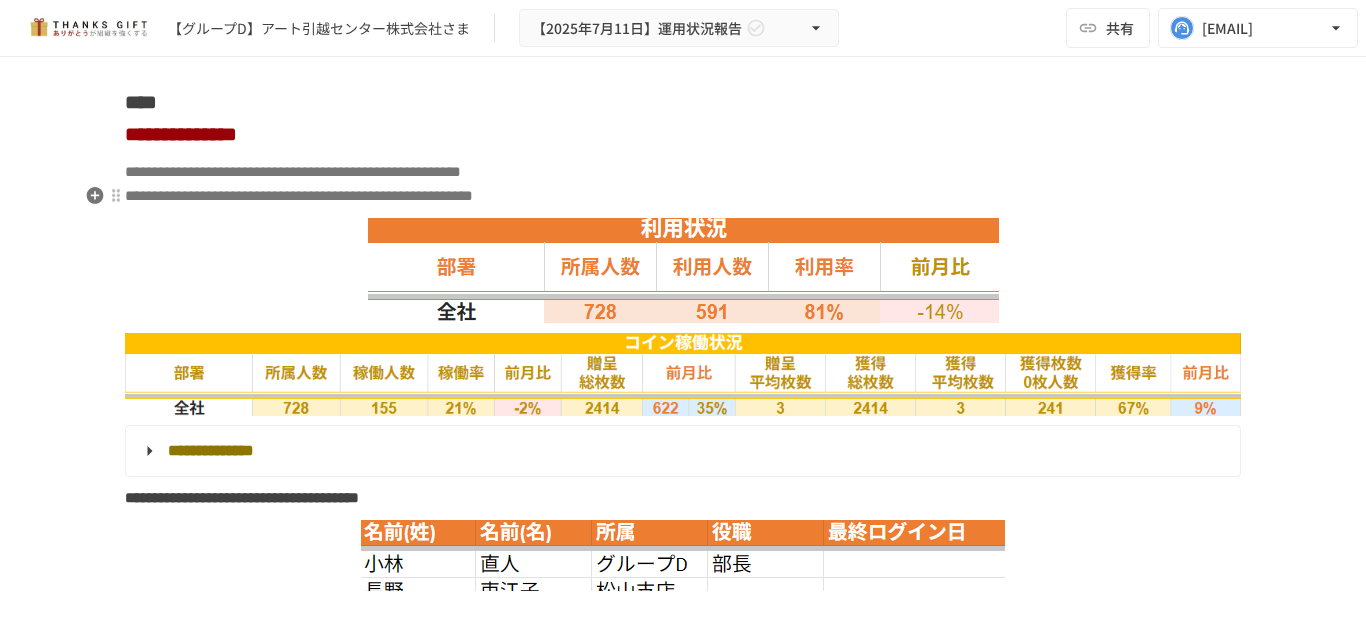 scroll, scrollTop: 4146, scrollLeft: 0, axis: vertical 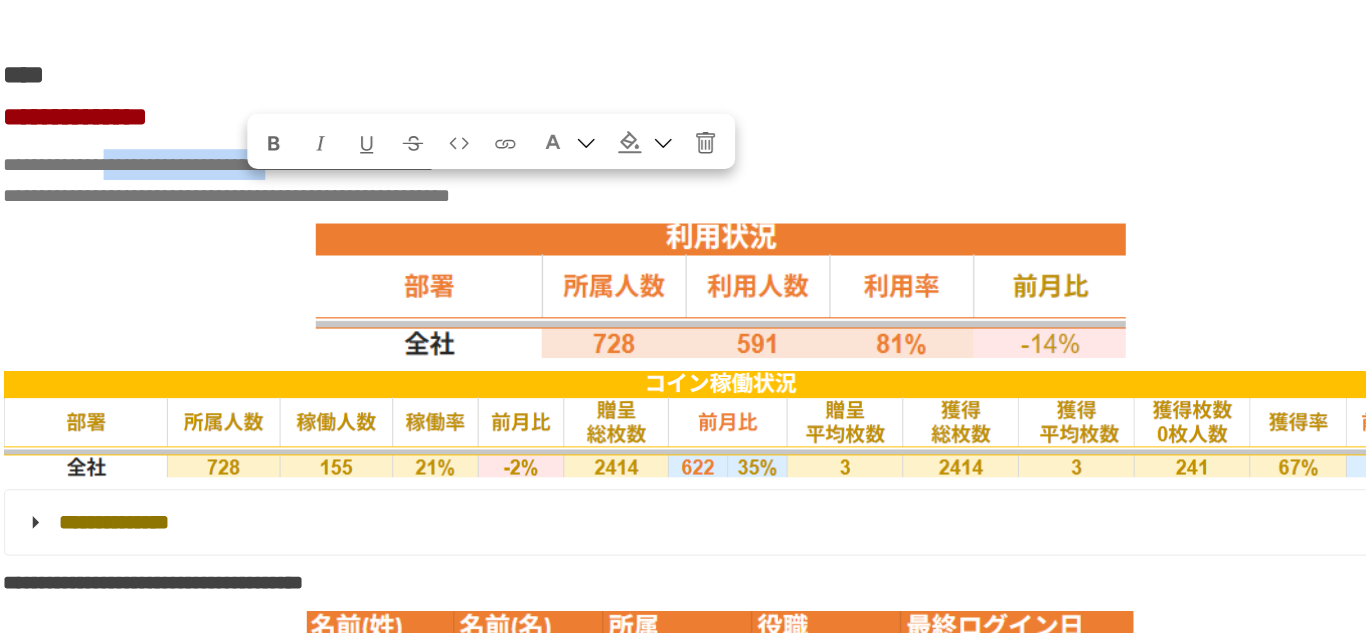 drag, startPoint x: 307, startPoint y: 227, endPoint x: 626, endPoint y: 227, distance: 319 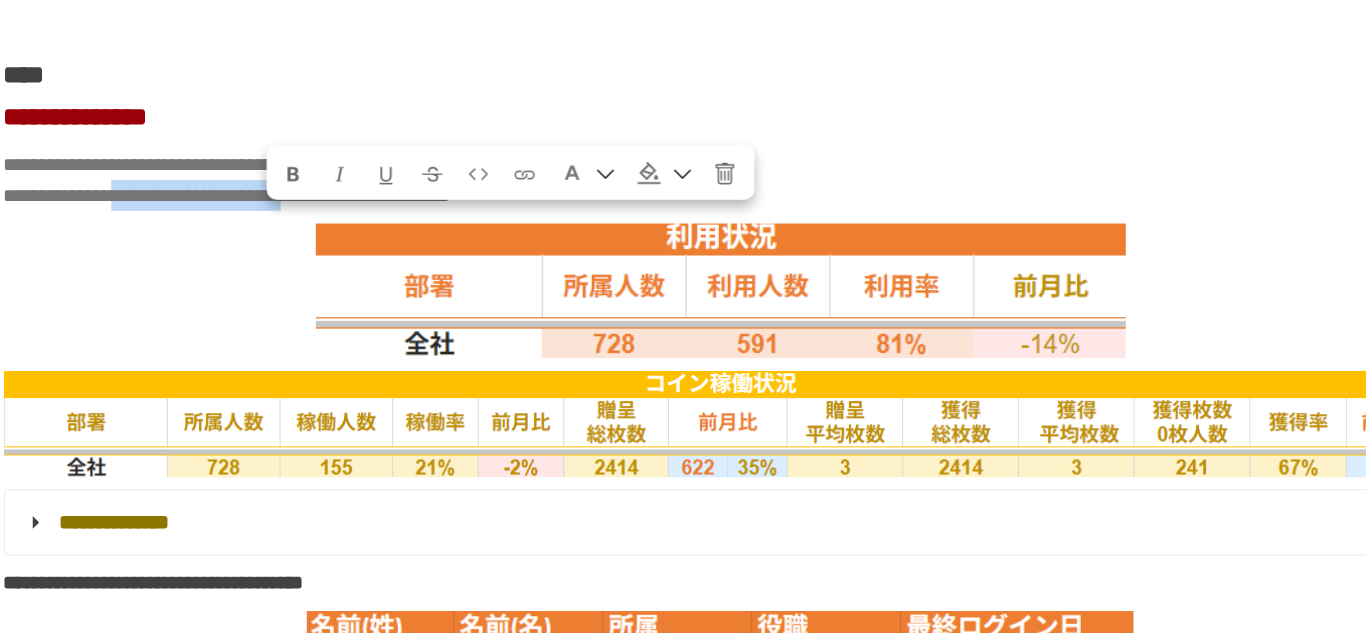 drag, startPoint x: 328, startPoint y: 250, endPoint x: 645, endPoint y: 247, distance: 317.0142 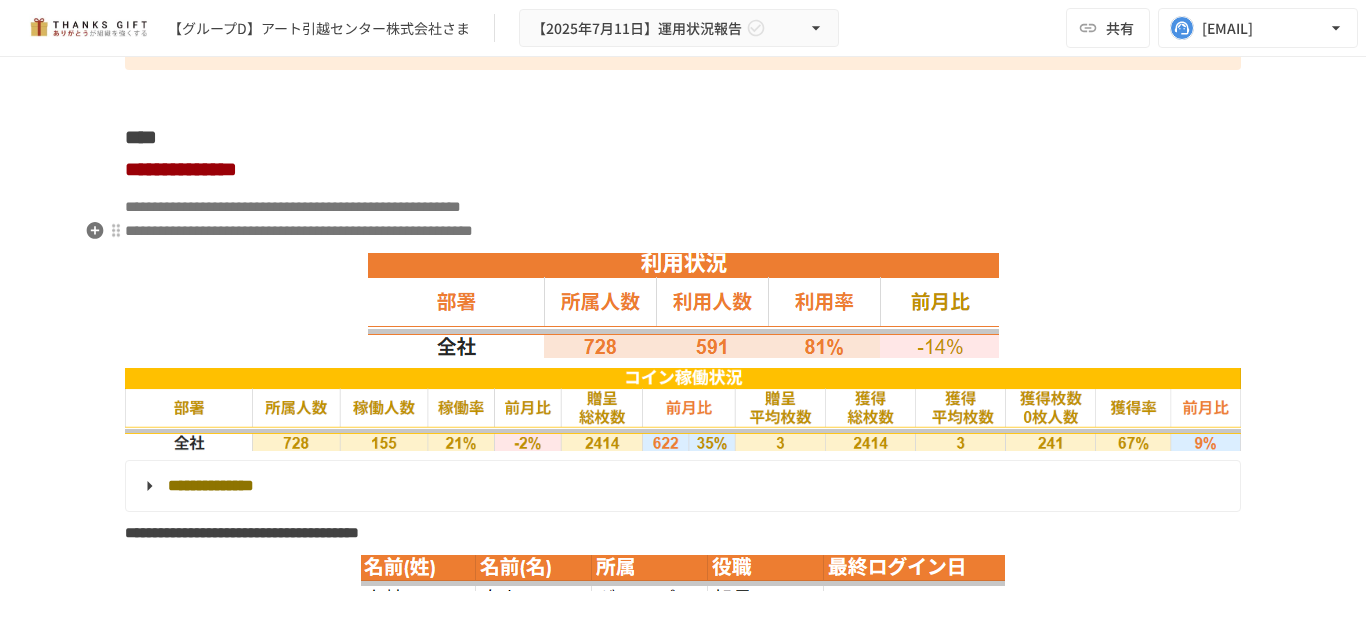 click on "**********" at bounding box center [683, 219] 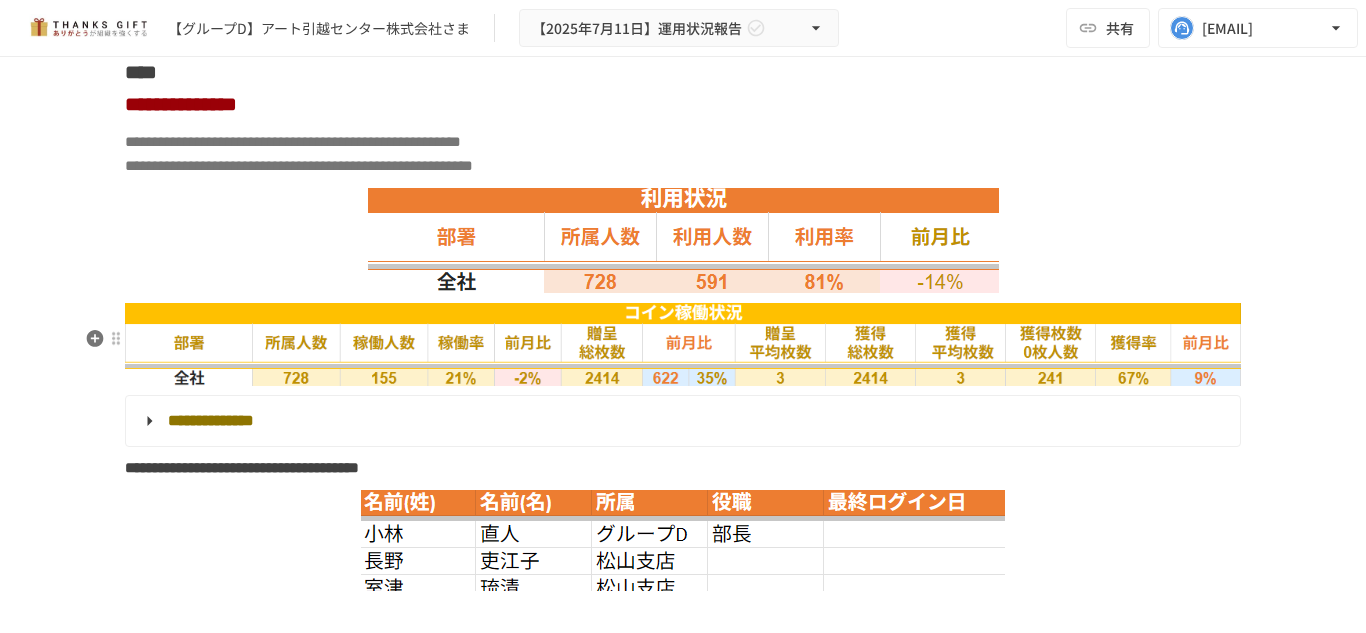 scroll, scrollTop: 4246, scrollLeft: 0, axis: vertical 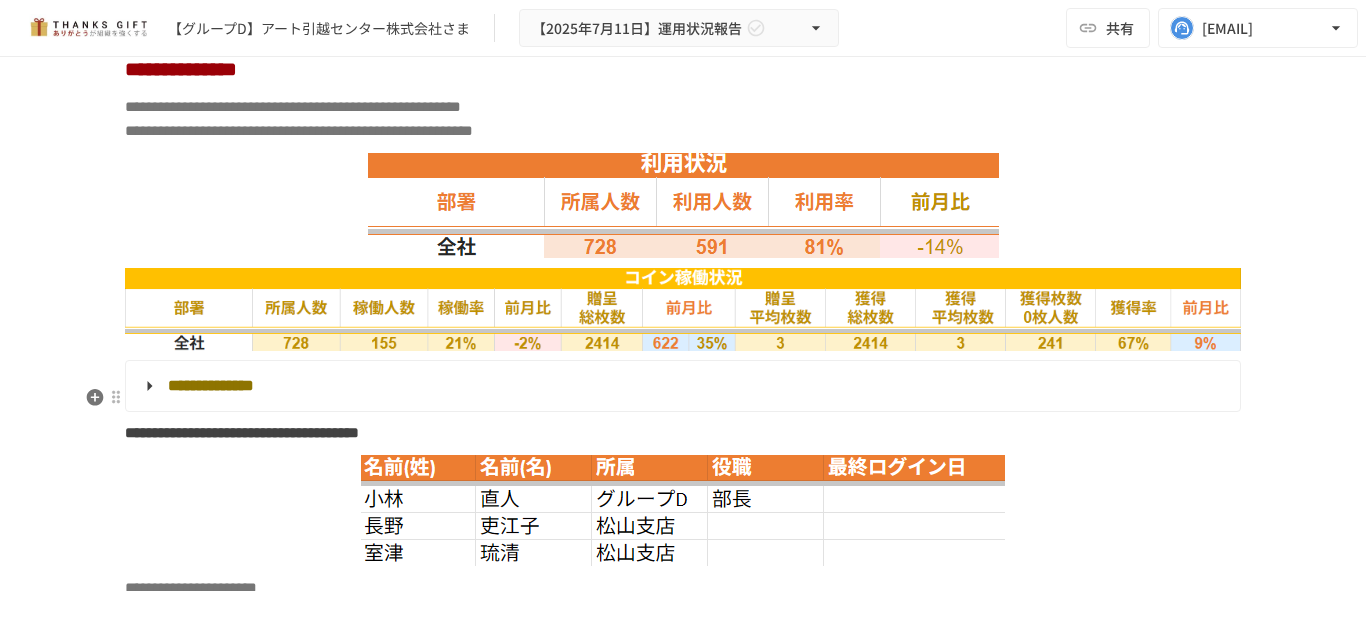 click on "**********" at bounding box center [681, 386] 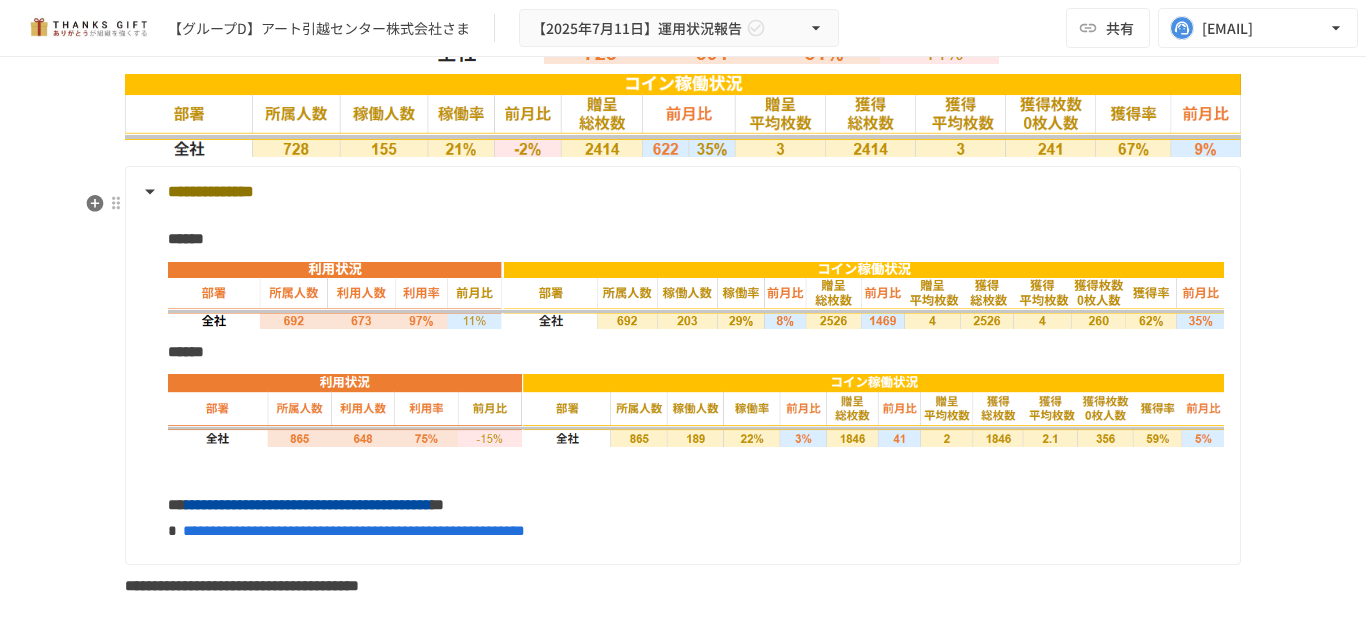 scroll, scrollTop: 4409, scrollLeft: 0, axis: vertical 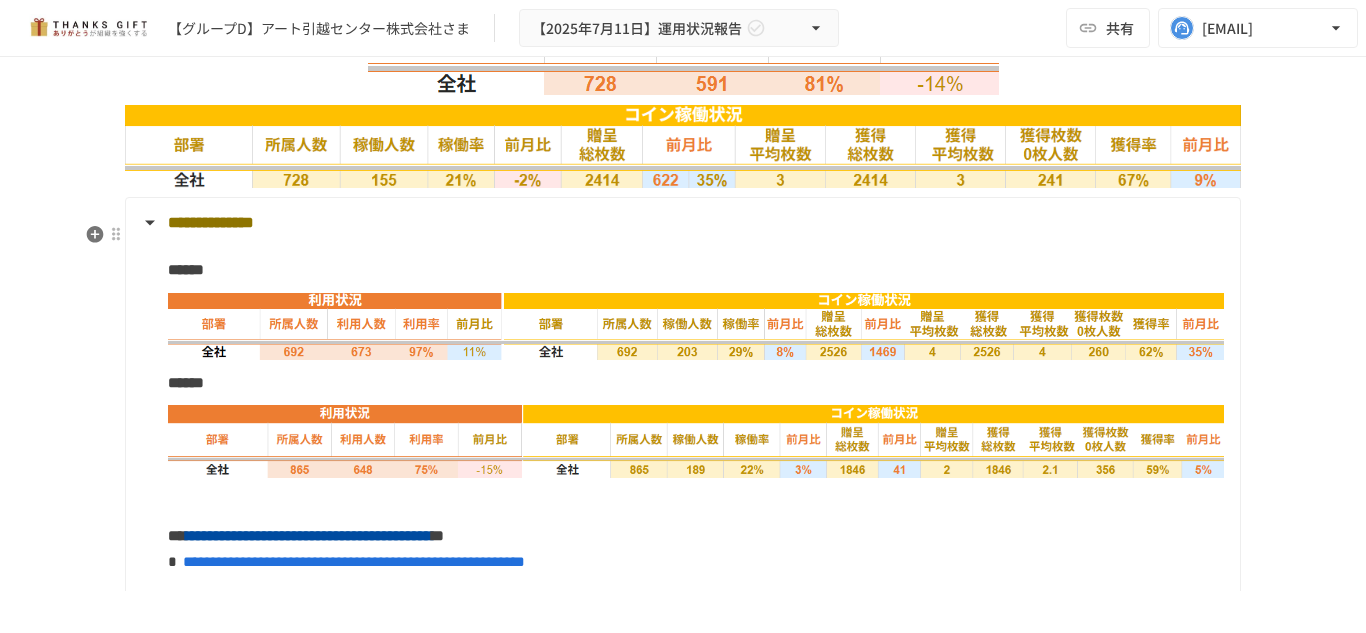 click on "**********" at bounding box center [681, 223] 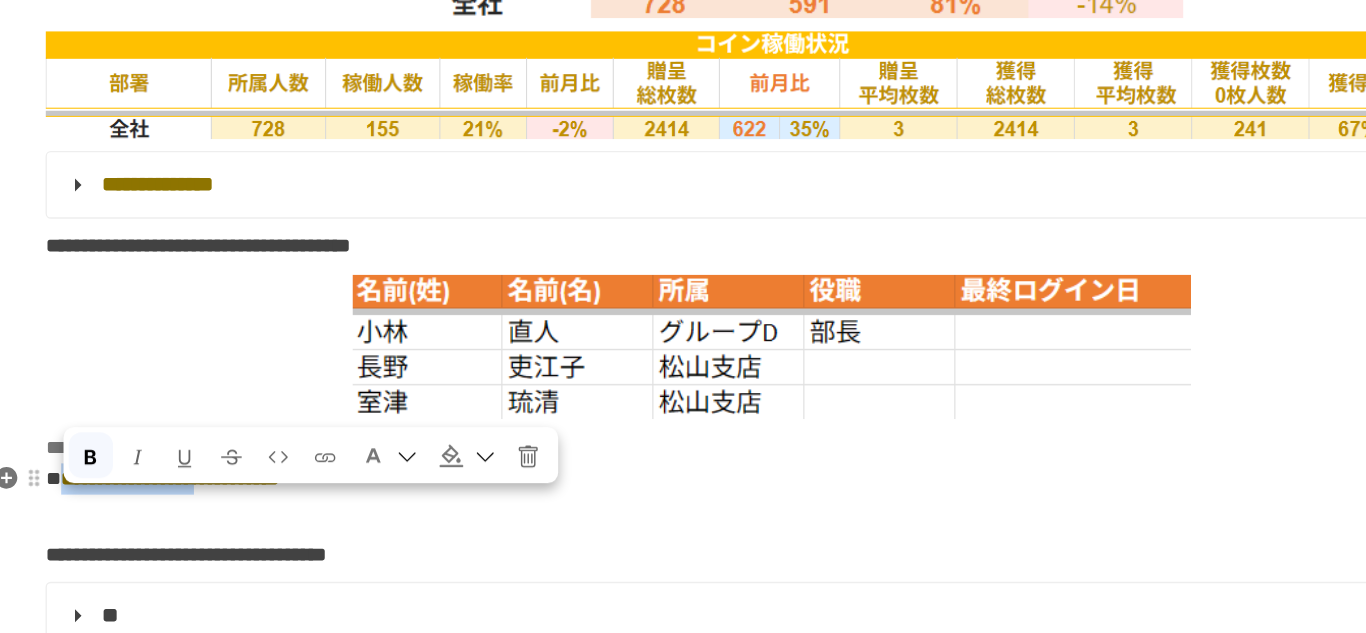 drag, startPoint x: 134, startPoint y: 483, endPoint x: 365, endPoint y: 480, distance: 231.01949 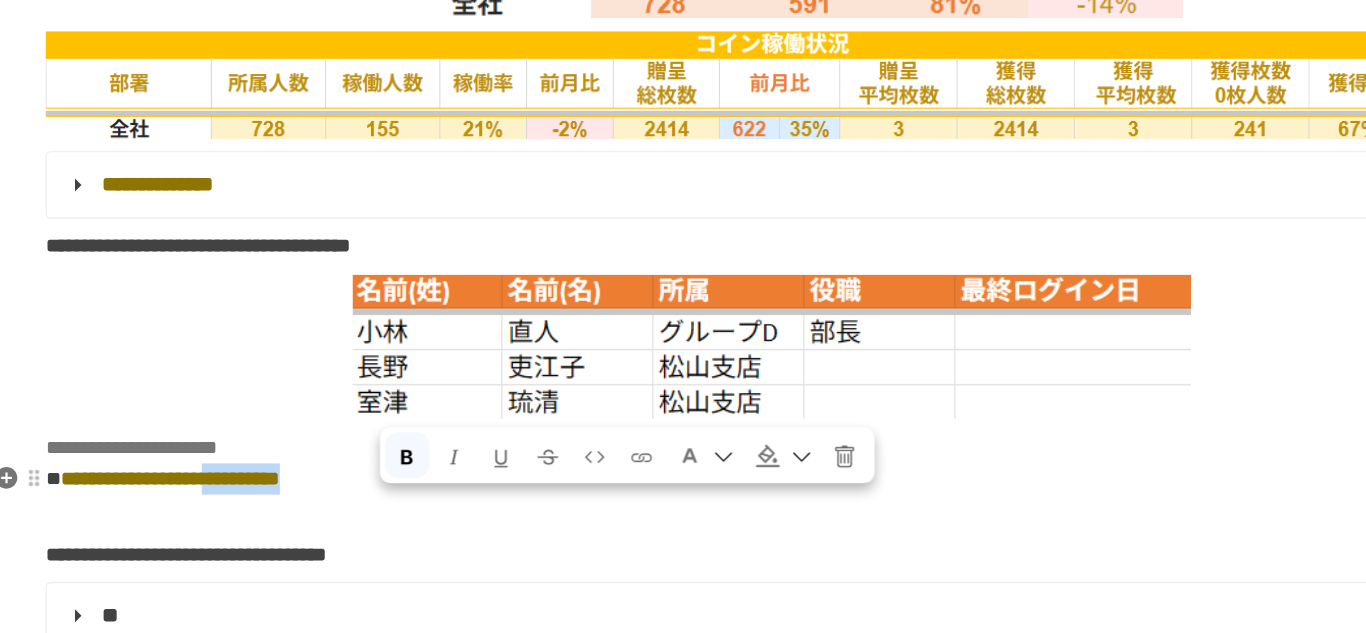 drag, startPoint x: 471, startPoint y: 472, endPoint x: 380, endPoint y: 473, distance: 91.00549 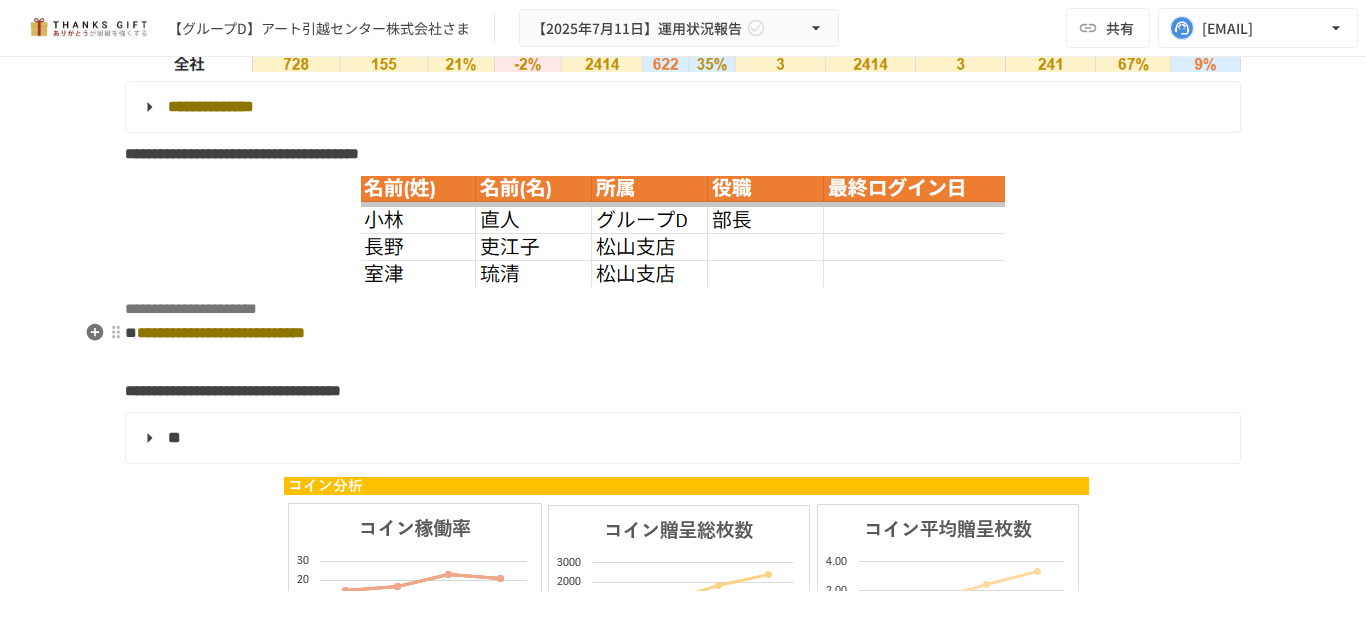 scroll, scrollTop: 4526, scrollLeft: 0, axis: vertical 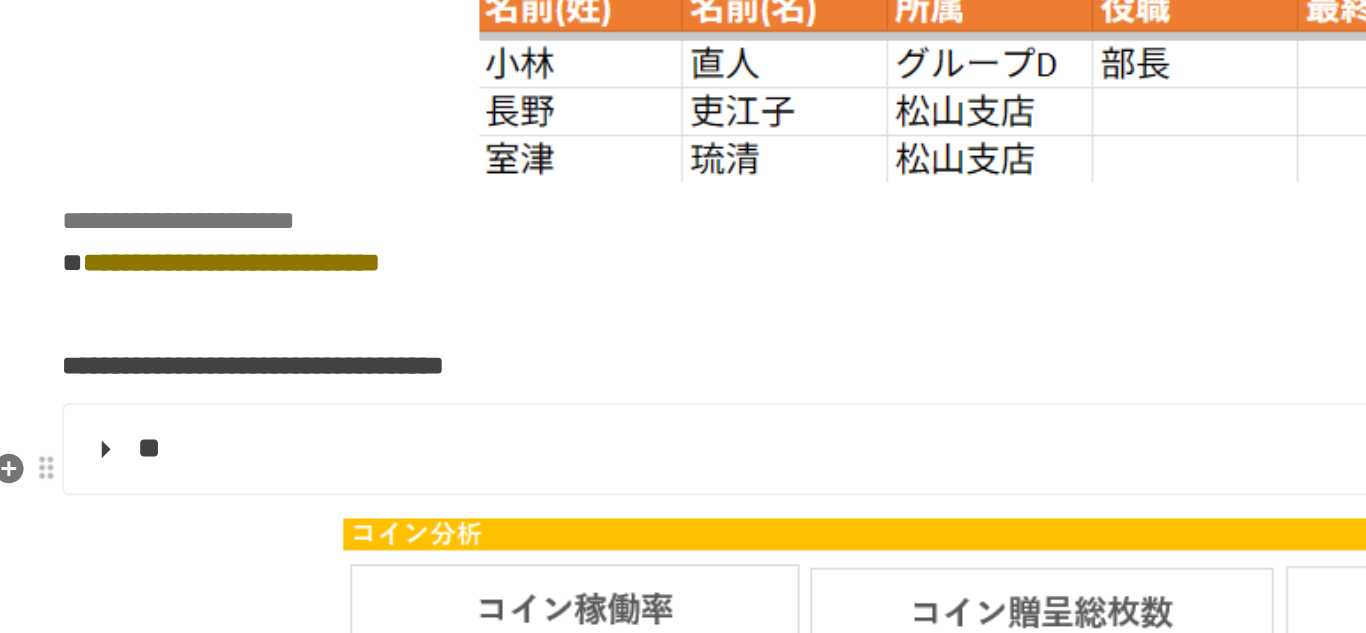 click on "**" at bounding box center [681, 437] 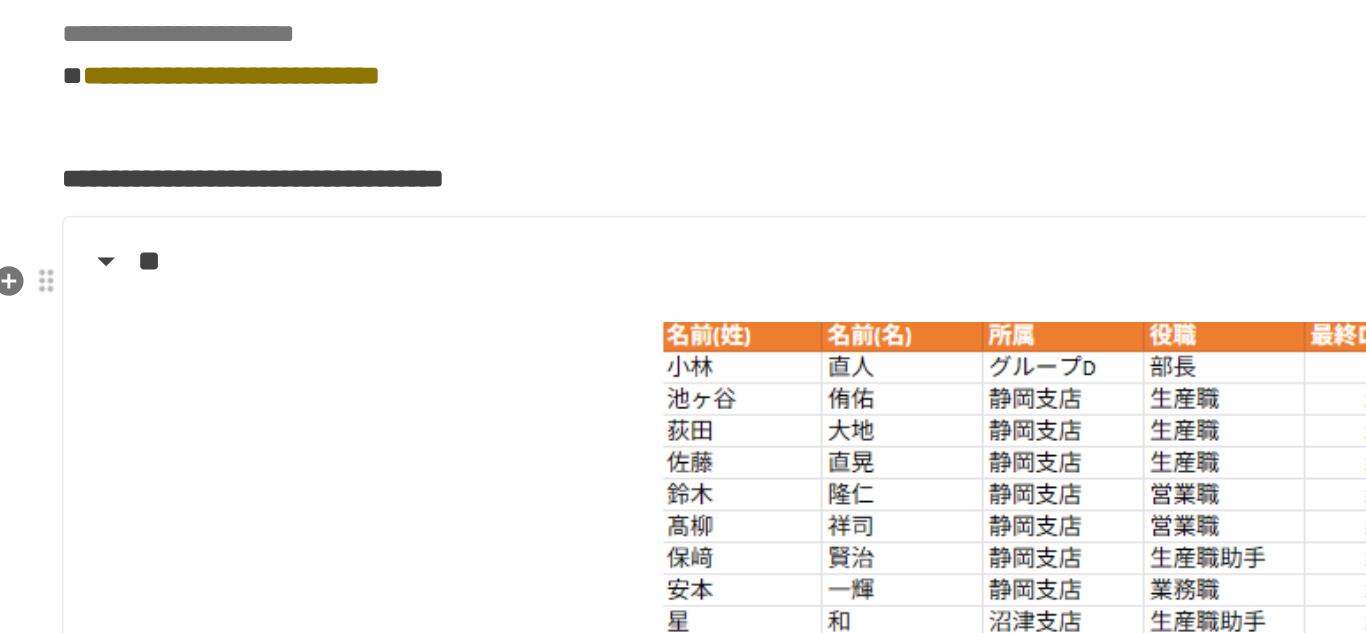 scroll, scrollTop: 4633, scrollLeft: 0, axis: vertical 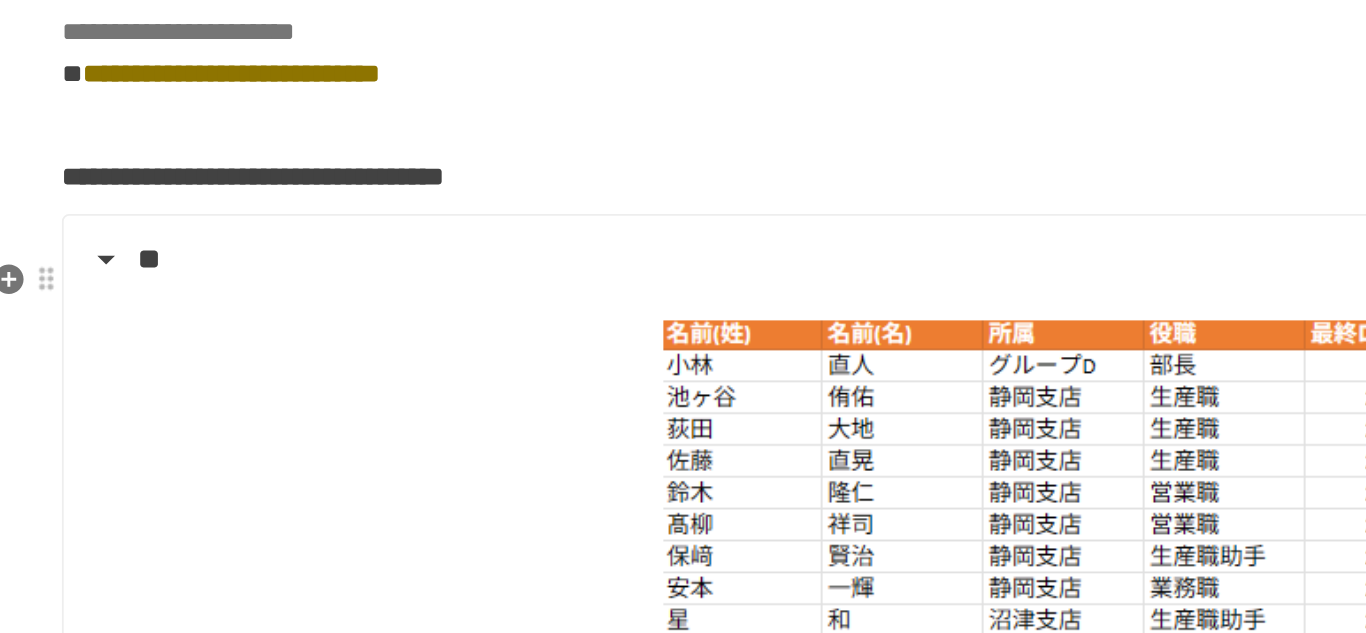click on "**" at bounding box center [681, 330] 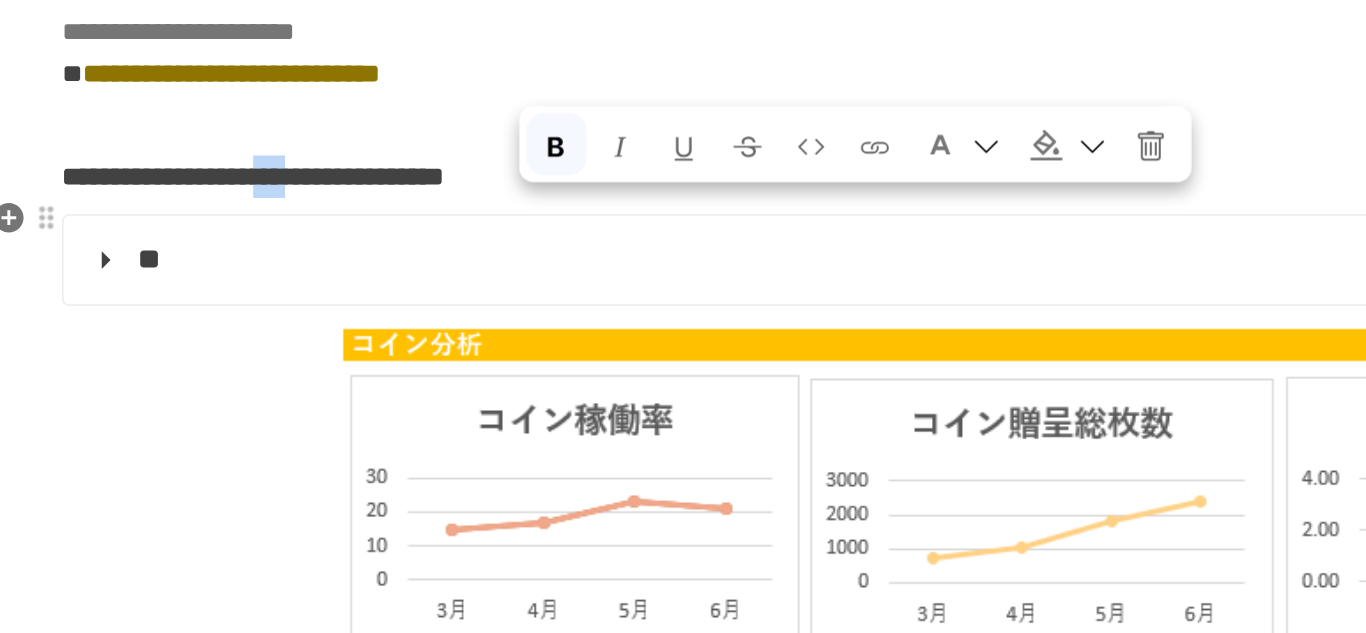 drag, startPoint x: 383, startPoint y: 309, endPoint x: 407, endPoint y: 307, distance: 24.083189 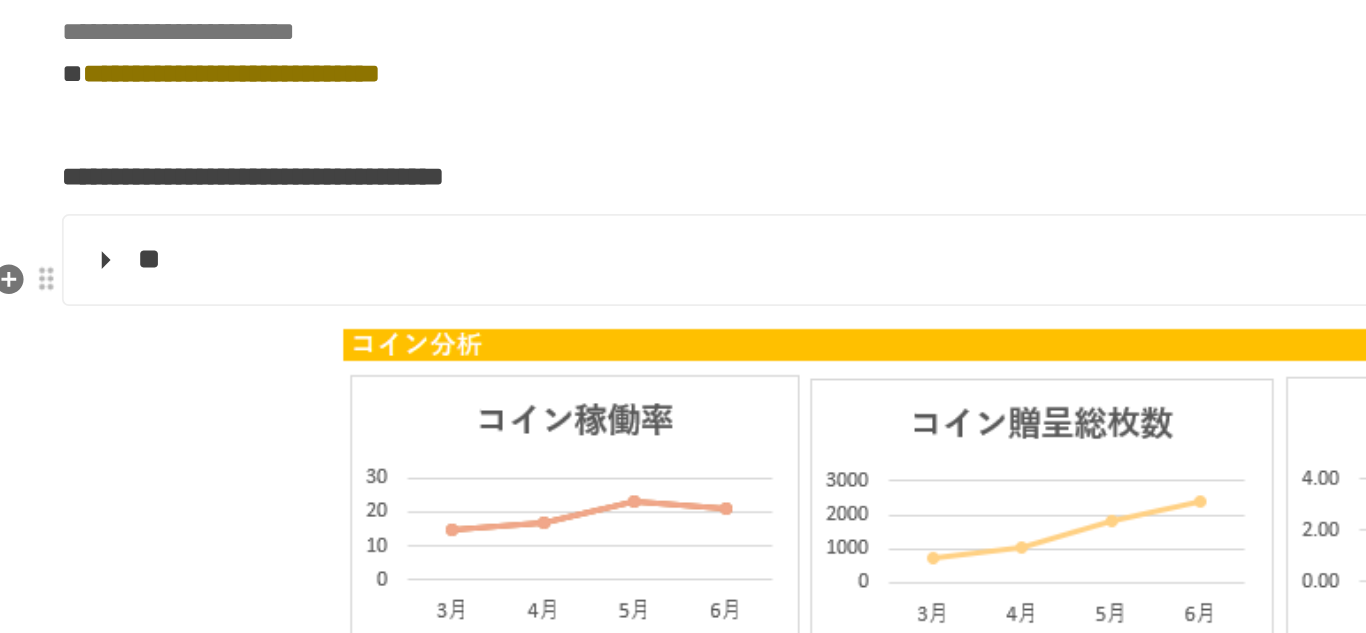 click on "**" at bounding box center (681, 330) 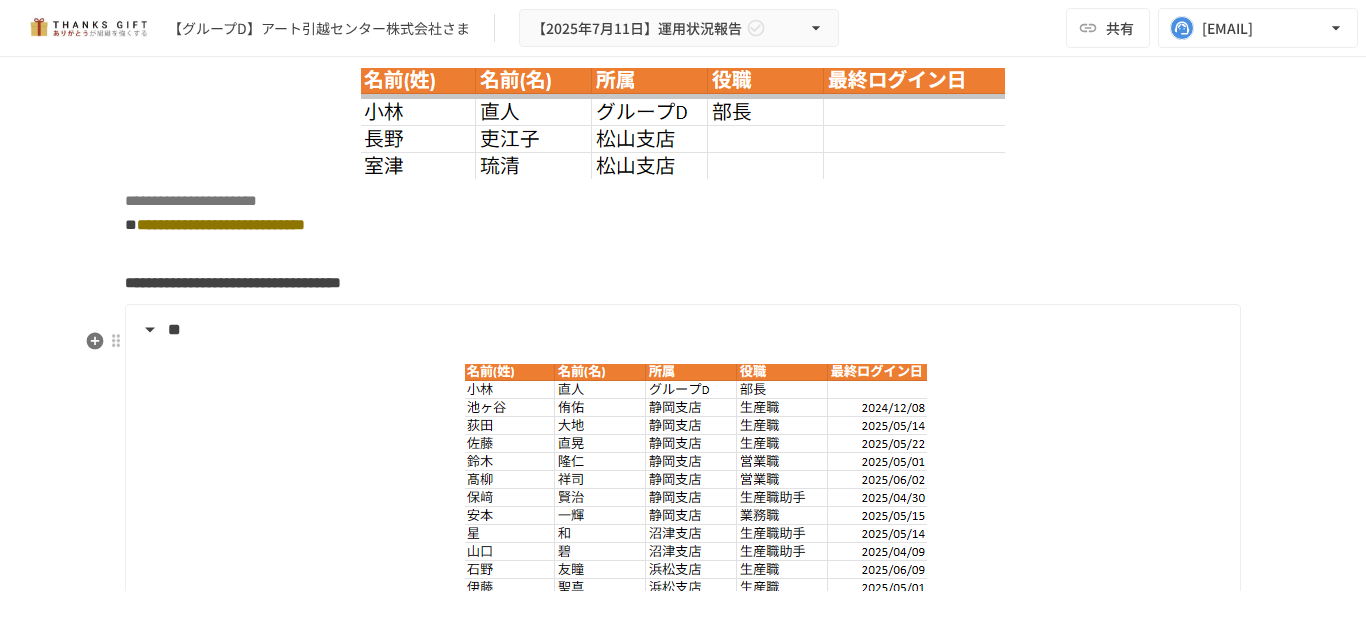 click on "**" at bounding box center [681, 330] 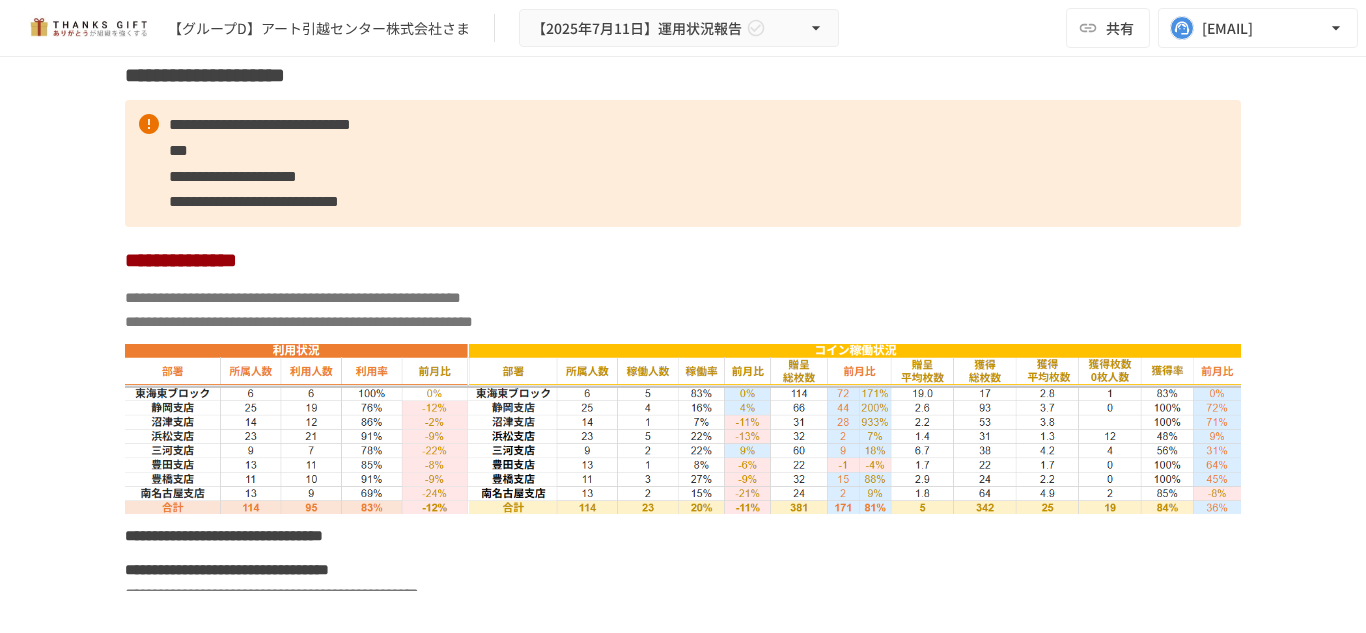 scroll, scrollTop: 6441, scrollLeft: 0, axis: vertical 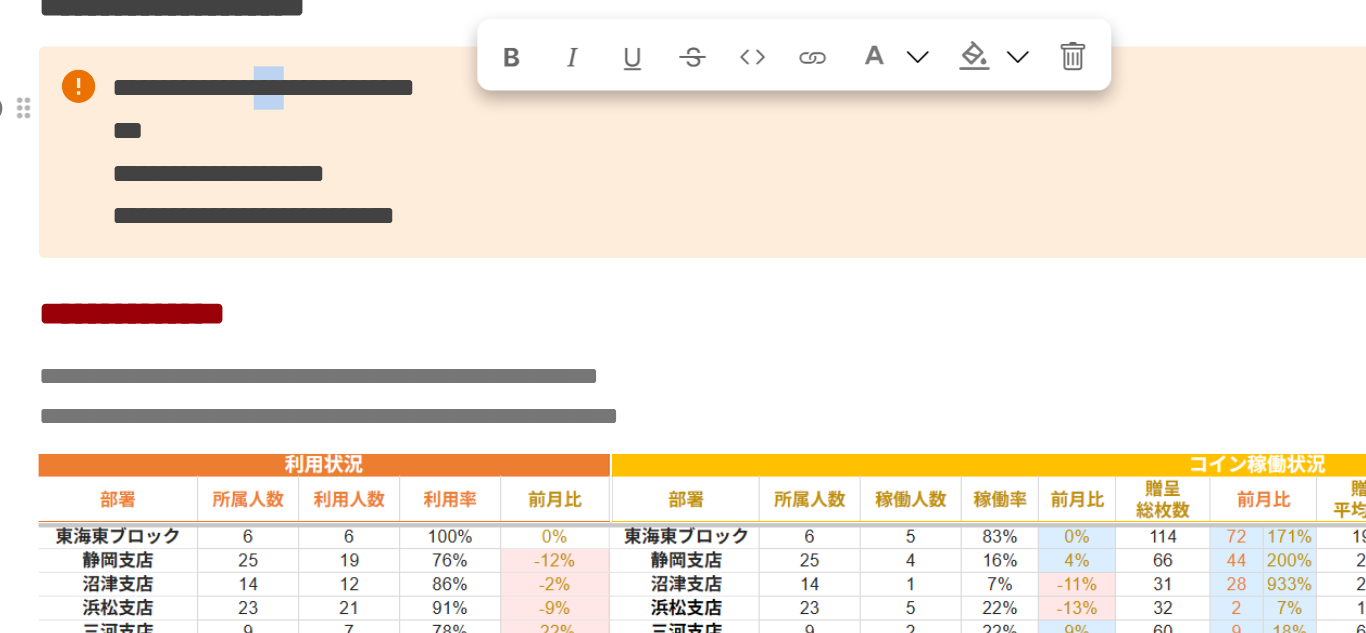 drag, startPoint x: 386, startPoint y: 153, endPoint x: 418, endPoint y: 152, distance: 32.01562 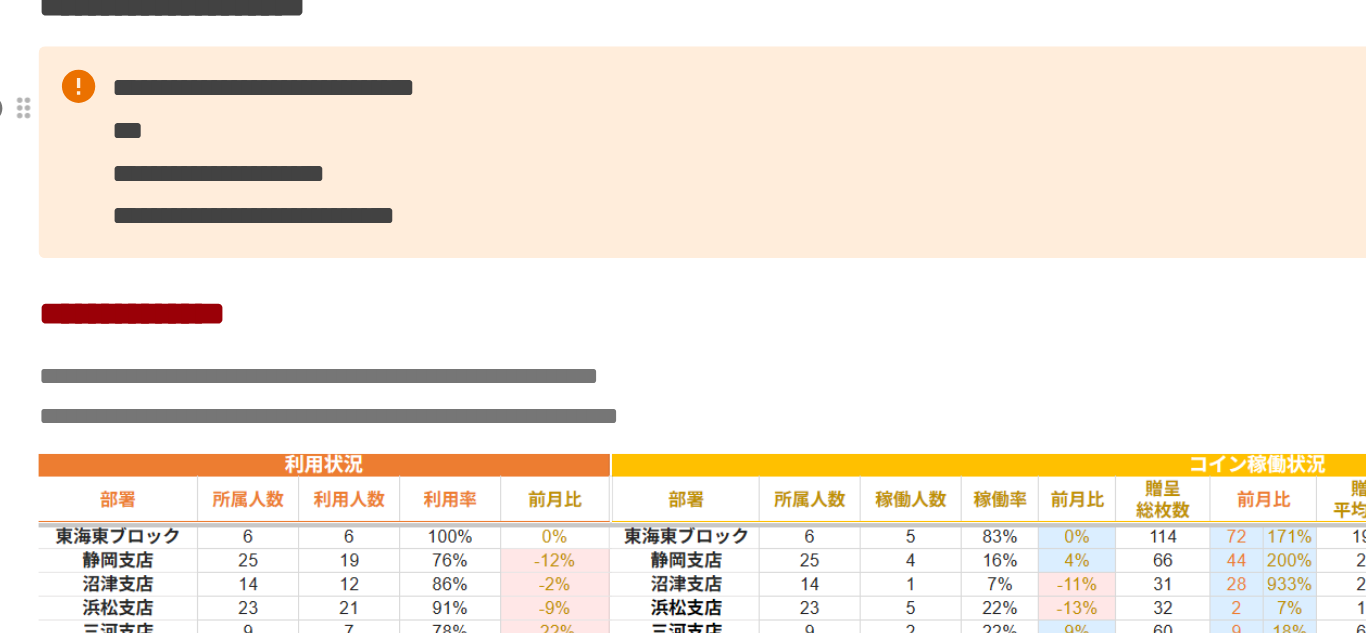 click on "**********" at bounding box center (683, 164) 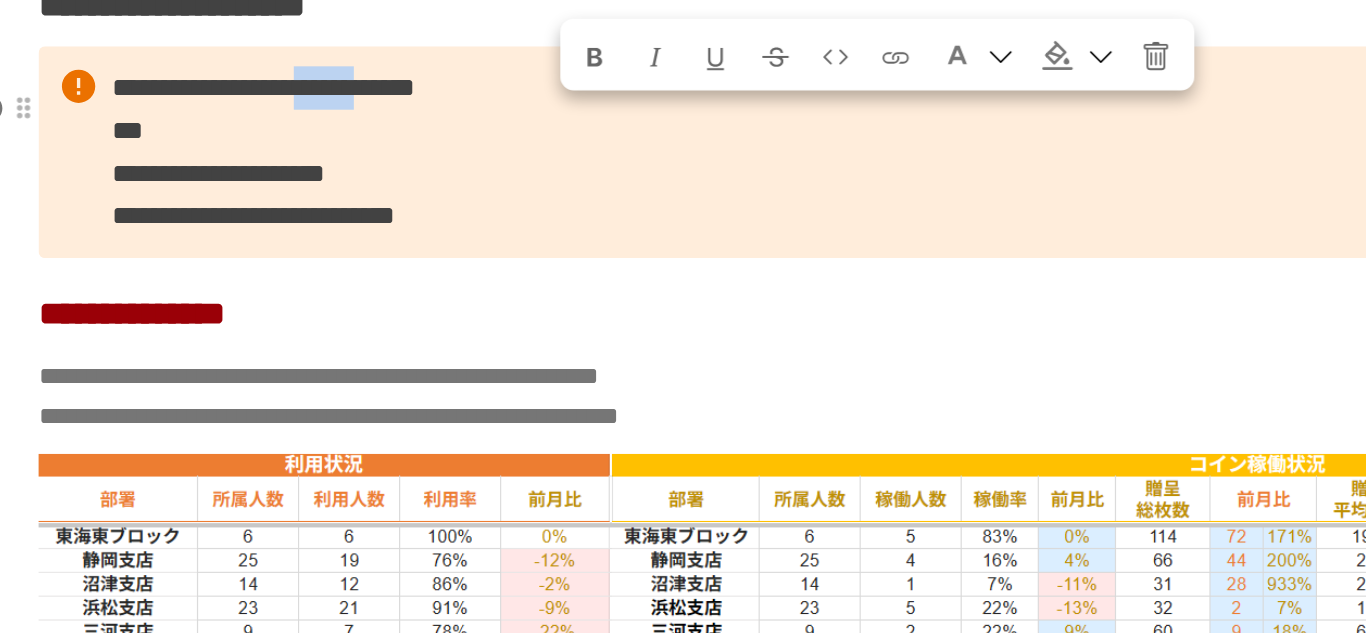 drag, startPoint x: 437, startPoint y: 162, endPoint x: 525, endPoint y: 158, distance: 88.09086 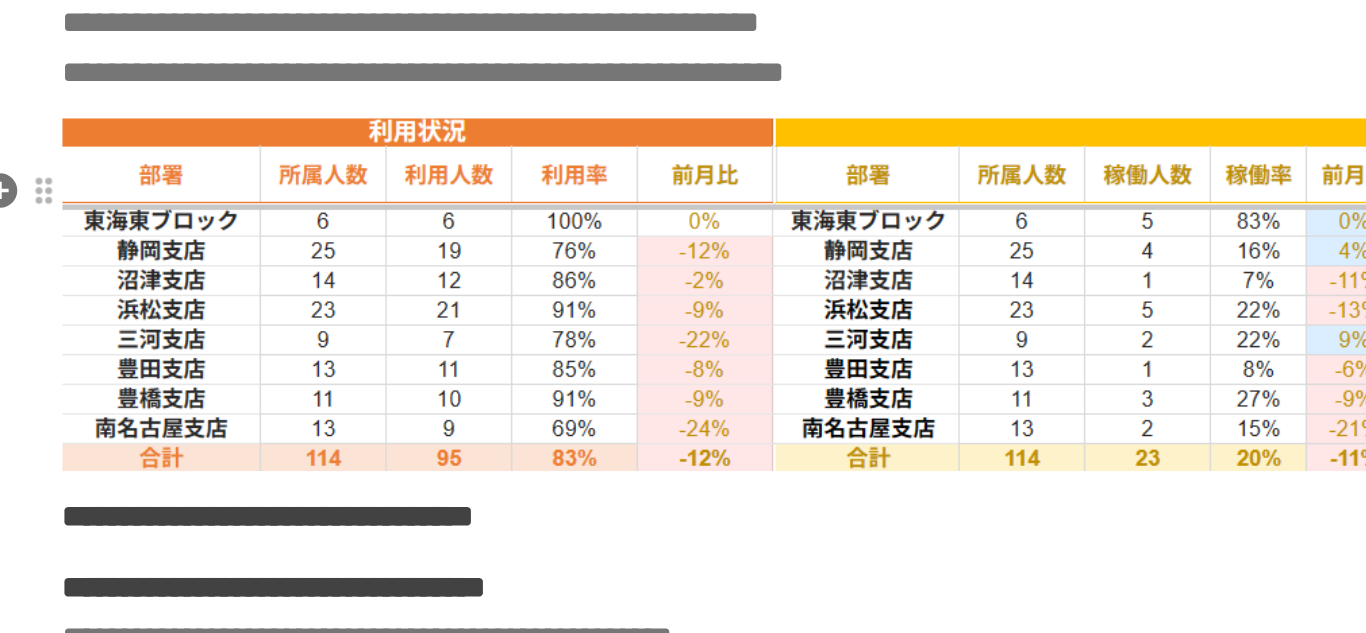 scroll, scrollTop: 6502, scrollLeft: 0, axis: vertical 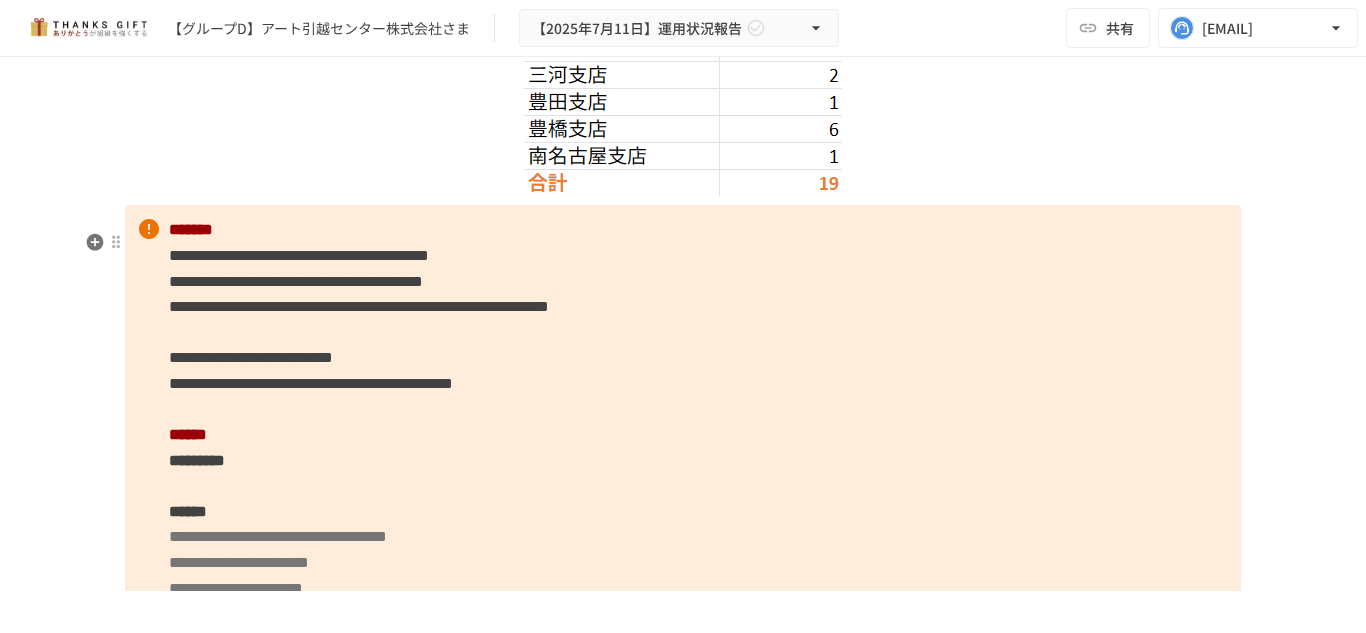 click on "**********" at bounding box center [683, 511] 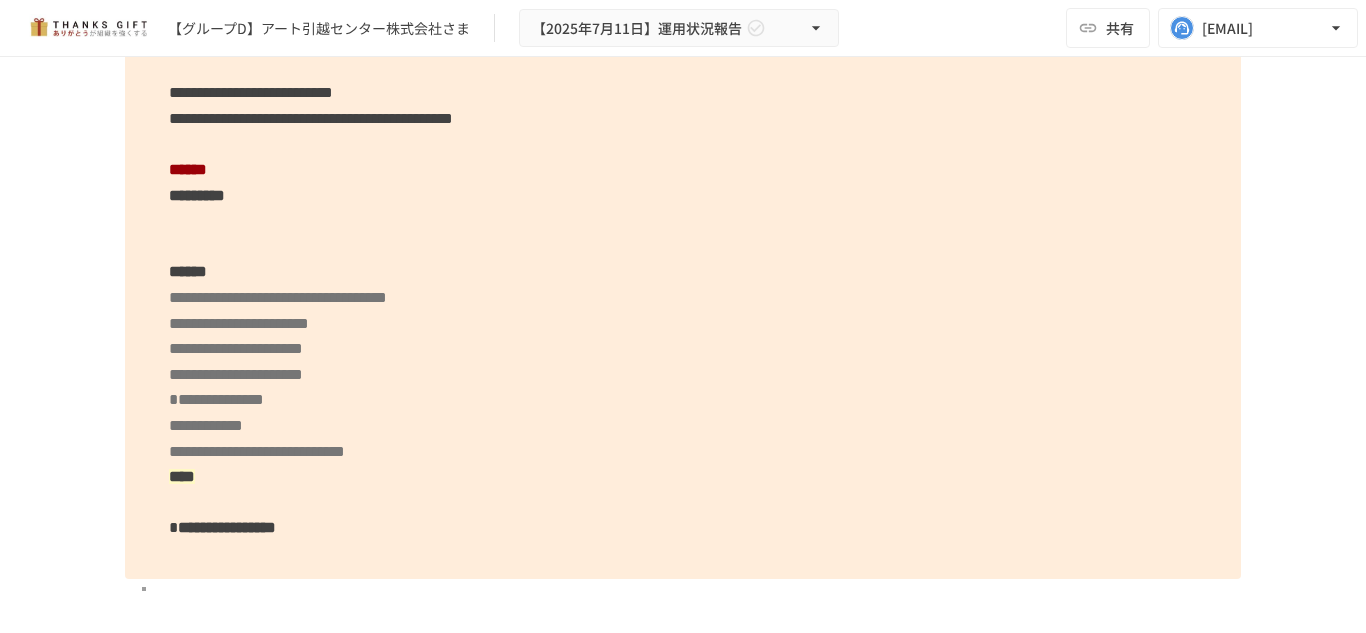 scroll, scrollTop: 7801, scrollLeft: 0, axis: vertical 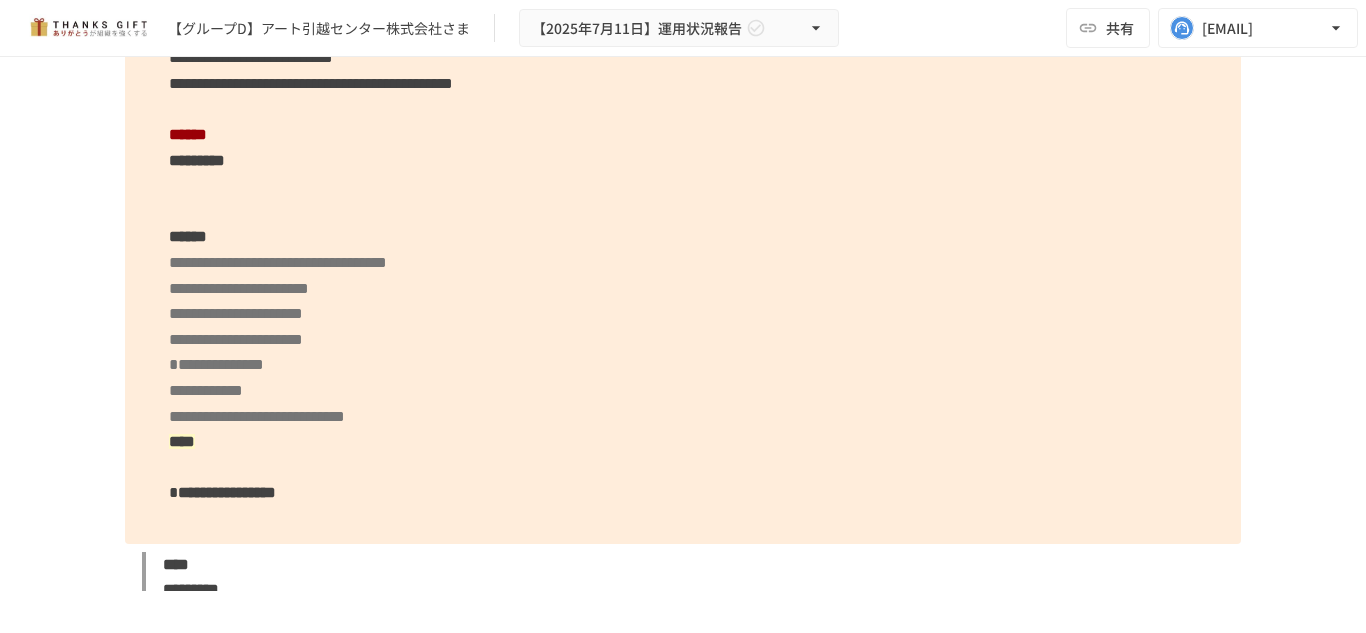 click on "**********" at bounding box center [257, 416] 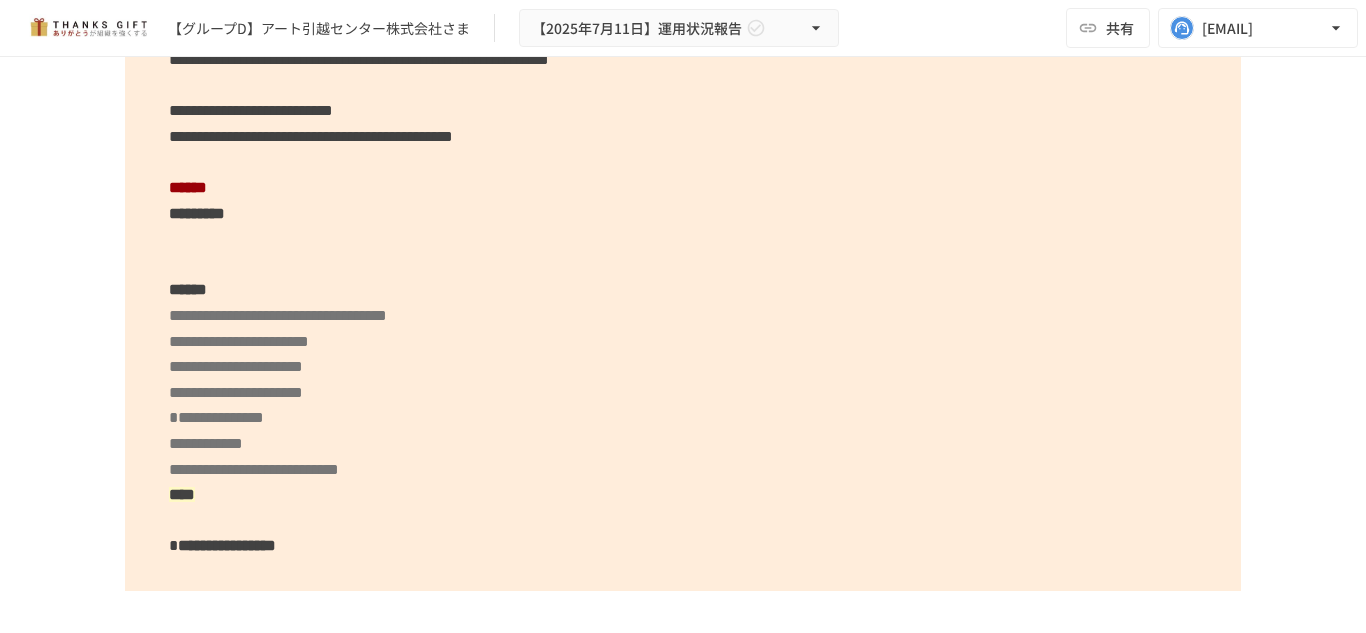 scroll, scrollTop: 7701, scrollLeft: 0, axis: vertical 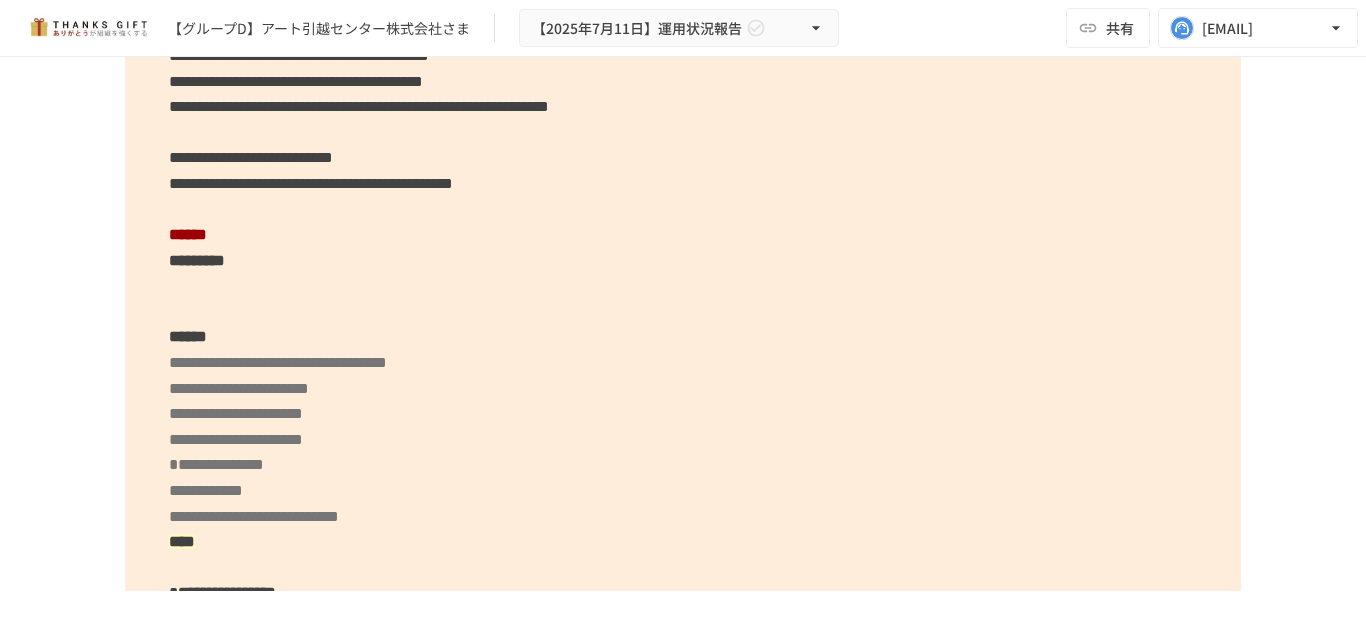 click on "**********" at bounding box center (683, 324) 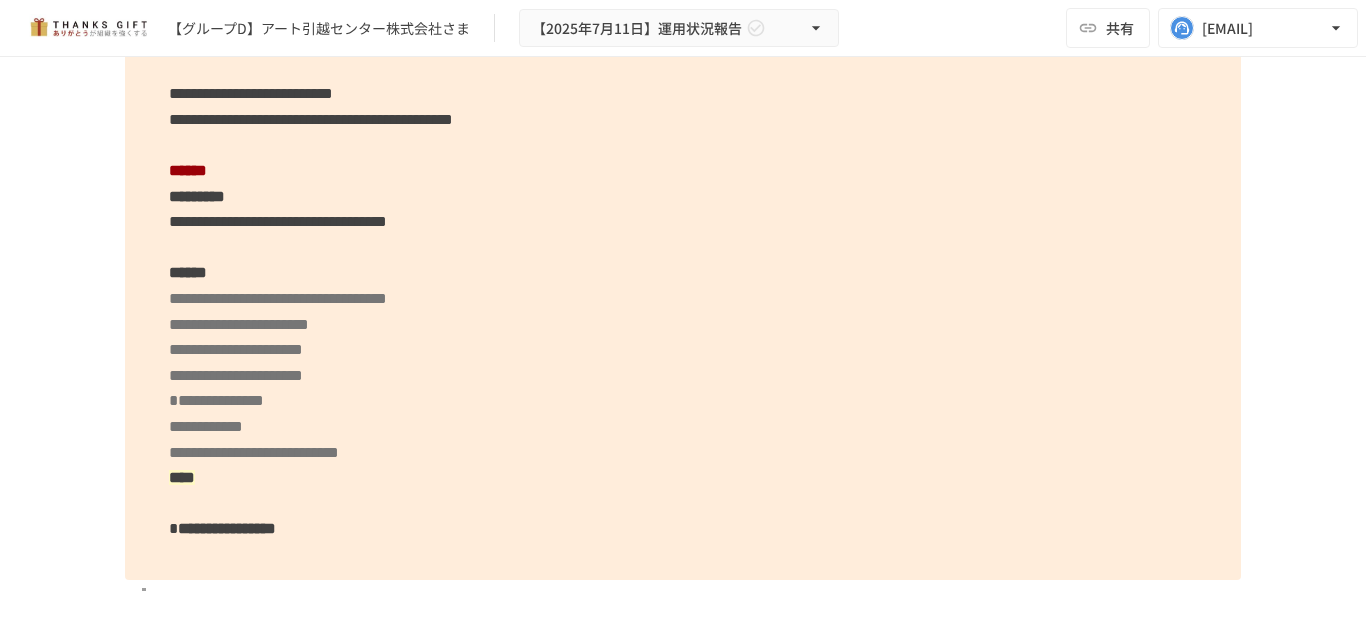 scroll, scrollTop: 7801, scrollLeft: 0, axis: vertical 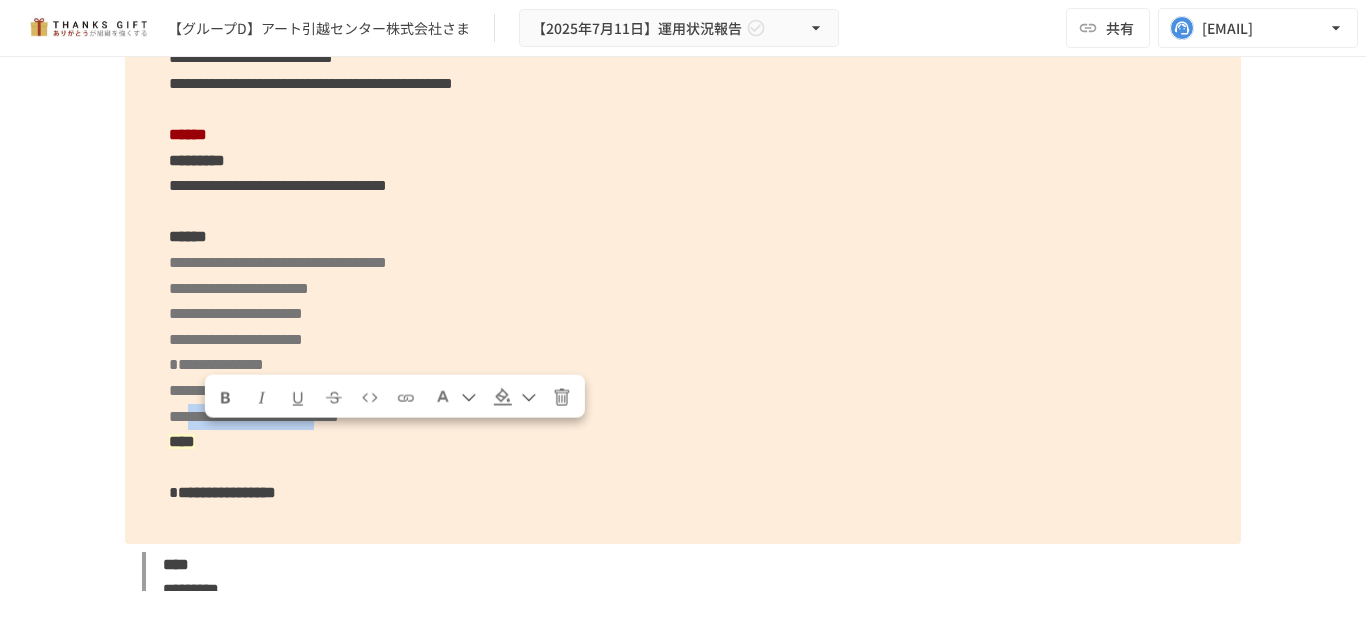 drag, startPoint x: 201, startPoint y: 445, endPoint x: 511, endPoint y: 446, distance: 310.00162 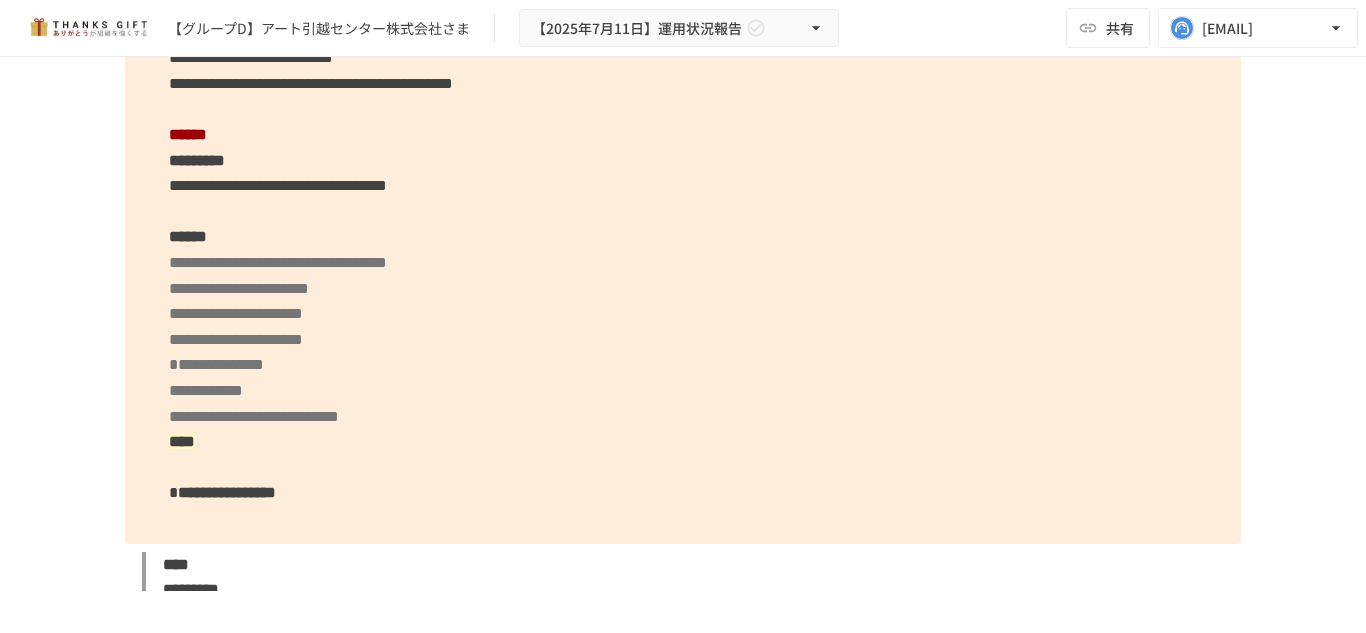 click on "**********" at bounding box center [683, 224] 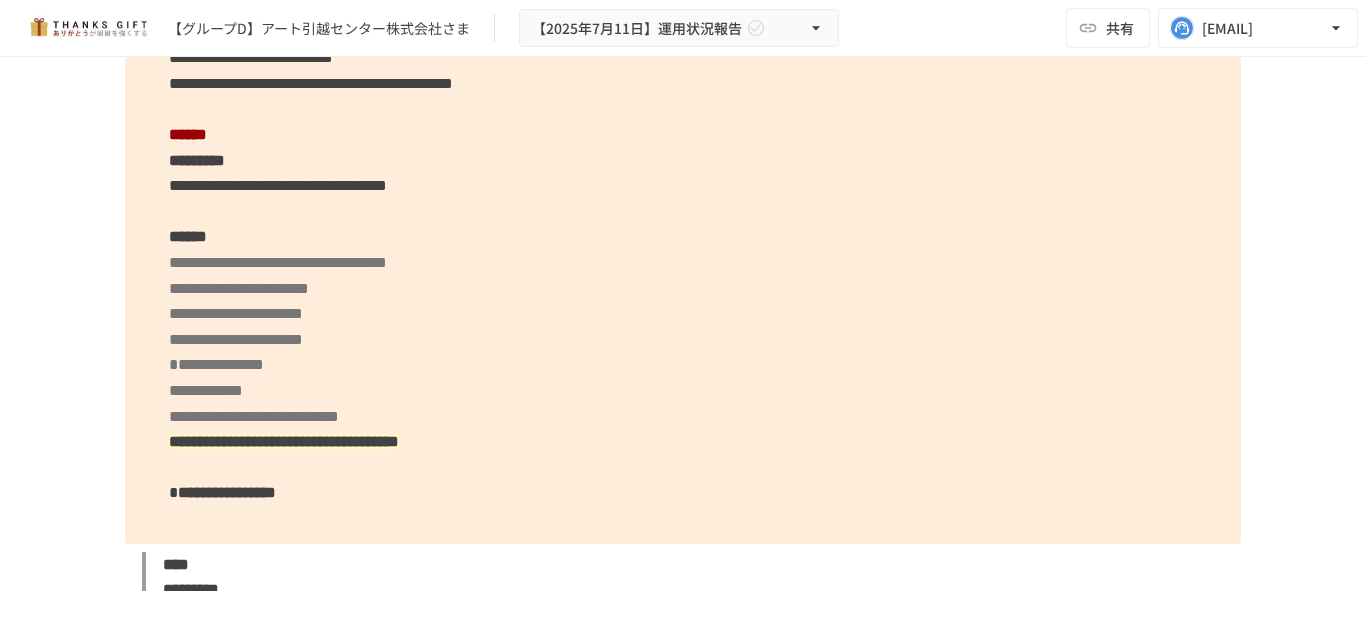 click on "**********" at bounding box center (683, 224) 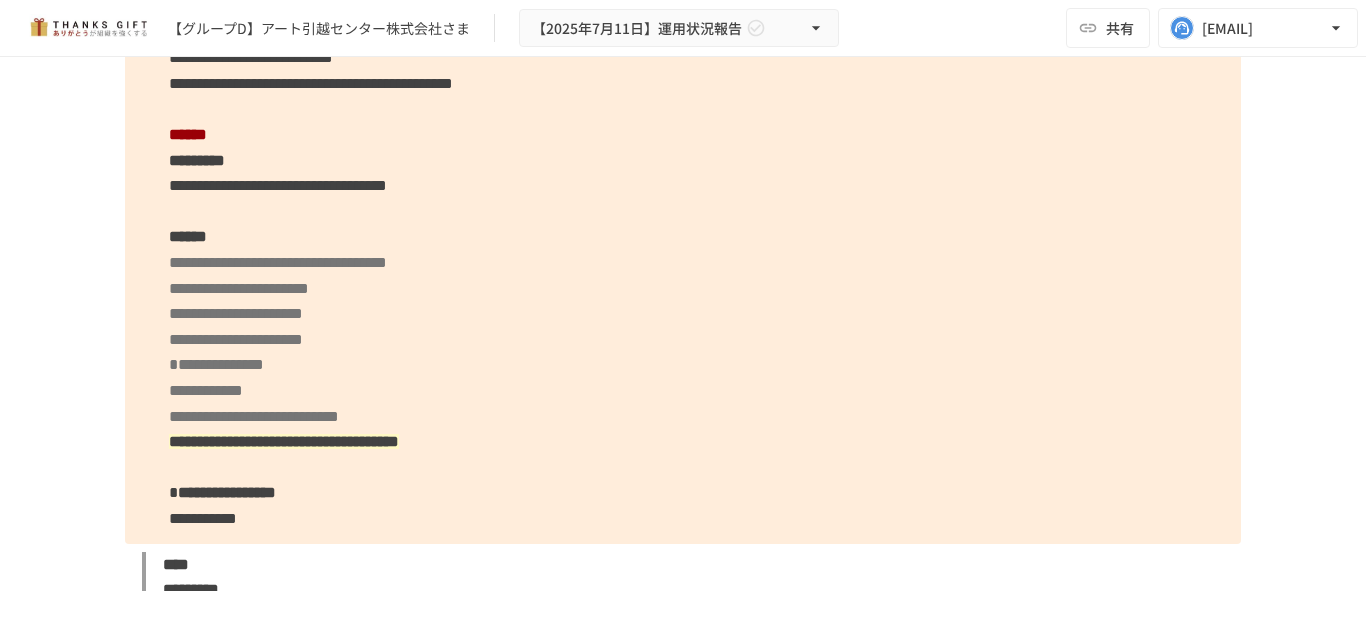 click on "**********" at bounding box center (683, 224) 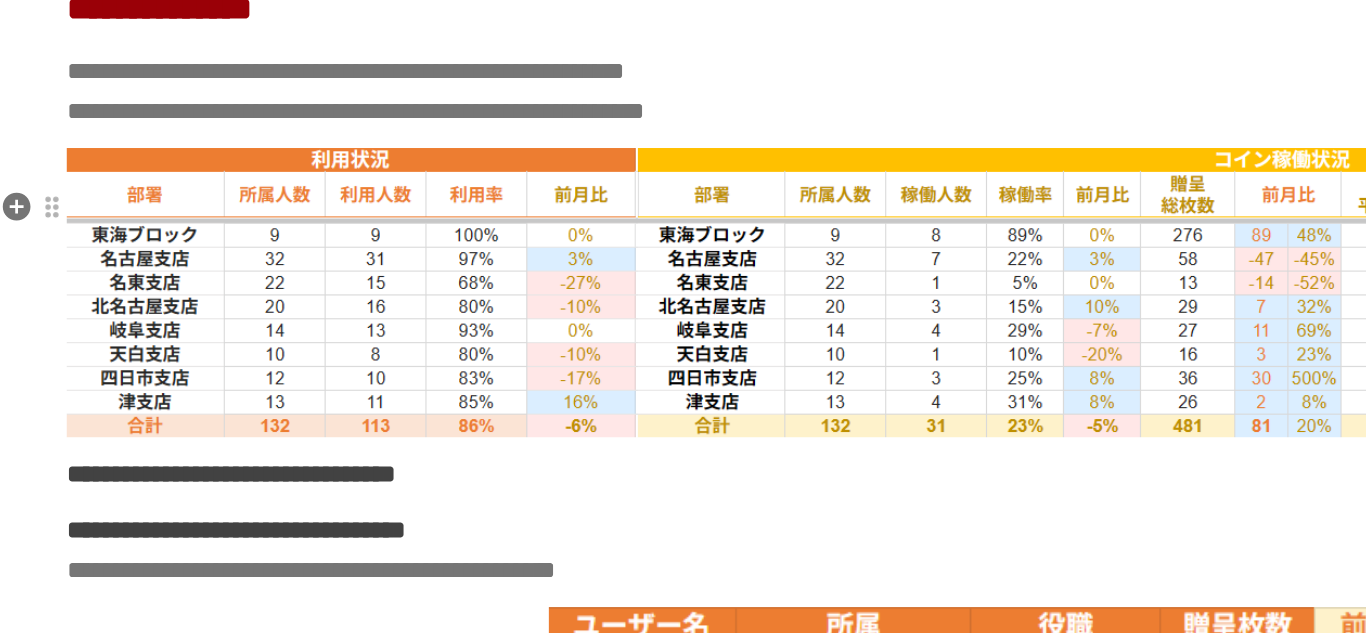 scroll, scrollTop: 8944, scrollLeft: 0, axis: vertical 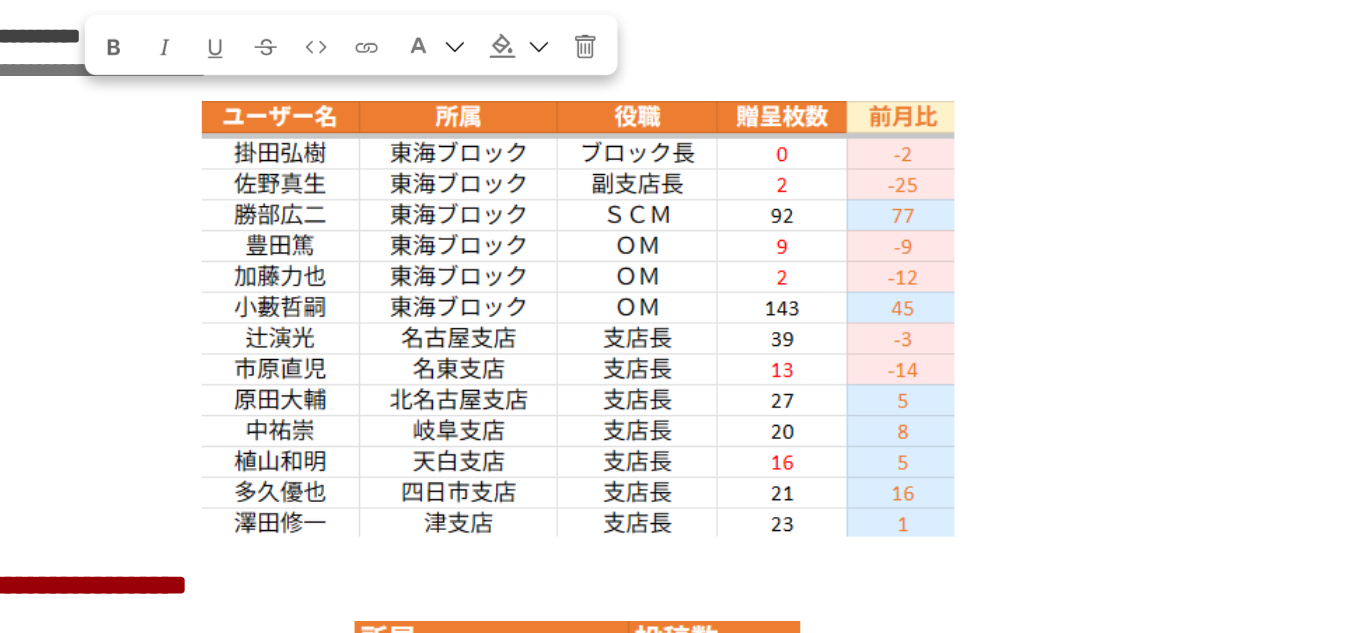 drag, startPoint x: 333, startPoint y: 170, endPoint x: 430, endPoint y: 177, distance: 97.25225 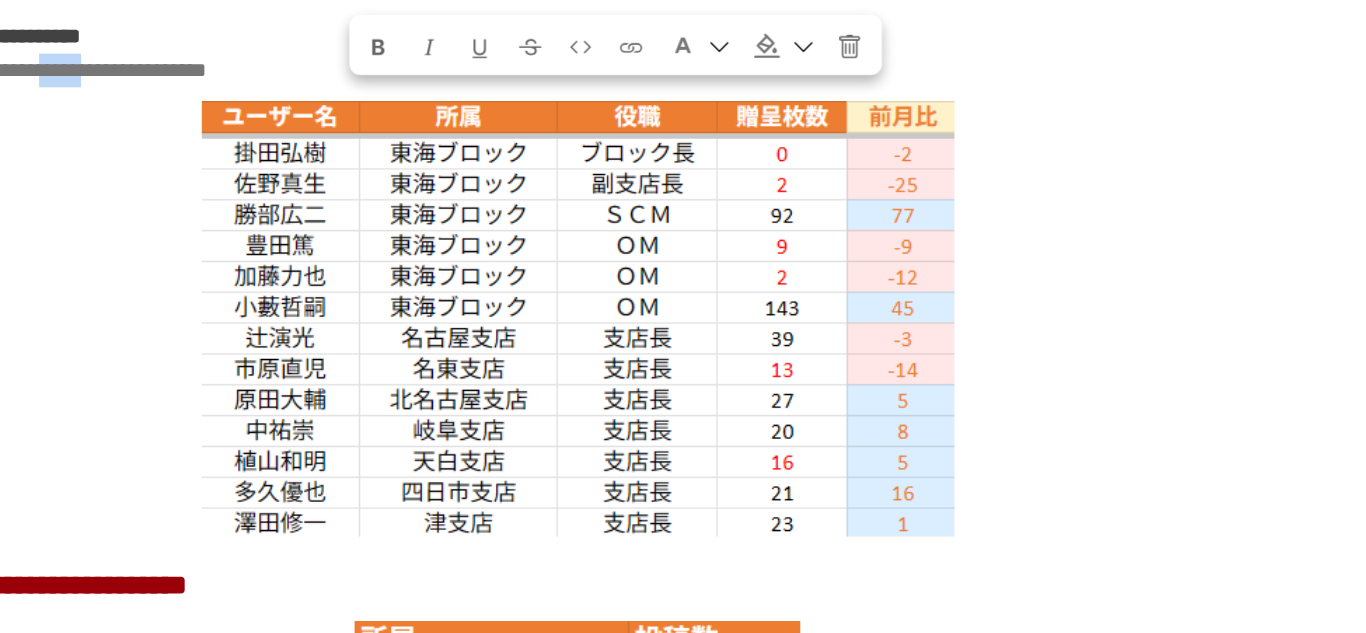 drag, startPoint x: 517, startPoint y: 167, endPoint x: 584, endPoint y: 169, distance: 67.02985 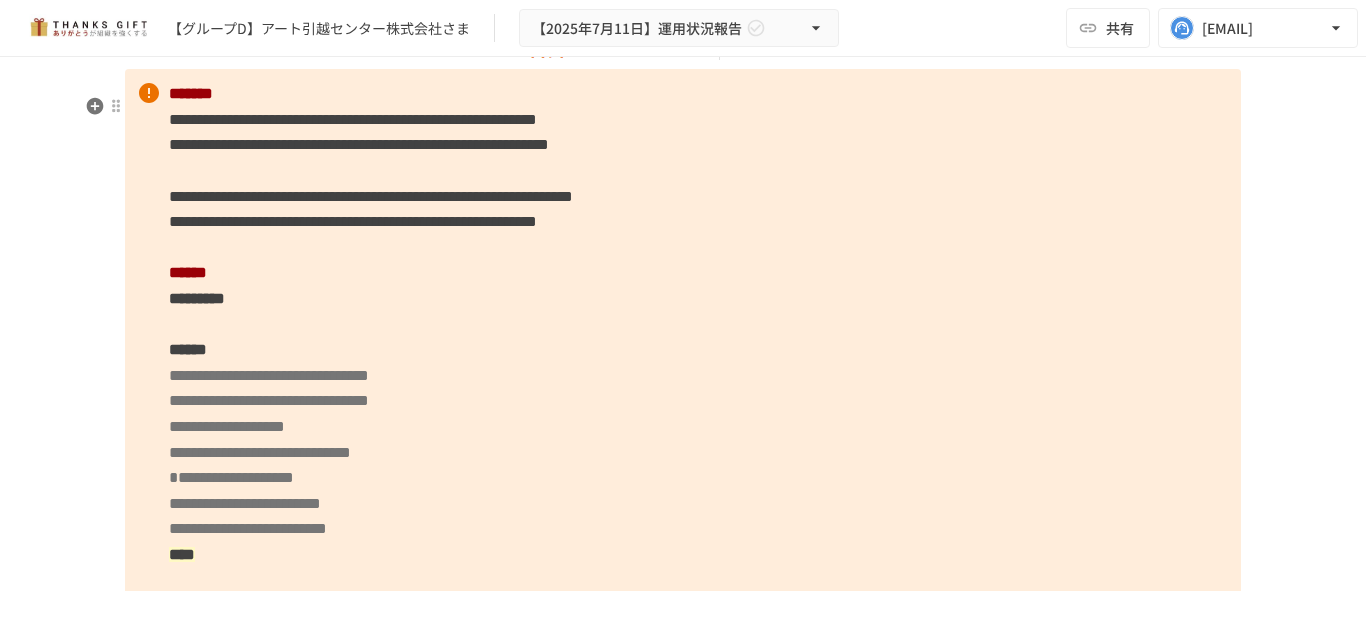 scroll, scrollTop: 10164, scrollLeft: 0, axis: vertical 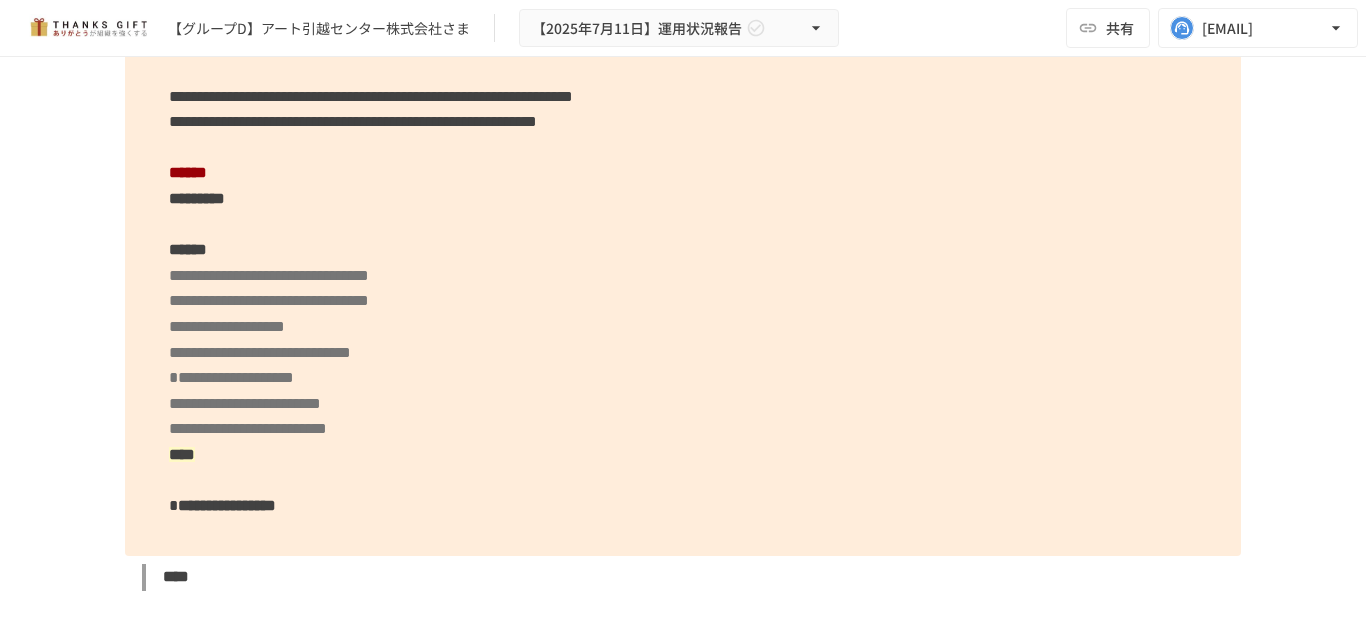 click on "**********" at bounding box center (683, 262) 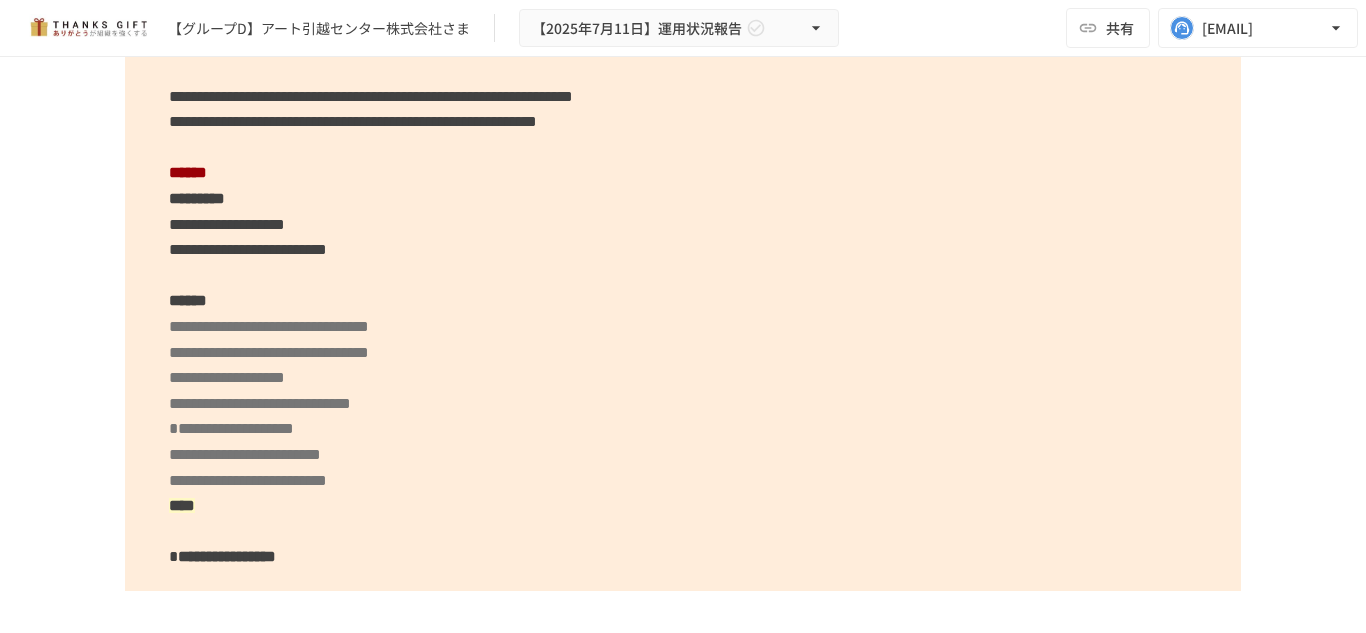scroll, scrollTop: 10264, scrollLeft: 0, axis: vertical 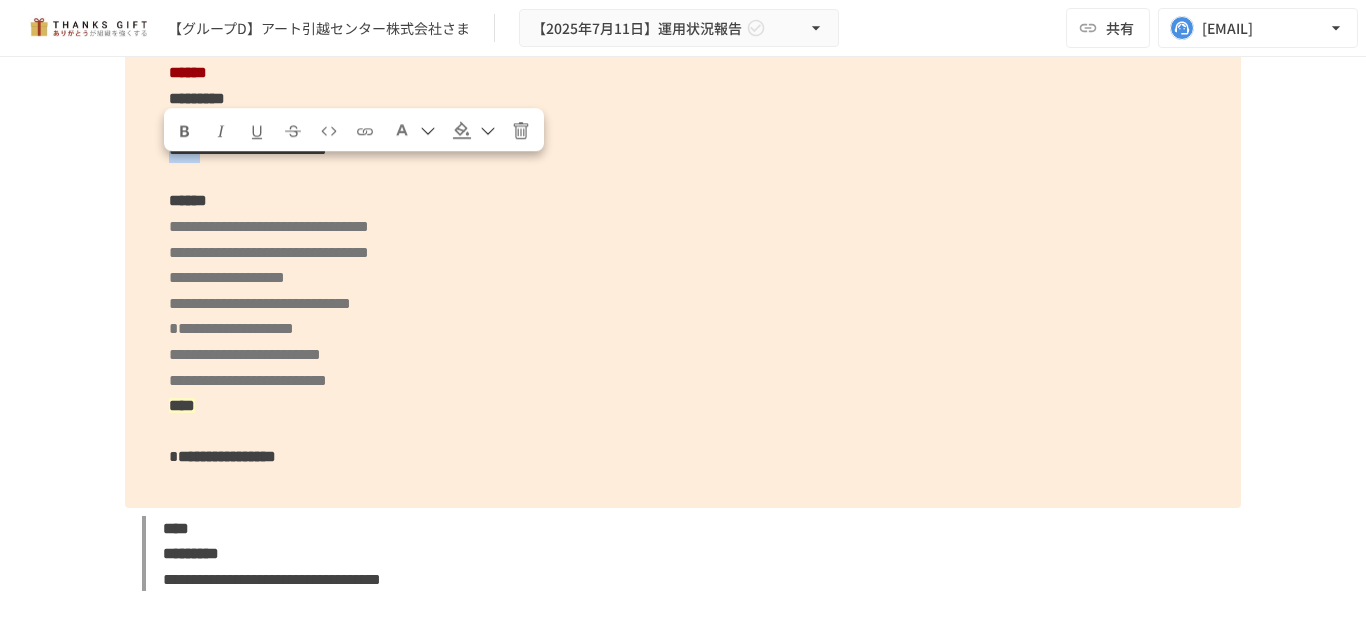 drag, startPoint x: 161, startPoint y: 182, endPoint x: 247, endPoint y: 175, distance: 86.28442 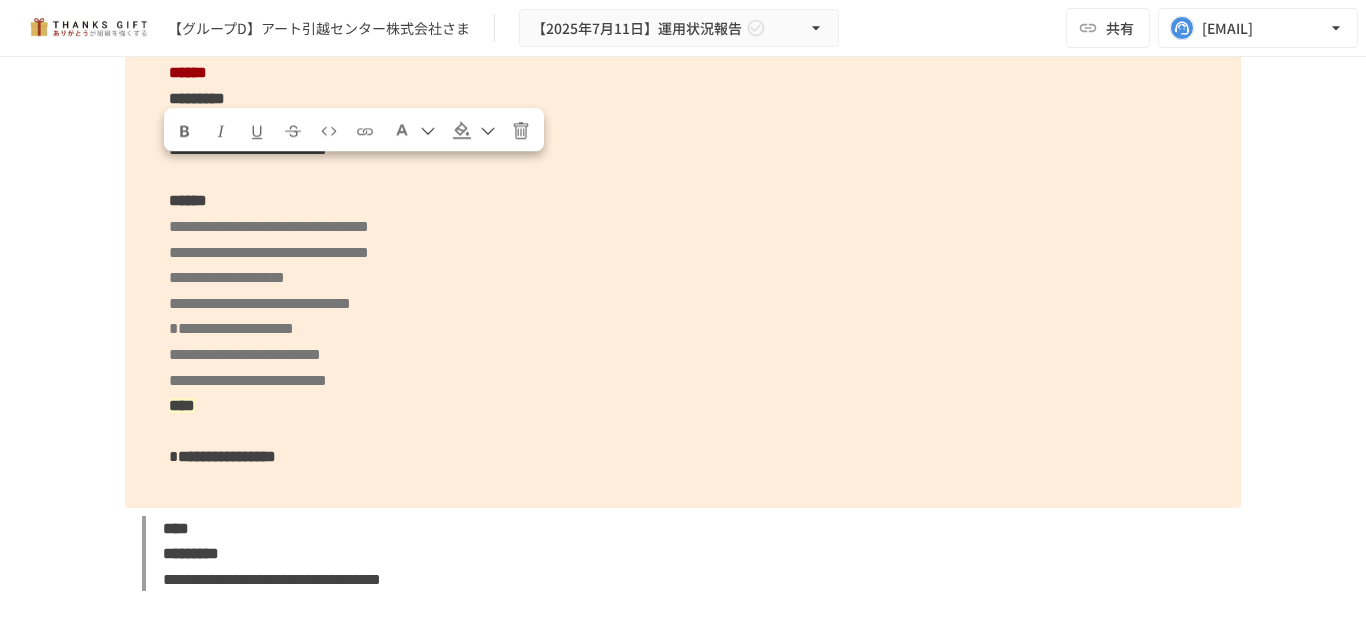 click on "**********" at bounding box center (248, 149) 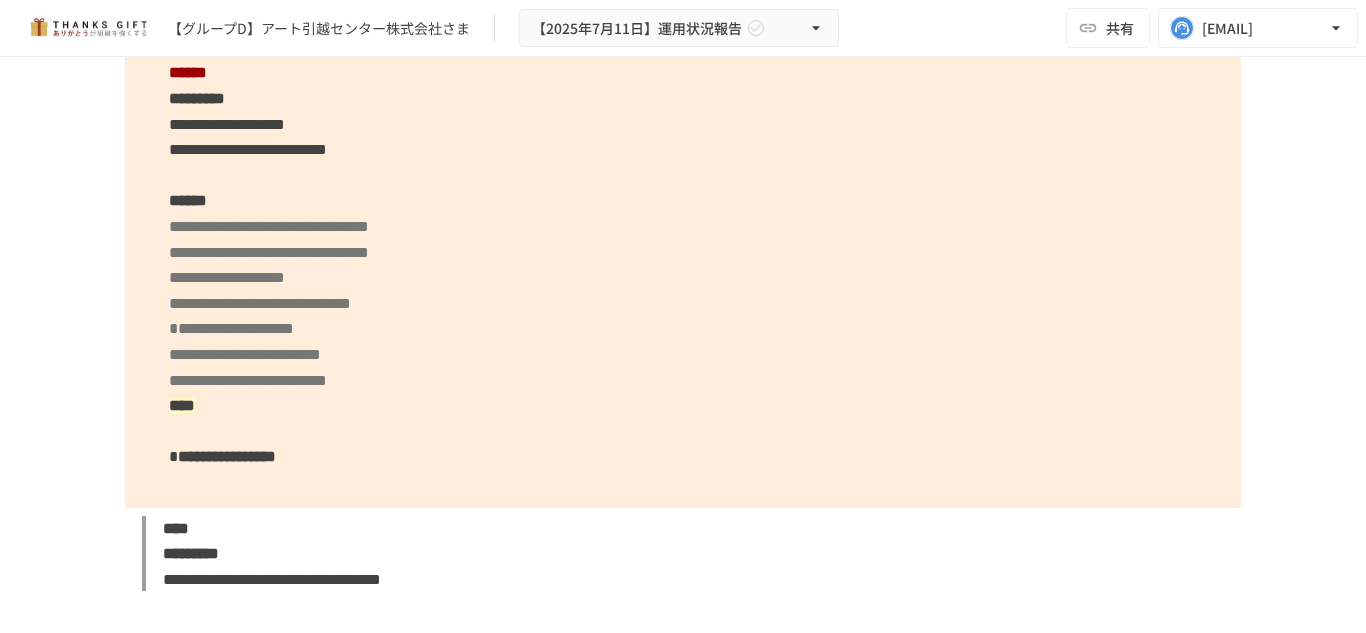 click on "**********" at bounding box center [683, 188] 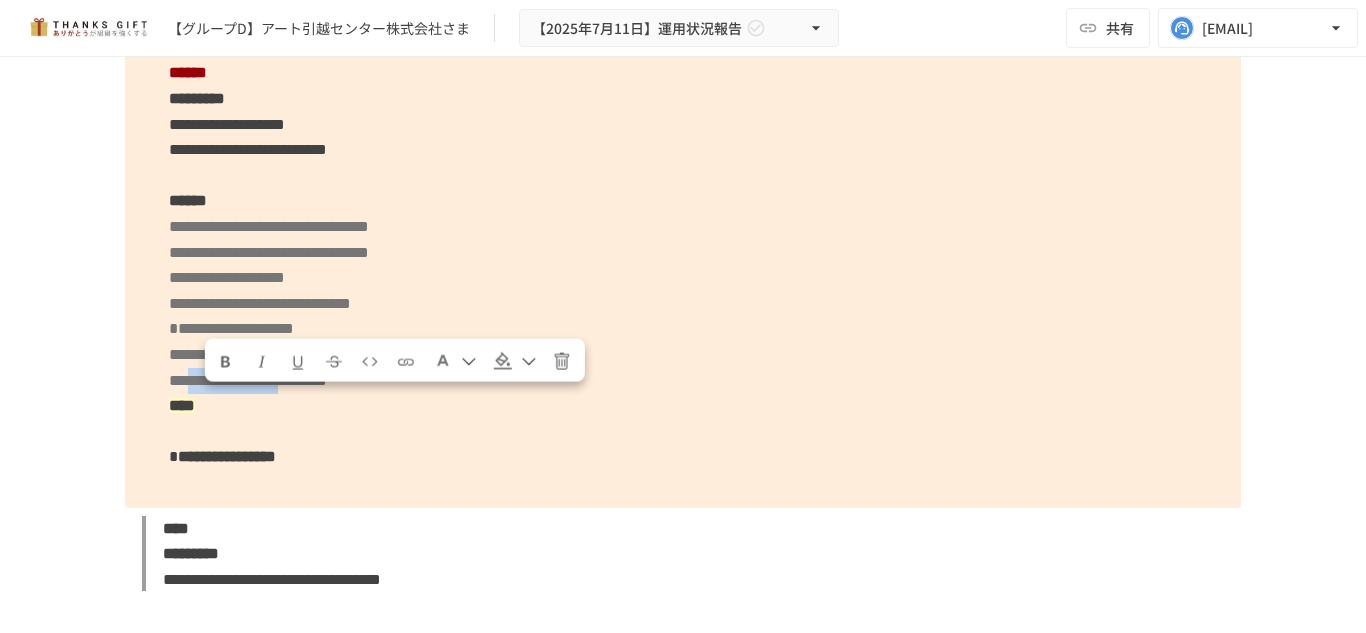 drag, startPoint x: 208, startPoint y: 403, endPoint x: 433, endPoint y: 404, distance: 225.00223 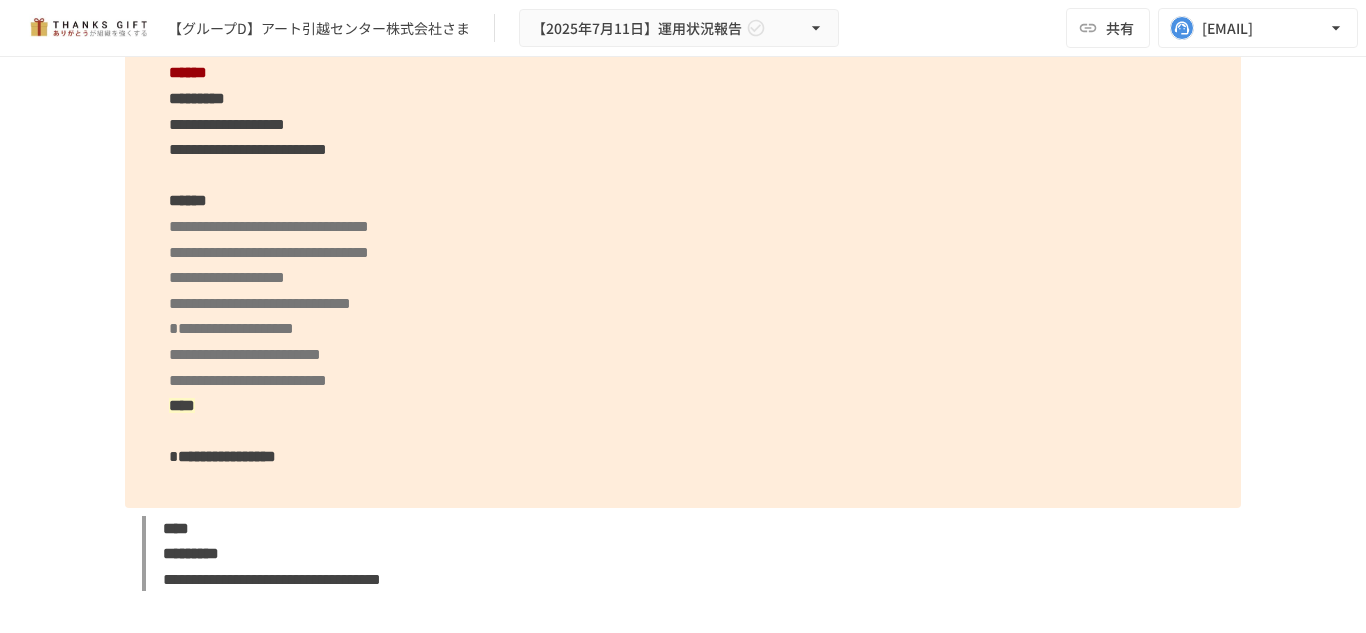 click on "**********" at bounding box center (248, 380) 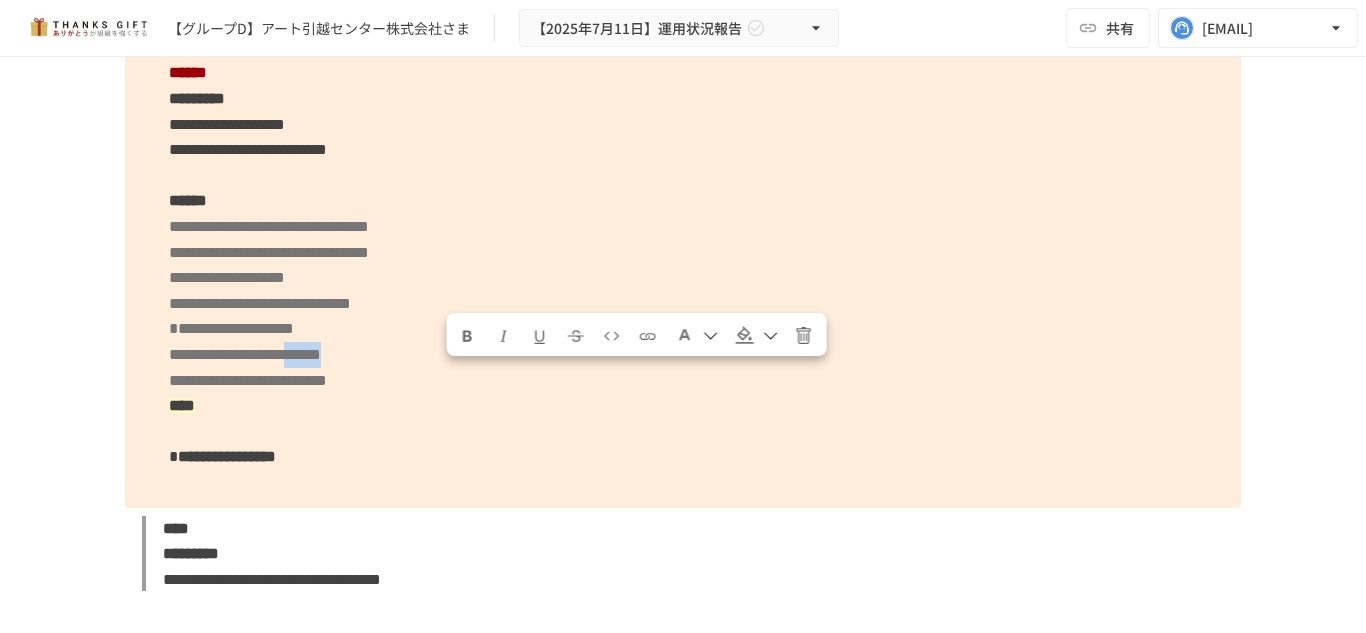 copy on "******" 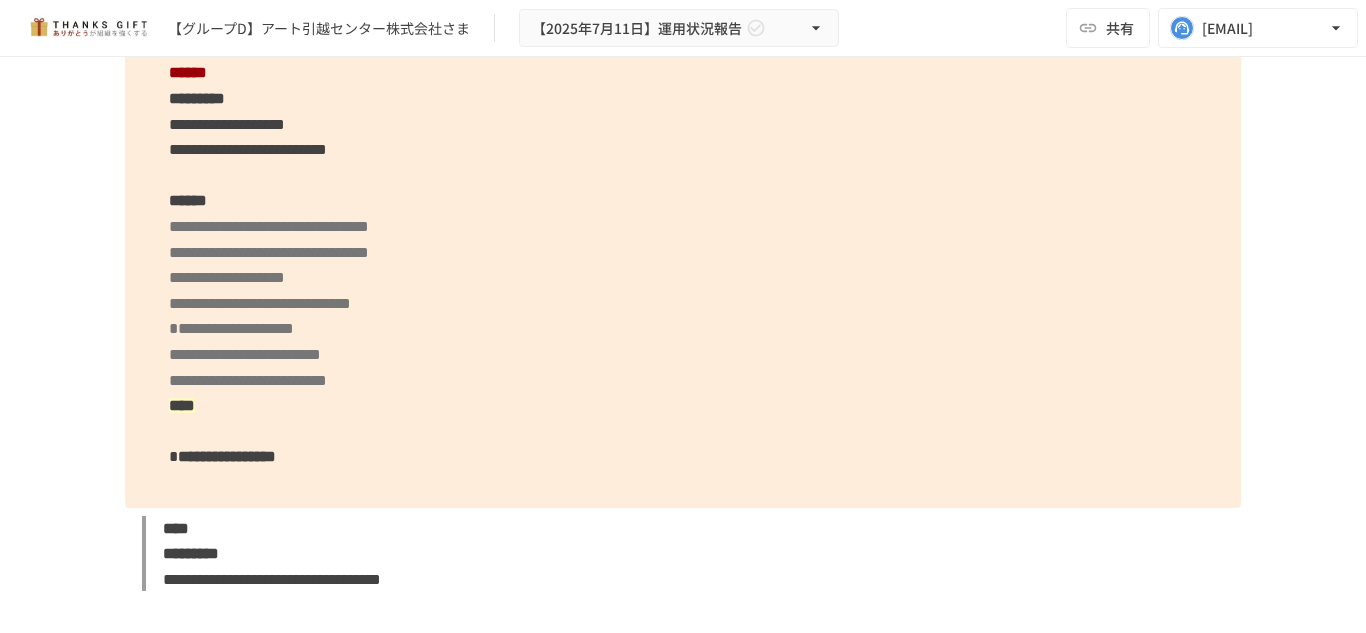 click on "**********" at bounding box center (683, 188) 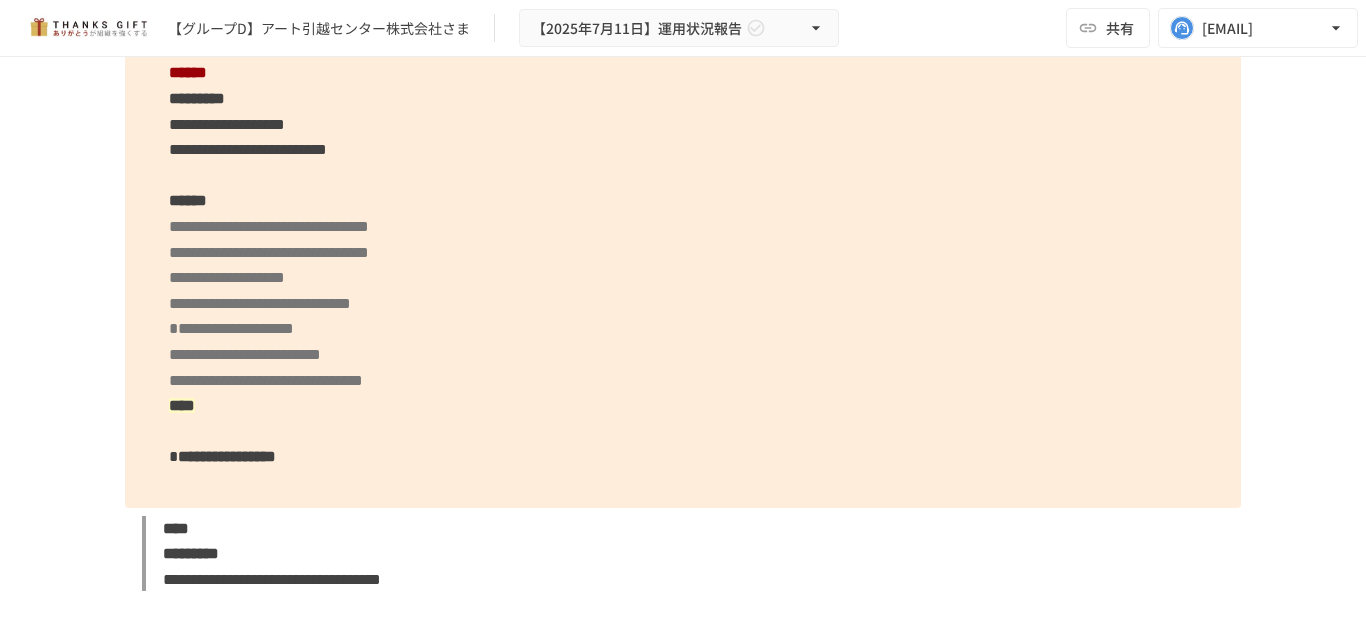 click on "**********" at bounding box center [266, 380] 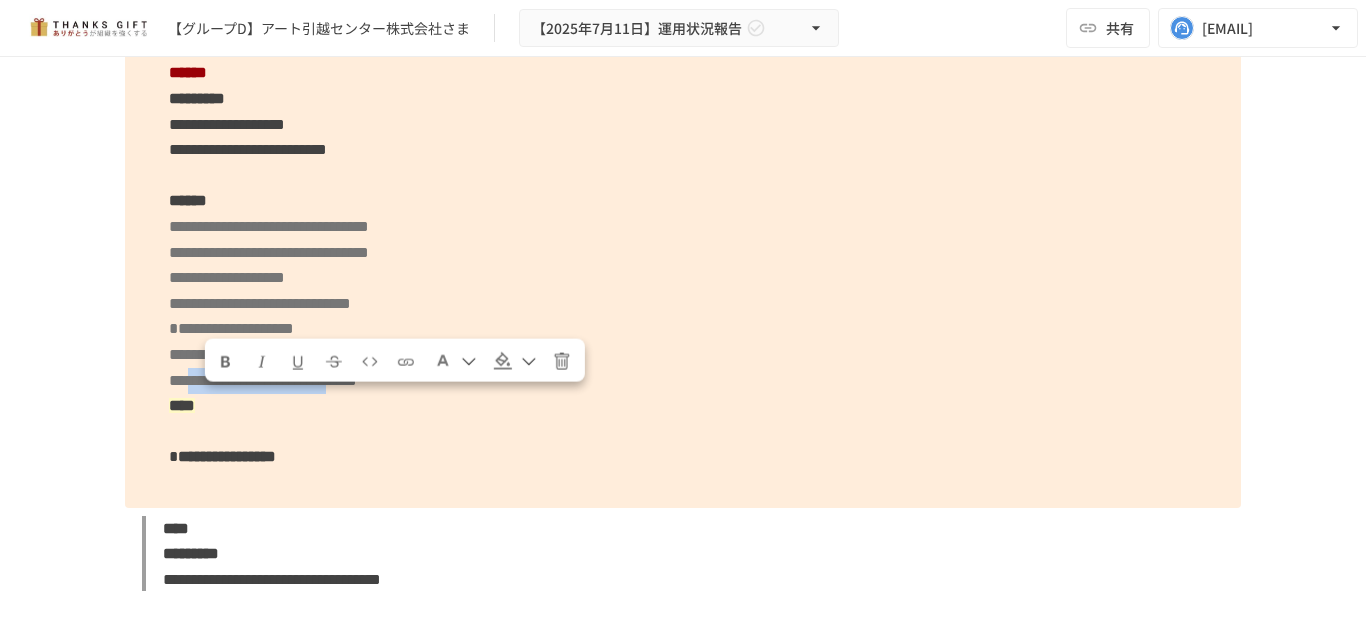 drag, startPoint x: 203, startPoint y: 398, endPoint x: 538, endPoint y: 409, distance: 335.18054 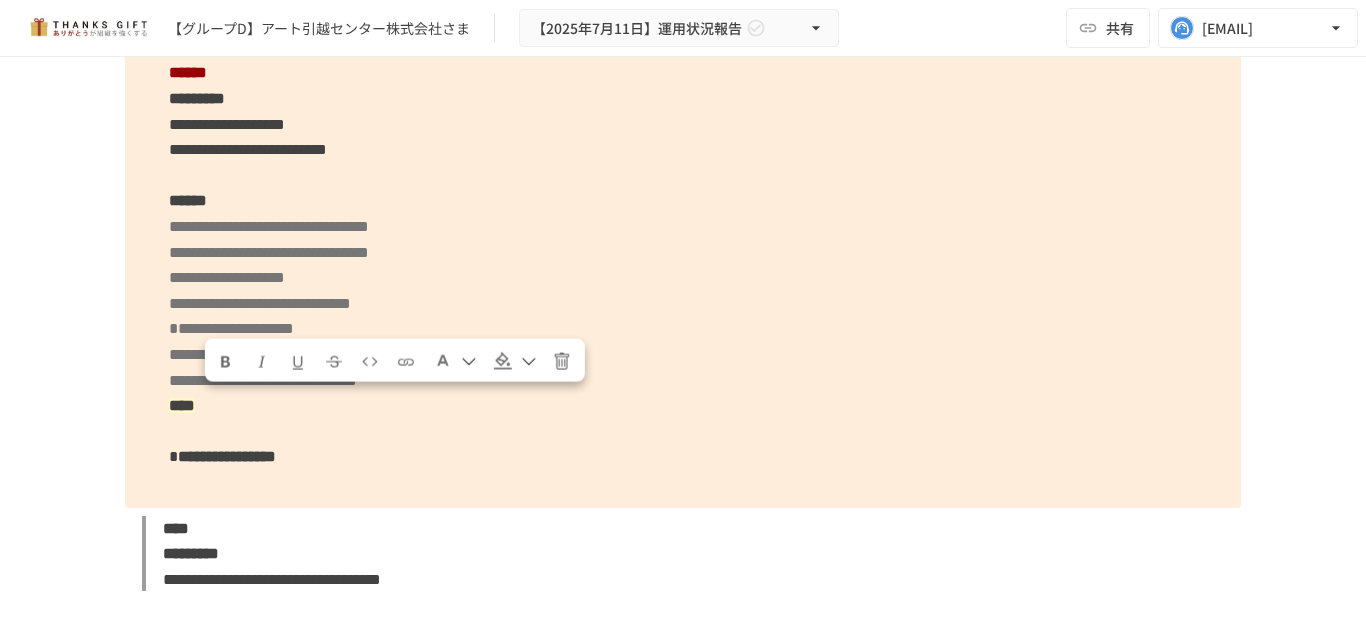 click on "**********" at bounding box center [683, 188] 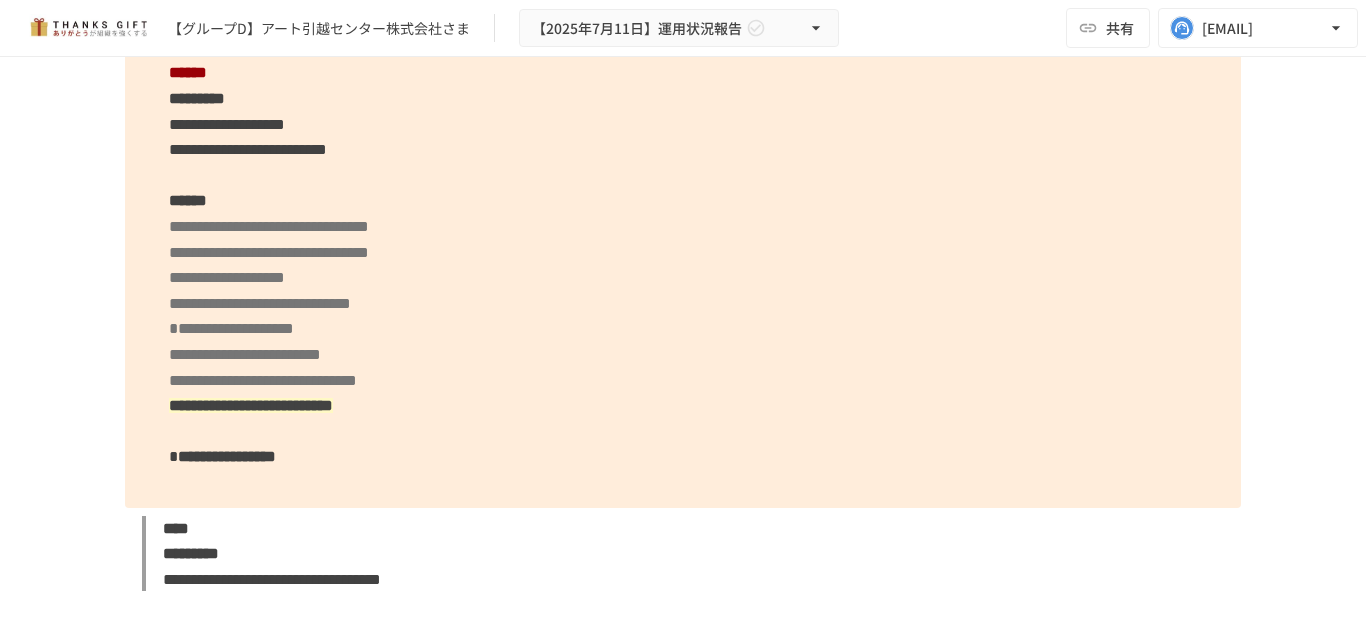 click on "**********" at bounding box center (683, 188) 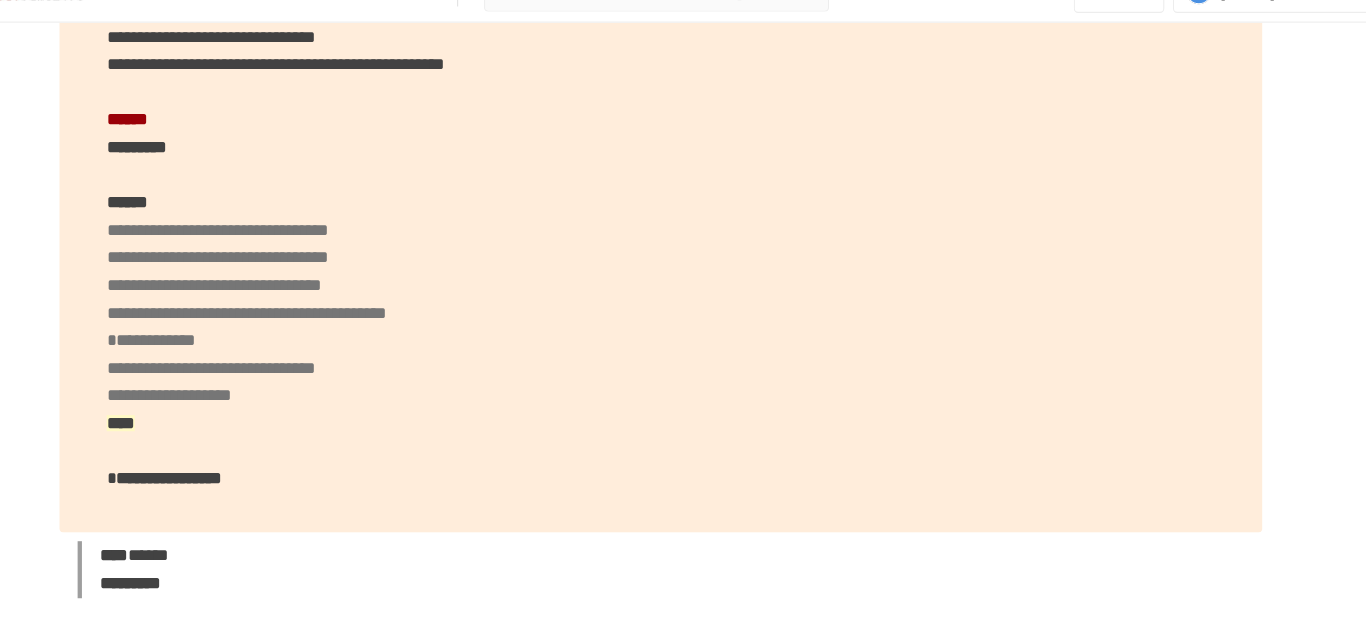 scroll, scrollTop: 12620, scrollLeft: 0, axis: vertical 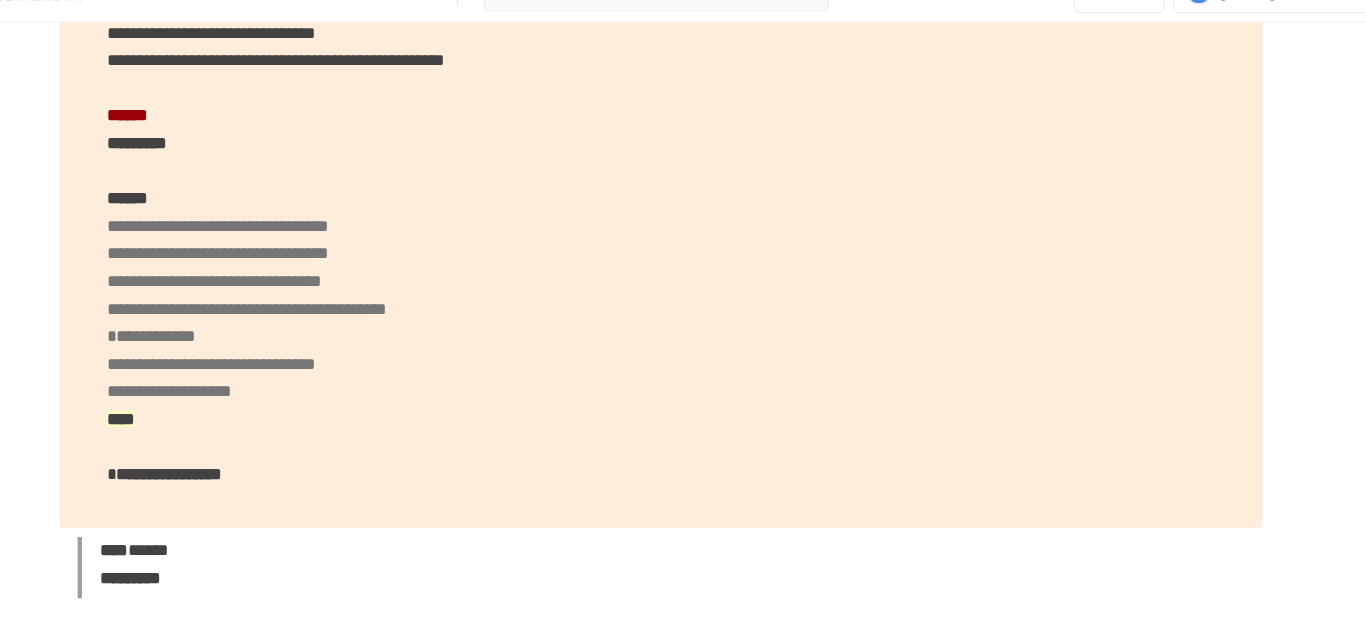 click on "**********" at bounding box center (683, 232) 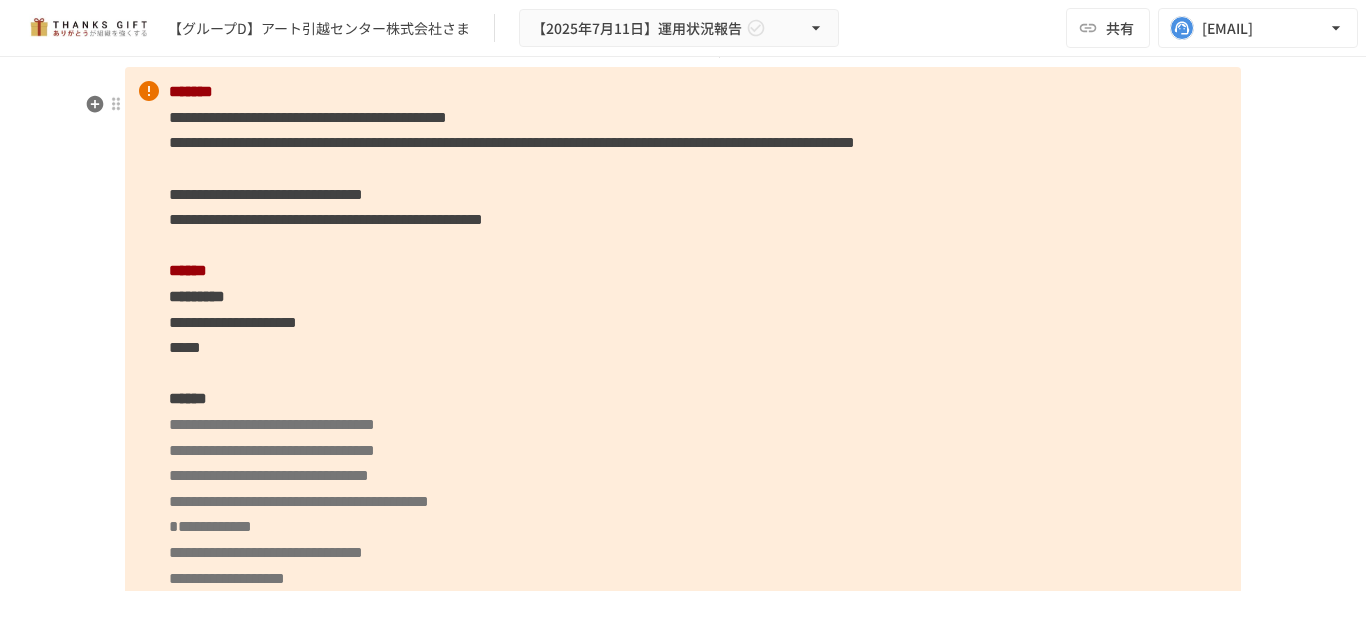 scroll, scrollTop: 12494, scrollLeft: 0, axis: vertical 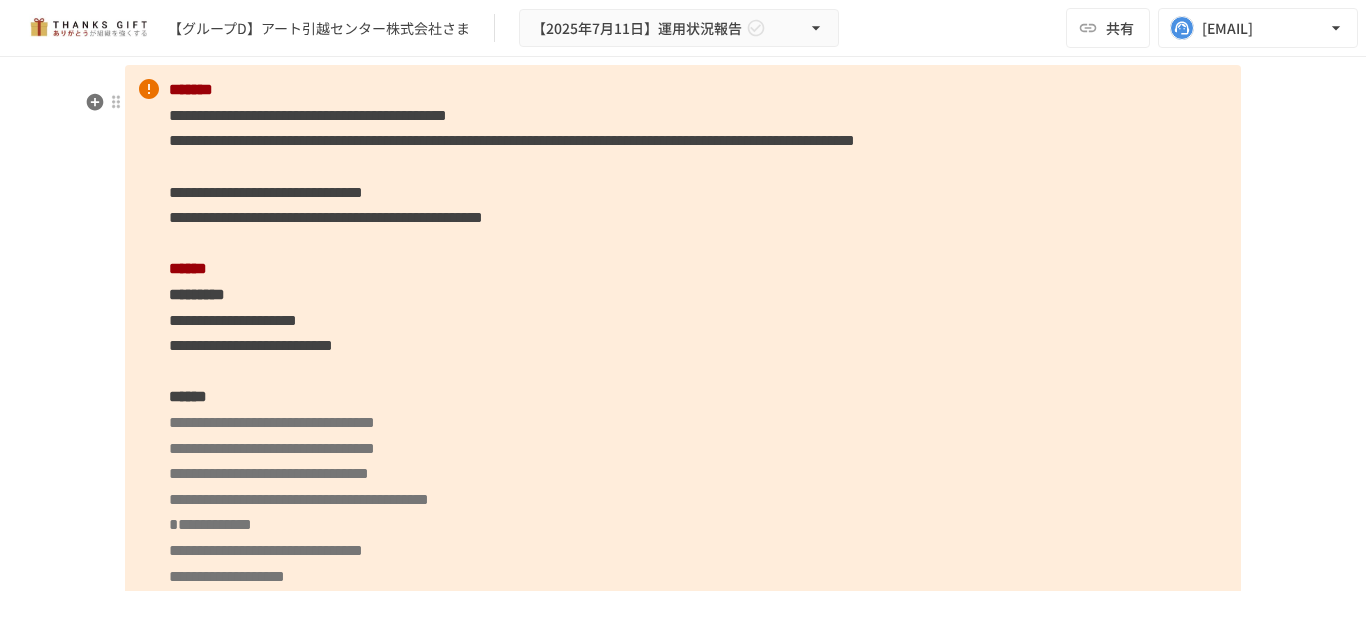 click on "**********" at bounding box center (683, 384) 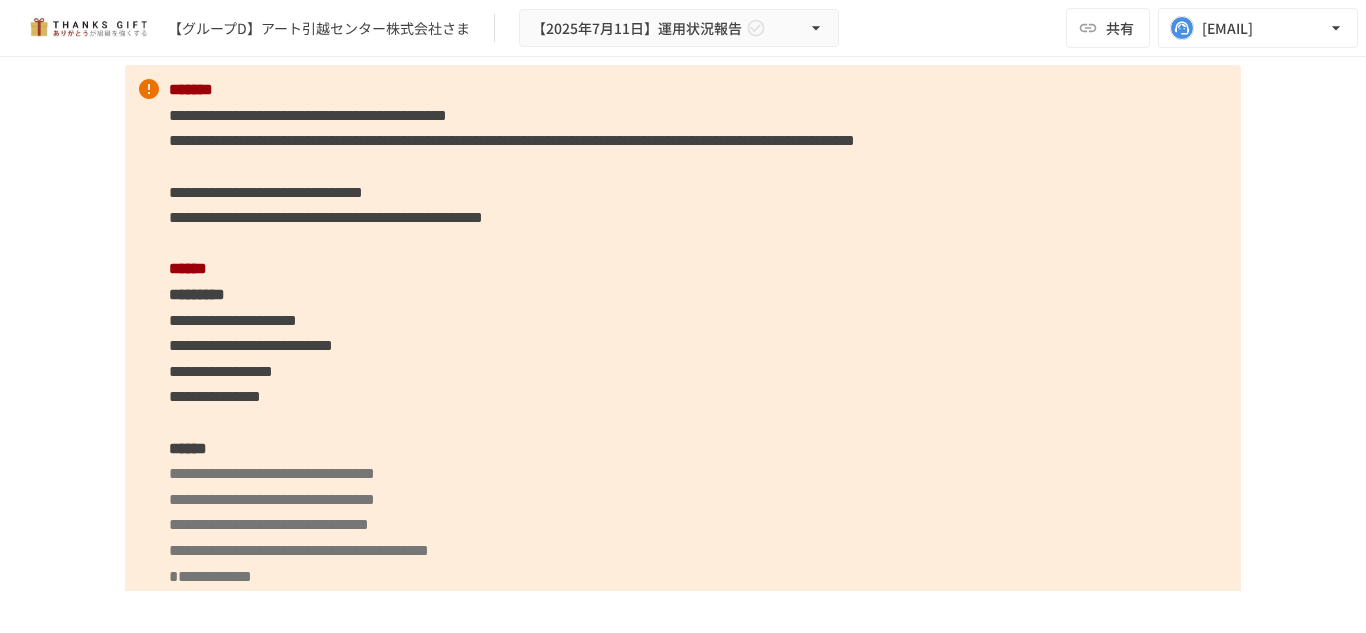 scroll, scrollTop: 12694, scrollLeft: 0, axis: vertical 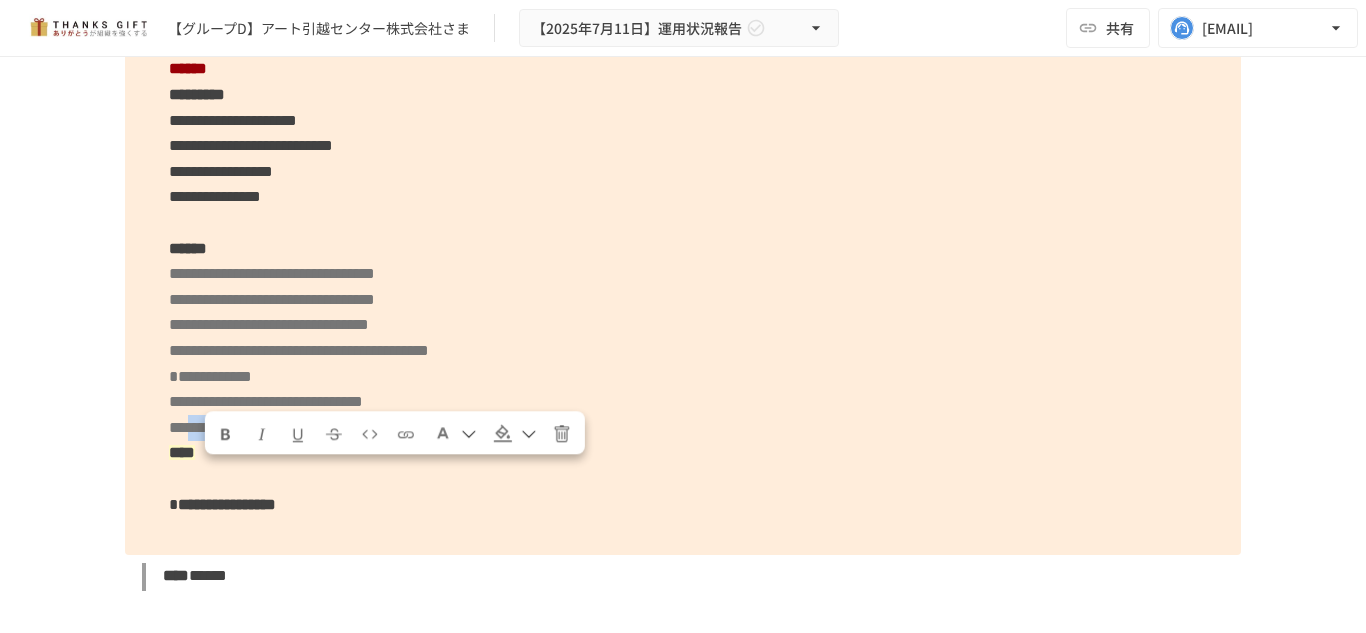 drag, startPoint x: 205, startPoint y: 480, endPoint x: 442, endPoint y: 481, distance: 237.0021 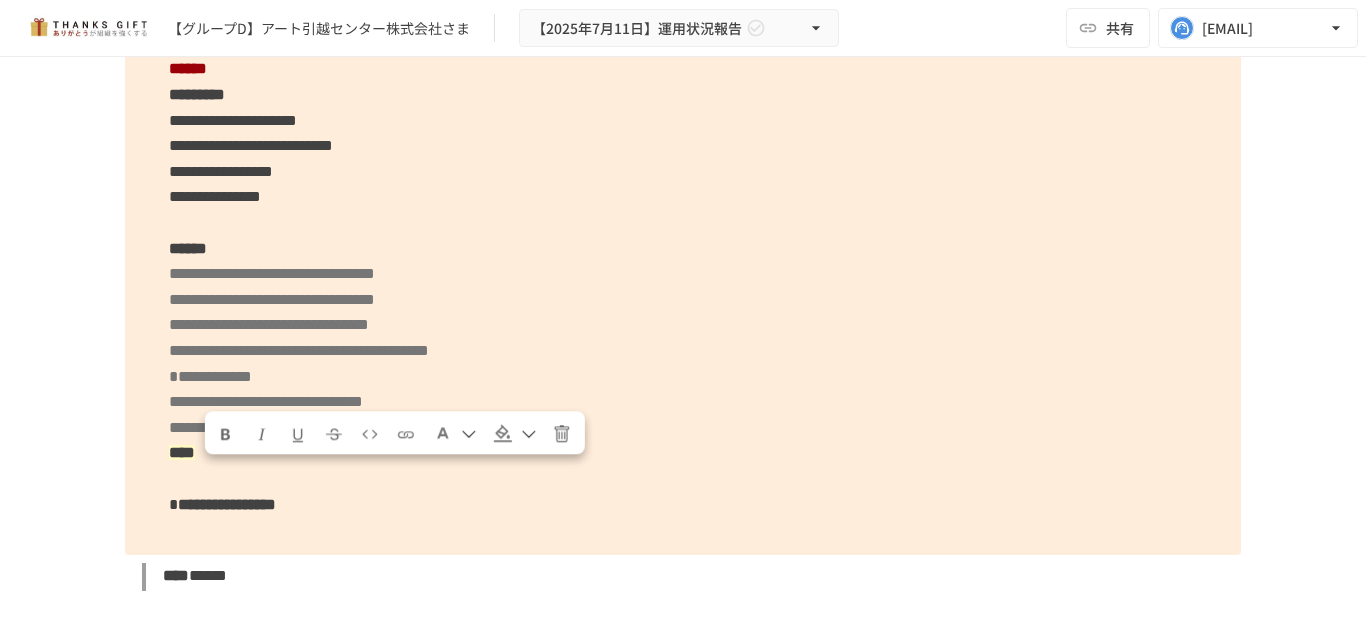 click on "**********" at bounding box center (683, 209) 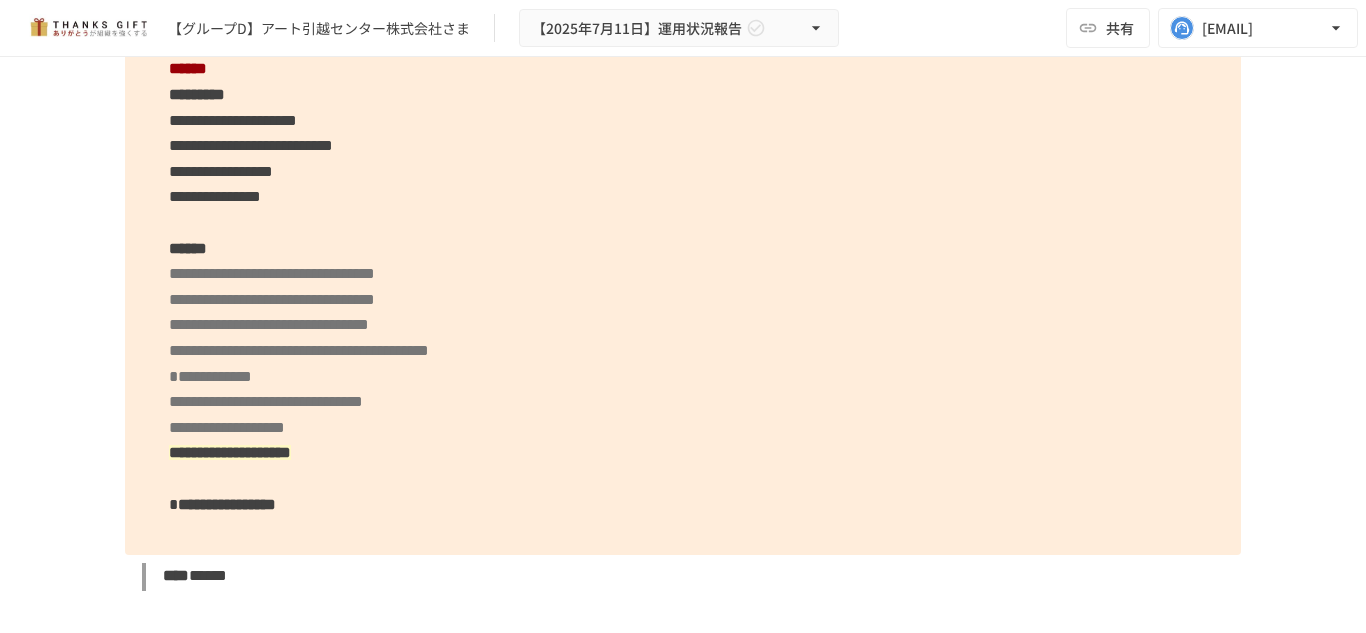 scroll, scrollTop: 12794, scrollLeft: 0, axis: vertical 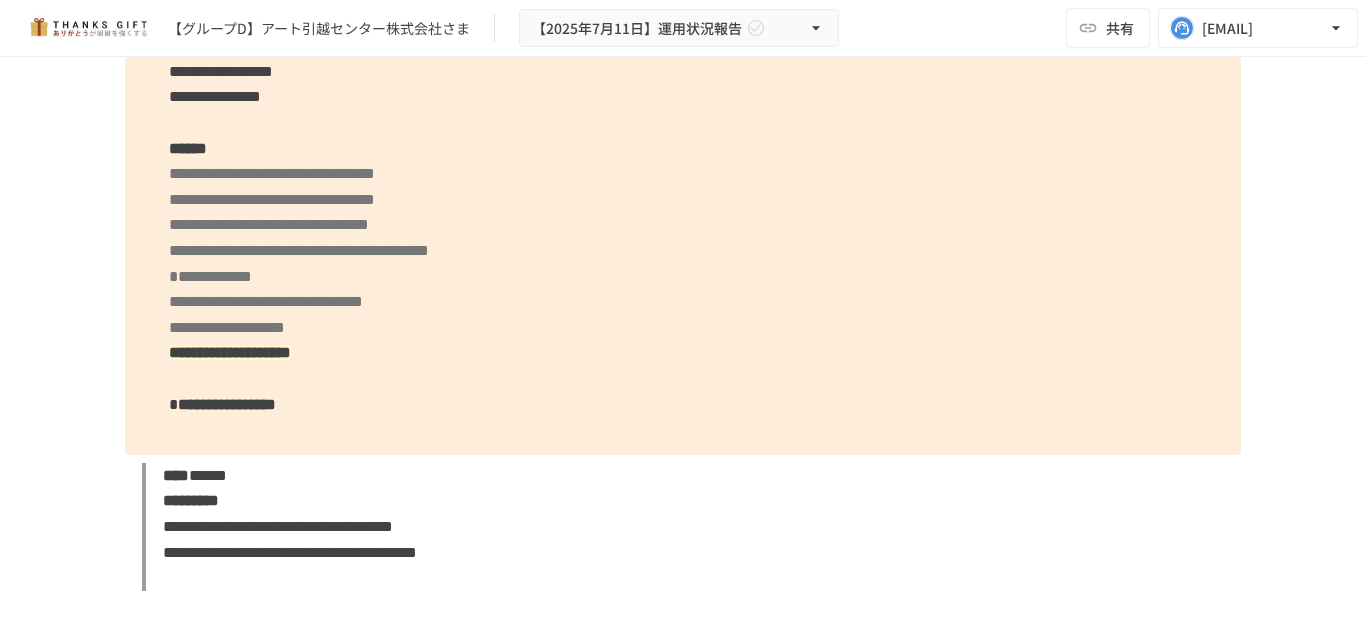 click on "**********" at bounding box center (683, 109) 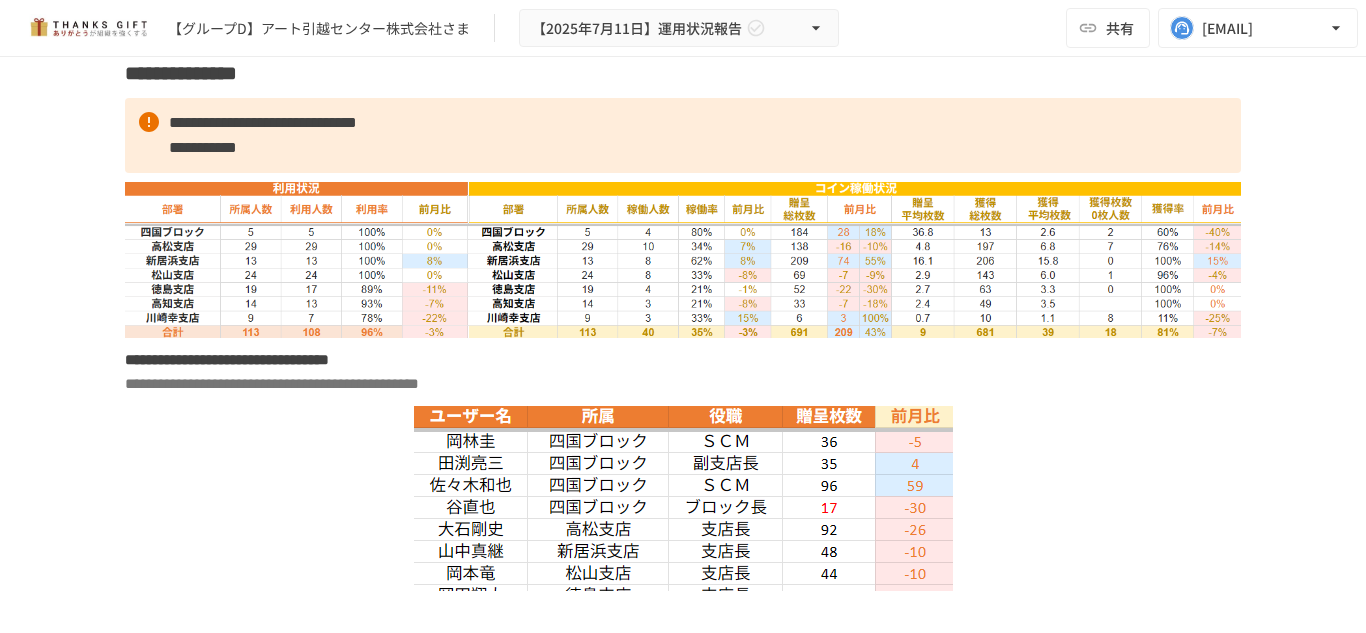 scroll, scrollTop: 13694, scrollLeft: 0, axis: vertical 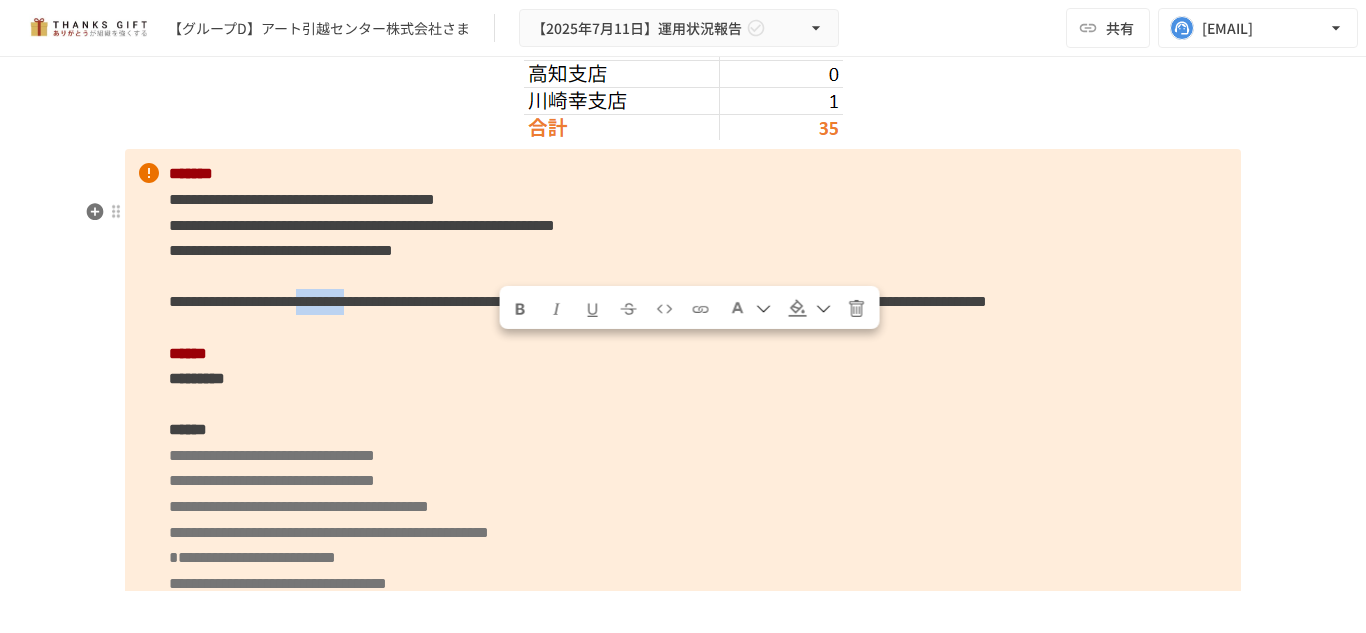 drag, startPoint x: 497, startPoint y: 350, endPoint x: 618, endPoint y: 343, distance: 121.20231 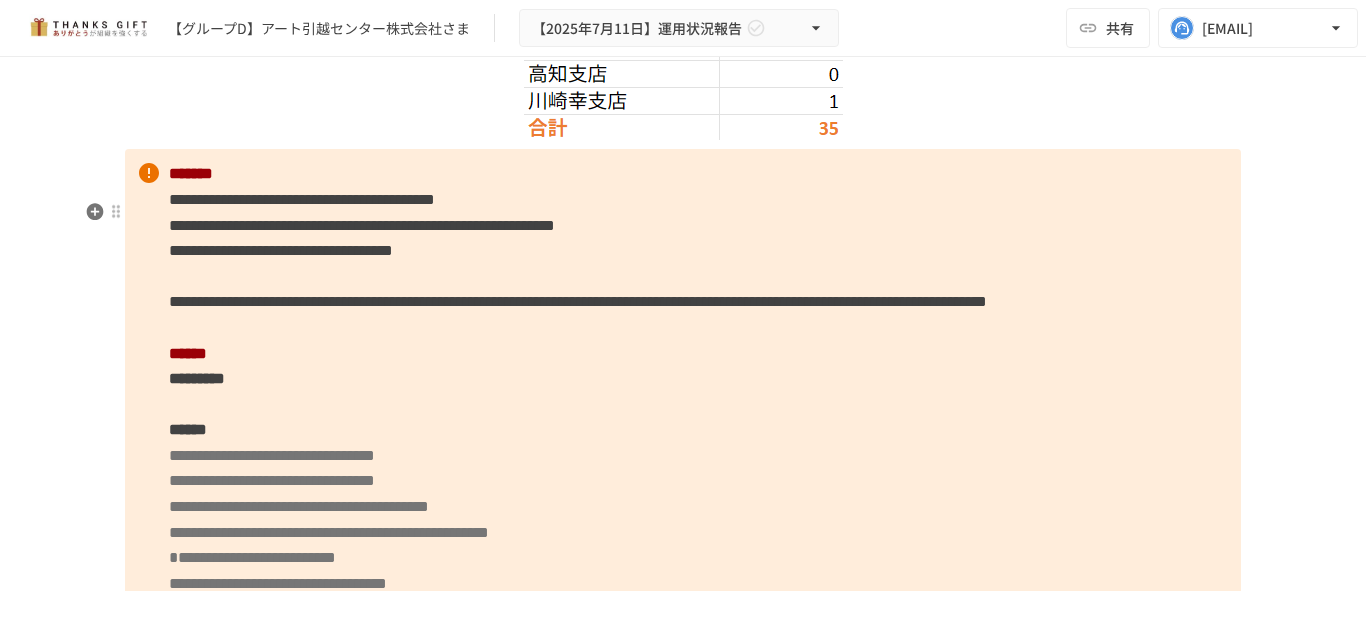 click on "**********" at bounding box center (578, 301) 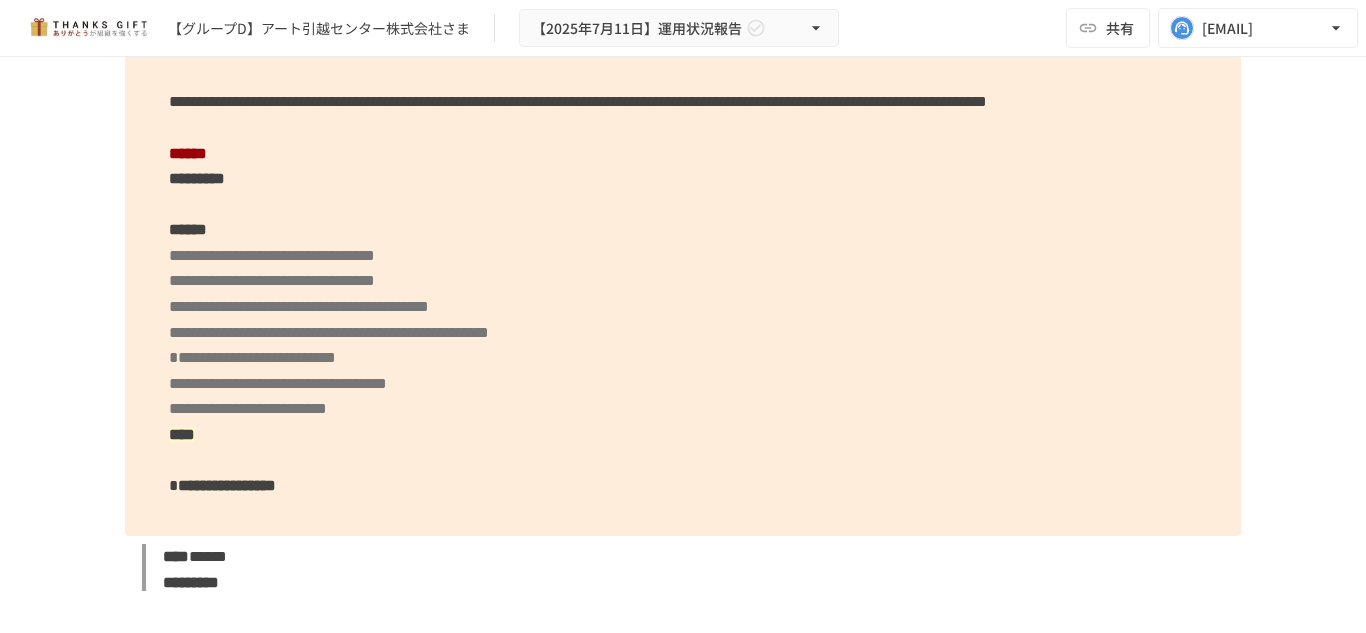 scroll, scrollTop: 14932, scrollLeft: 0, axis: vertical 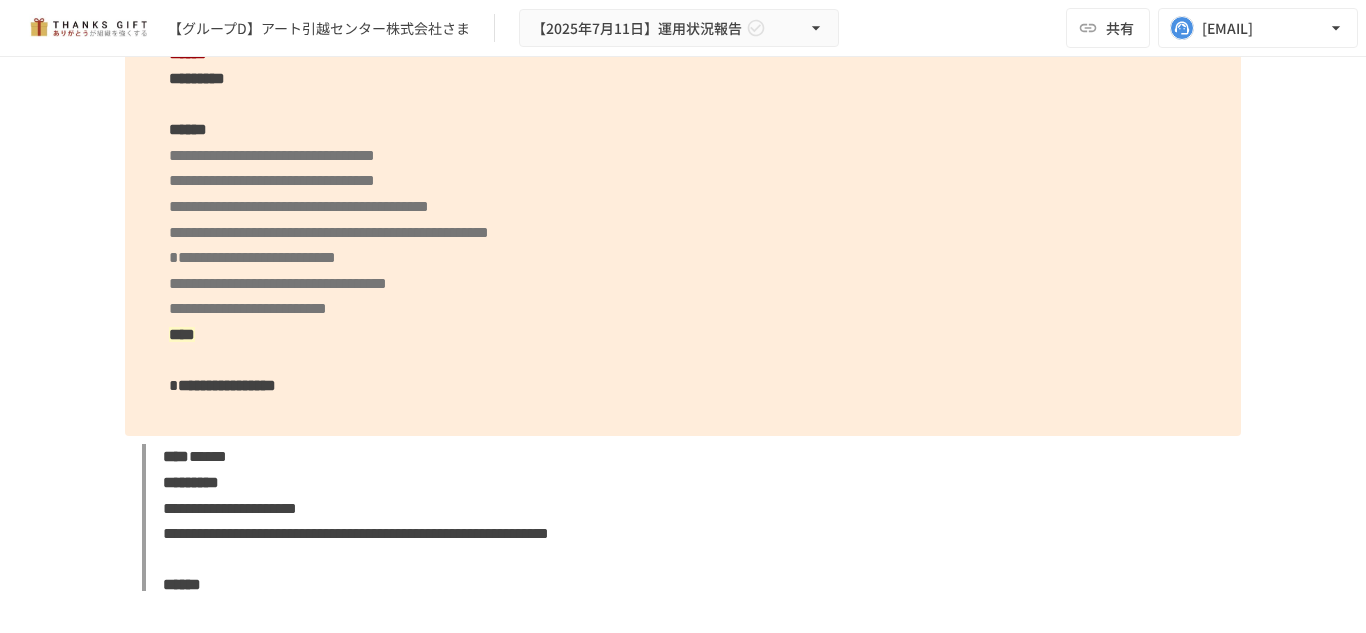 click on "**********" at bounding box center [683, 142] 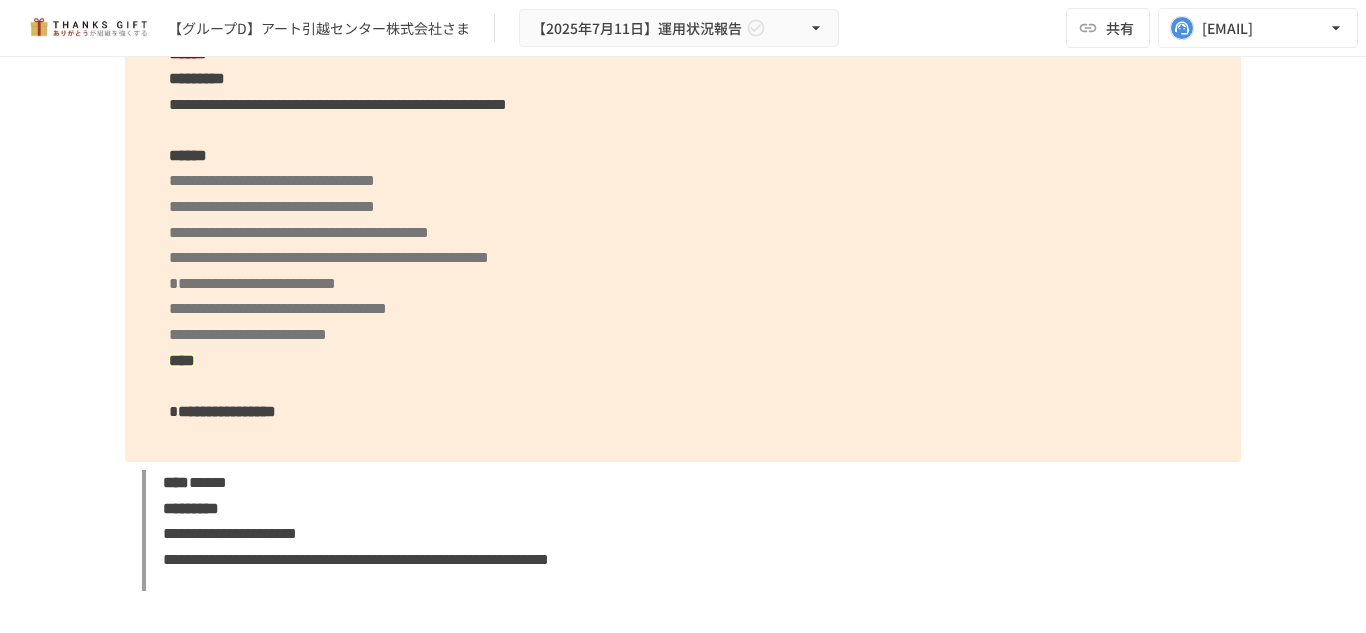 click on "**********" at bounding box center [683, 155] 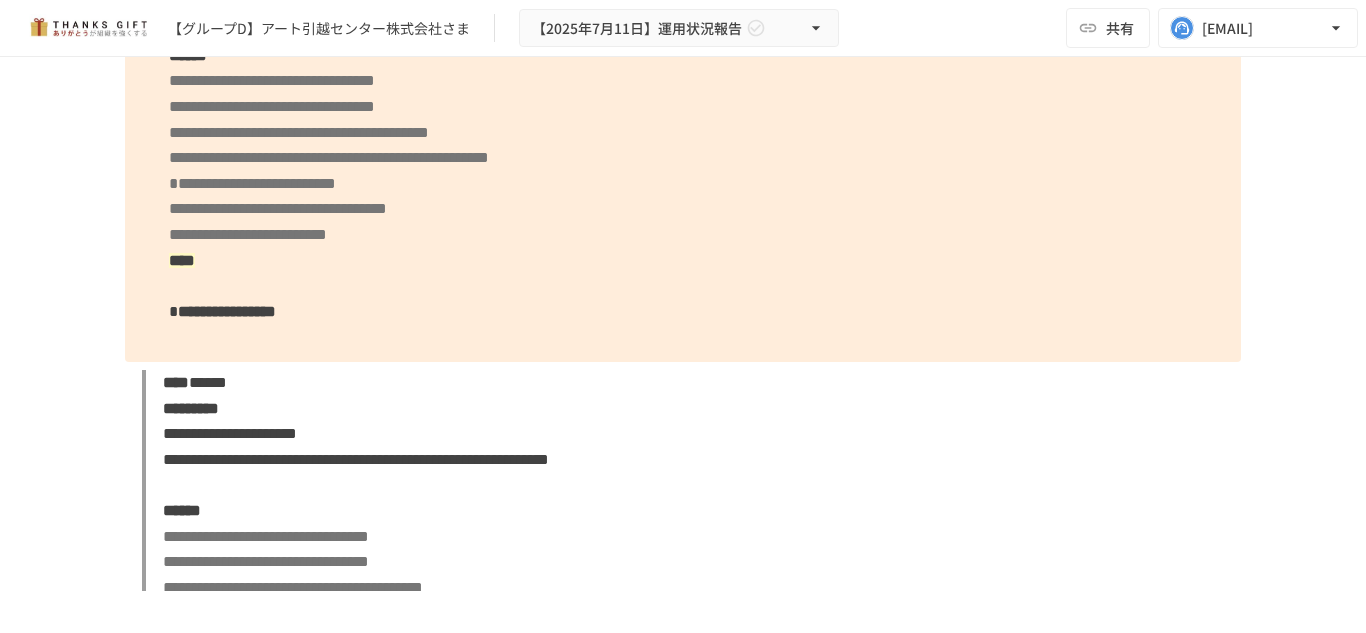 scroll, scrollTop: 14932, scrollLeft: 0, axis: vertical 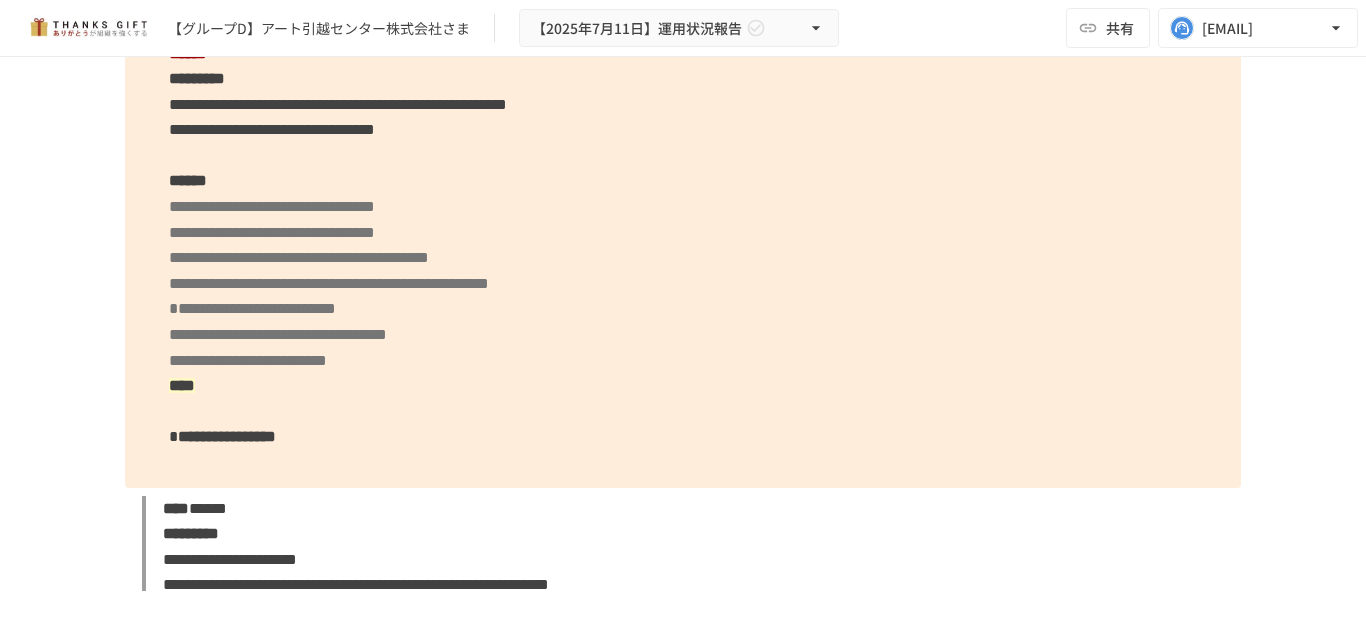 click on "**********" at bounding box center (272, 129) 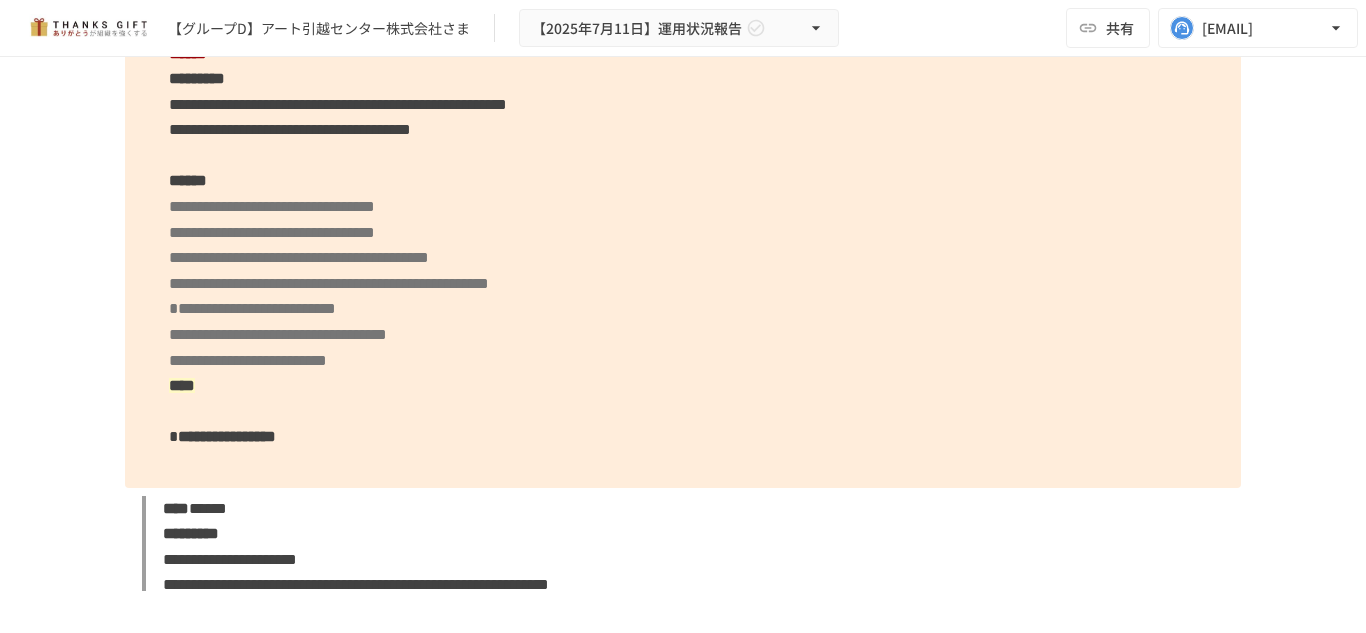 click on "**********" at bounding box center (683, 168) 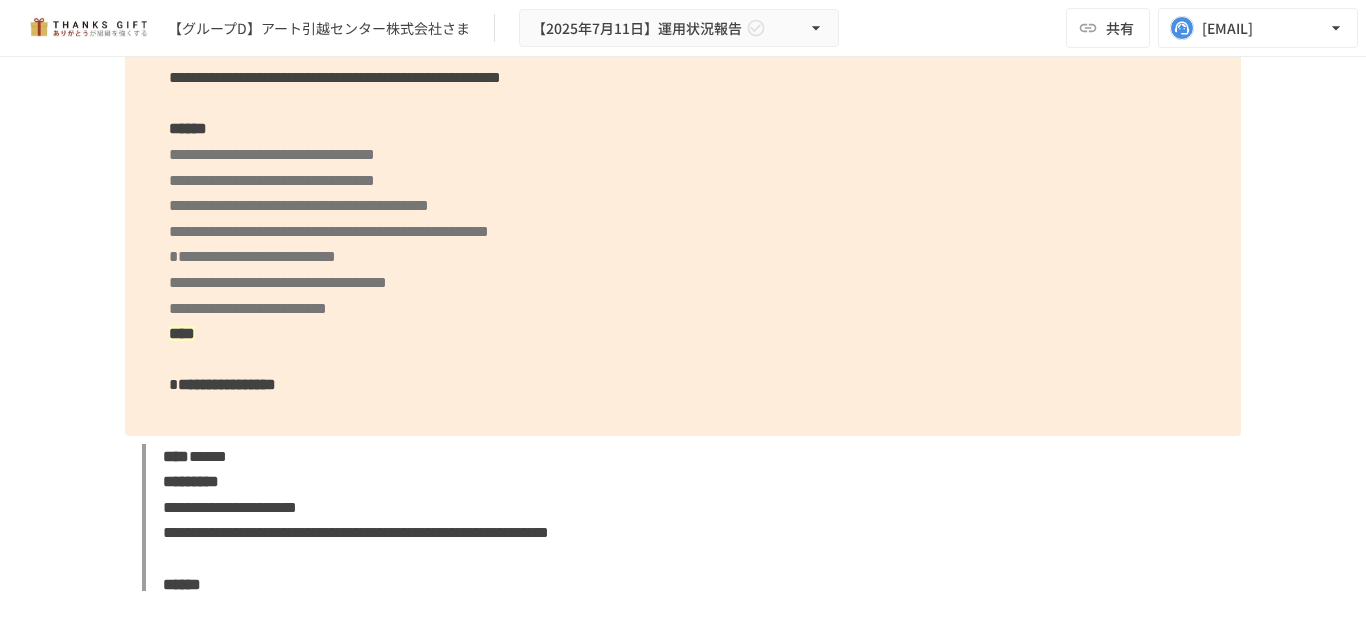 scroll, scrollTop: 14985, scrollLeft: 0, axis: vertical 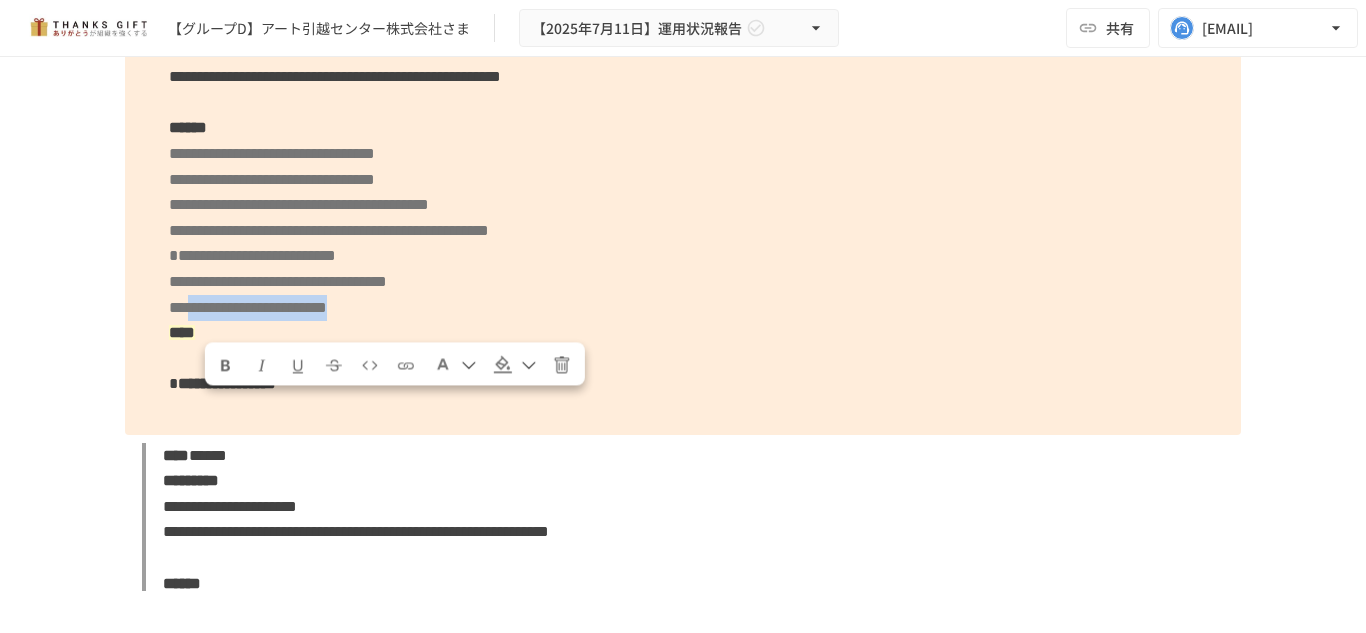 drag, startPoint x: 204, startPoint y: 410, endPoint x: 538, endPoint y: 400, distance: 334.14966 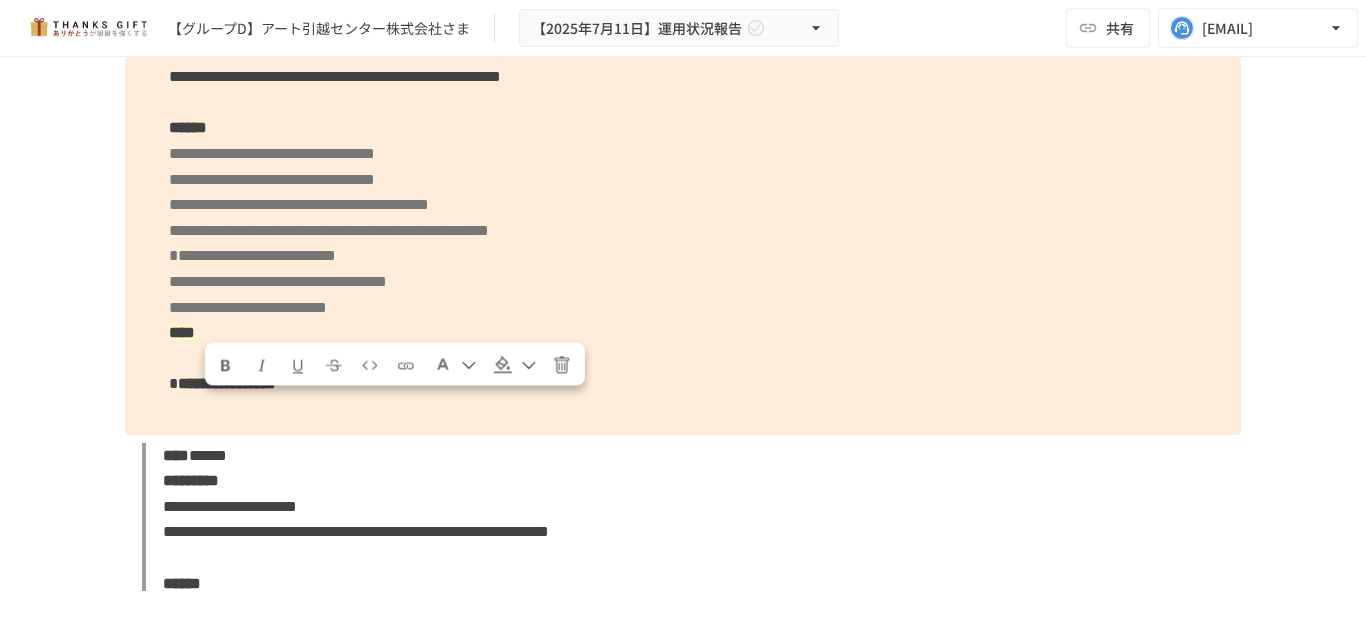 click on "**********" at bounding box center (683, 115) 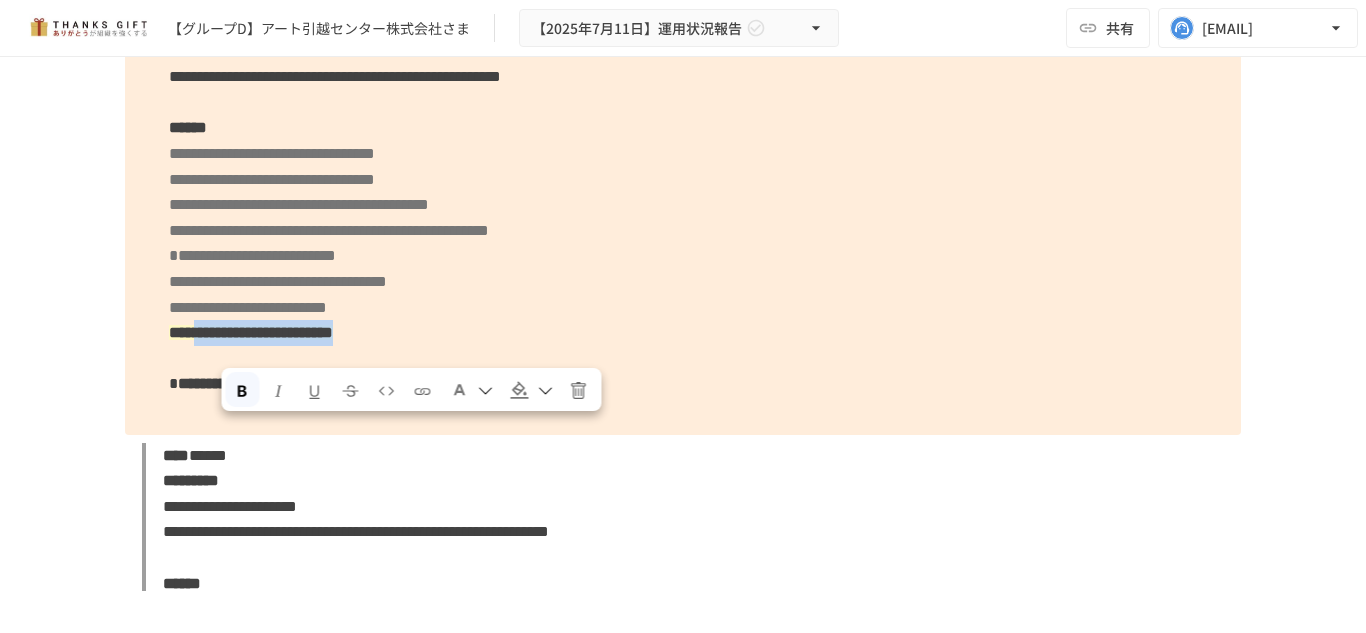 drag, startPoint x: 219, startPoint y: 435, endPoint x: 578, endPoint y: 446, distance: 359.1685 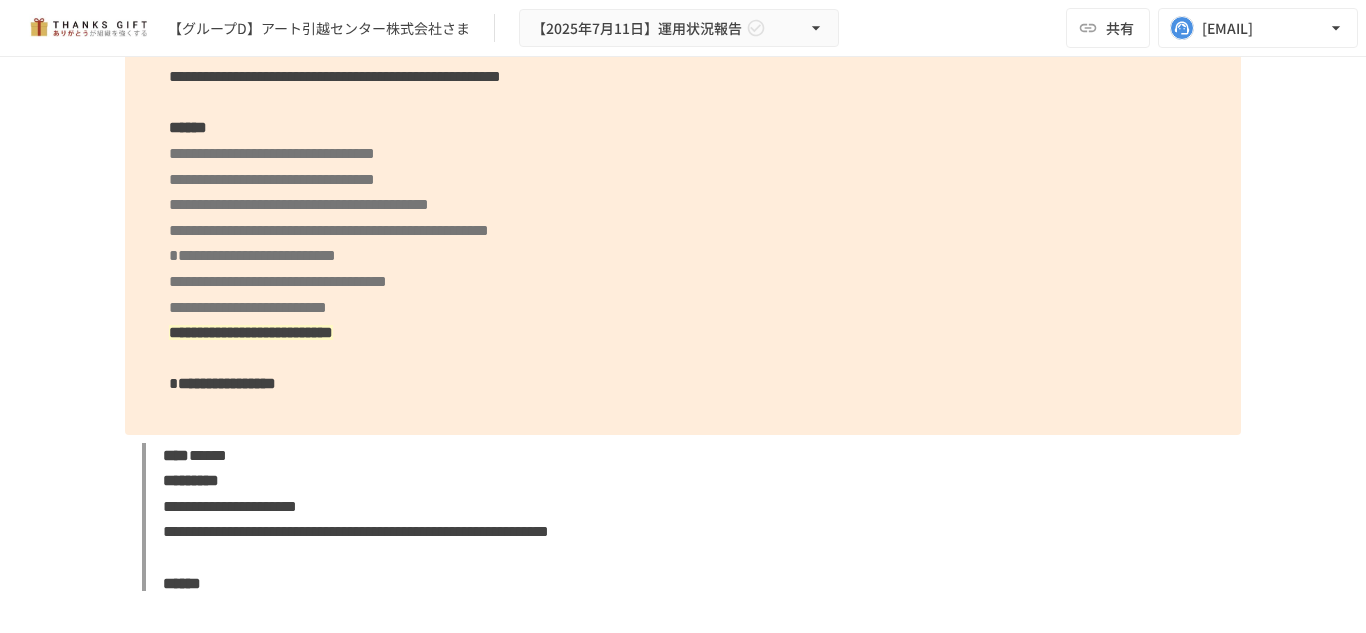 click on "**********" at bounding box center (683, 115) 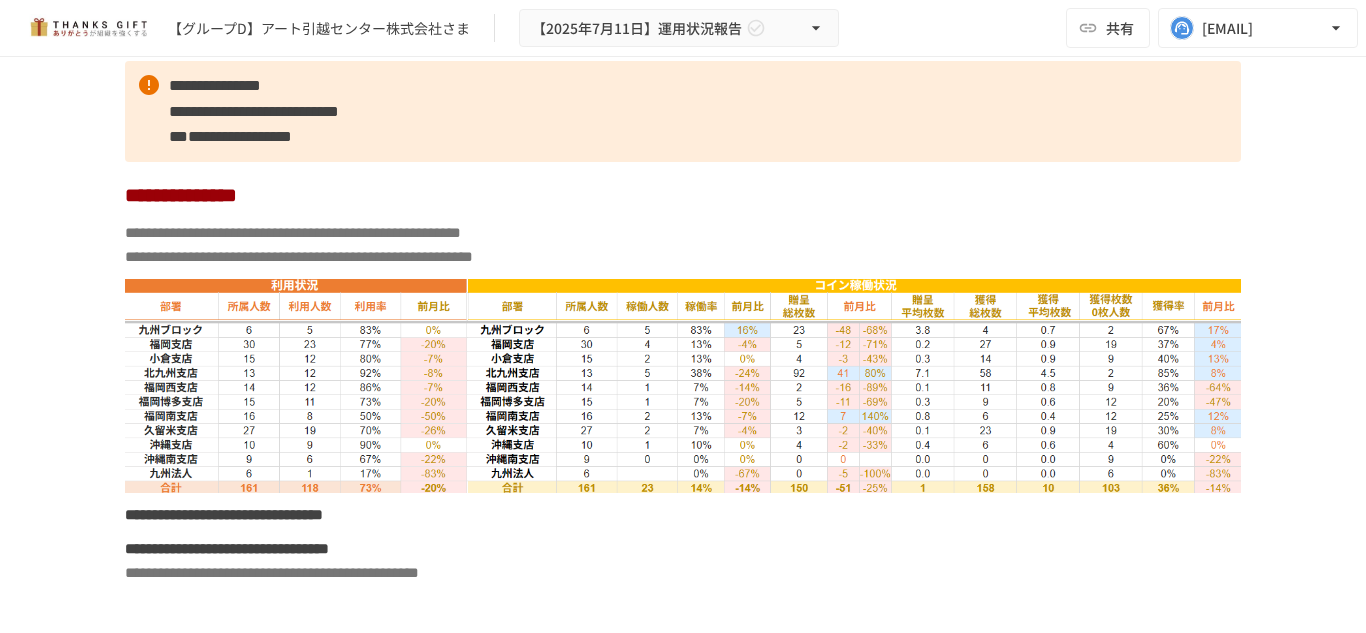 scroll, scrollTop: 15885, scrollLeft: 0, axis: vertical 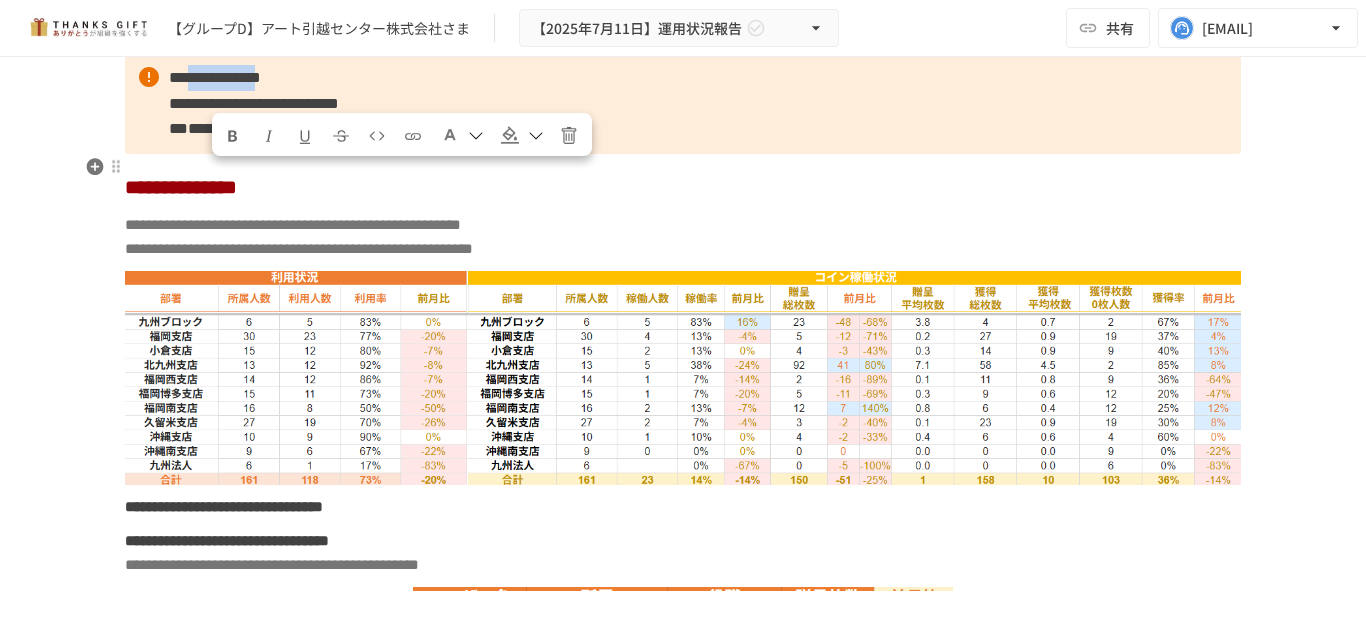 drag, startPoint x: 209, startPoint y: 185, endPoint x: 379, endPoint y: 184, distance: 170.00294 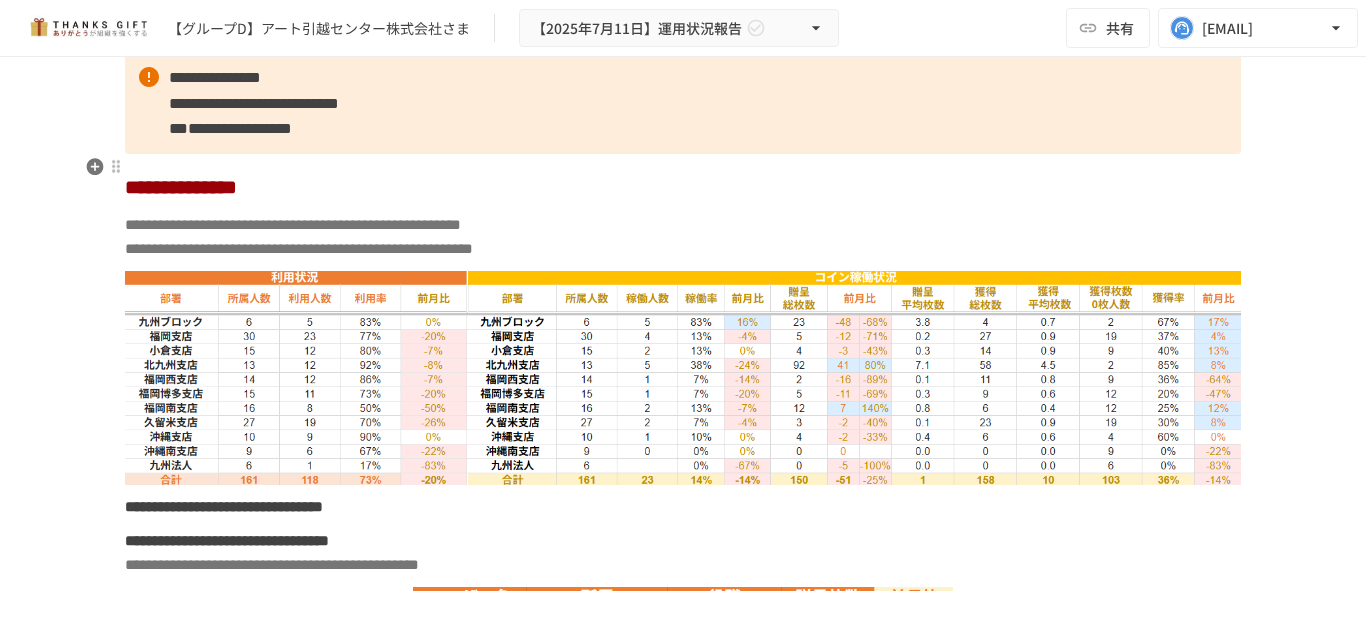 click on "**********" at bounding box center [254, 103] 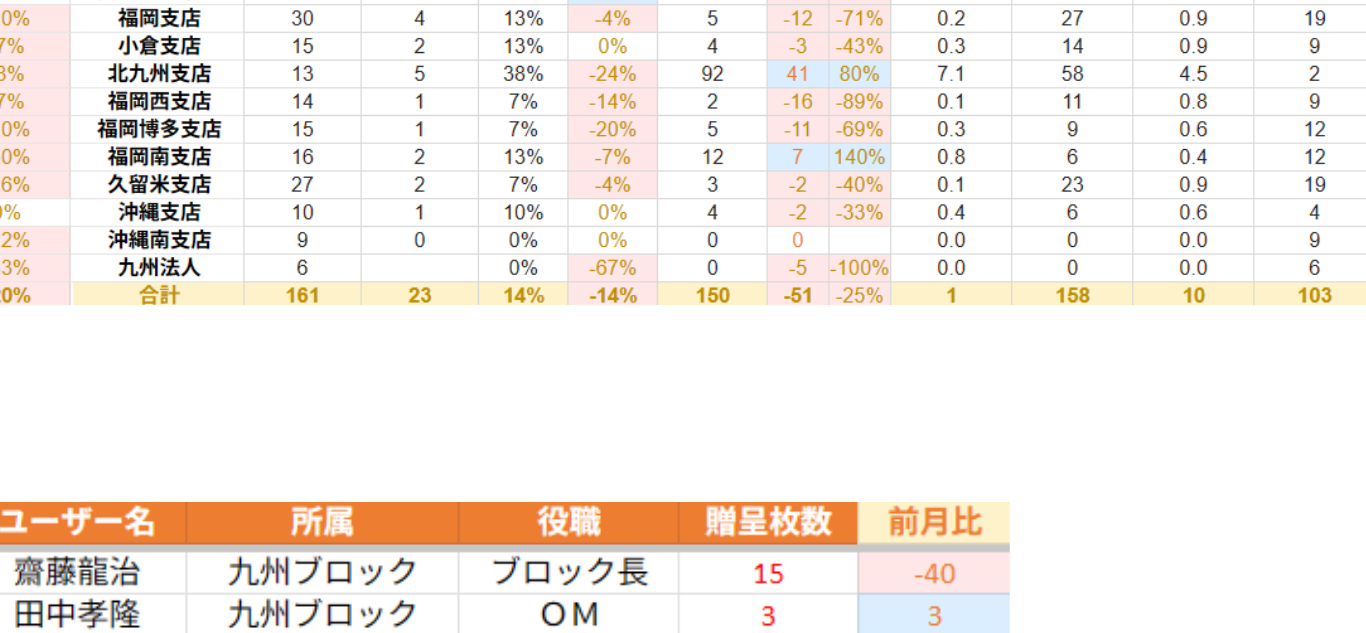 scroll, scrollTop: 15991, scrollLeft: 0, axis: vertical 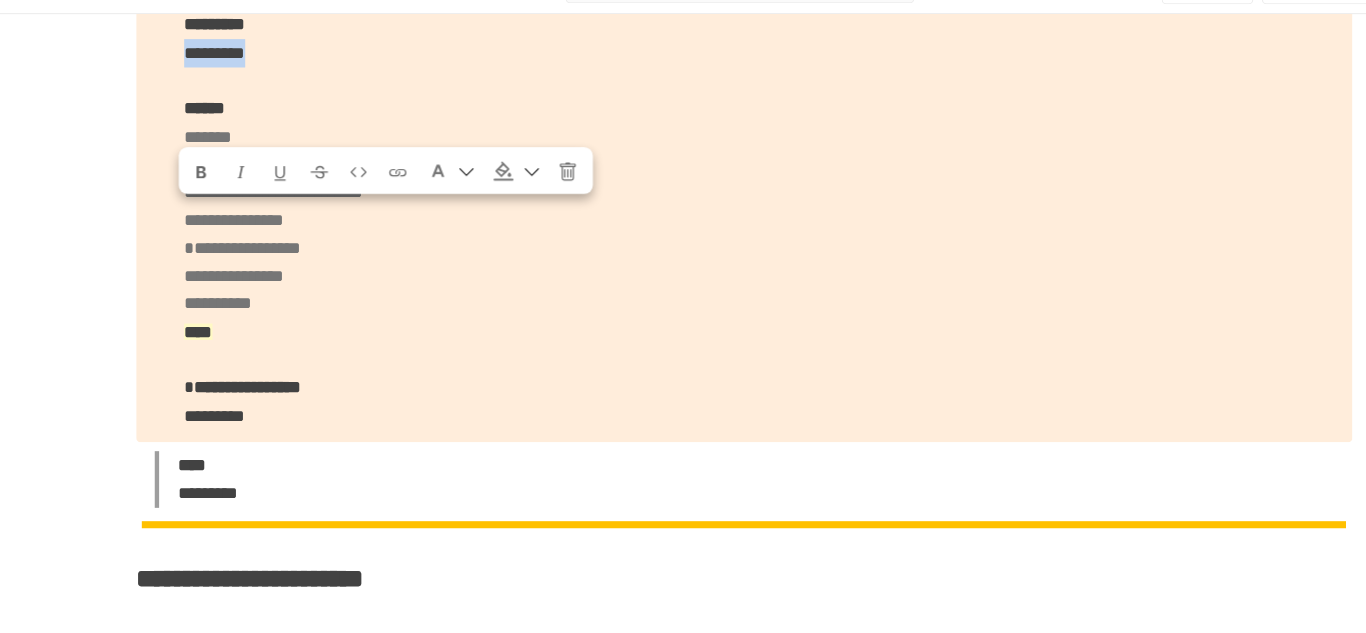 drag, startPoint x: 307, startPoint y: 254, endPoint x: 144, endPoint y: 240, distance: 163.60013 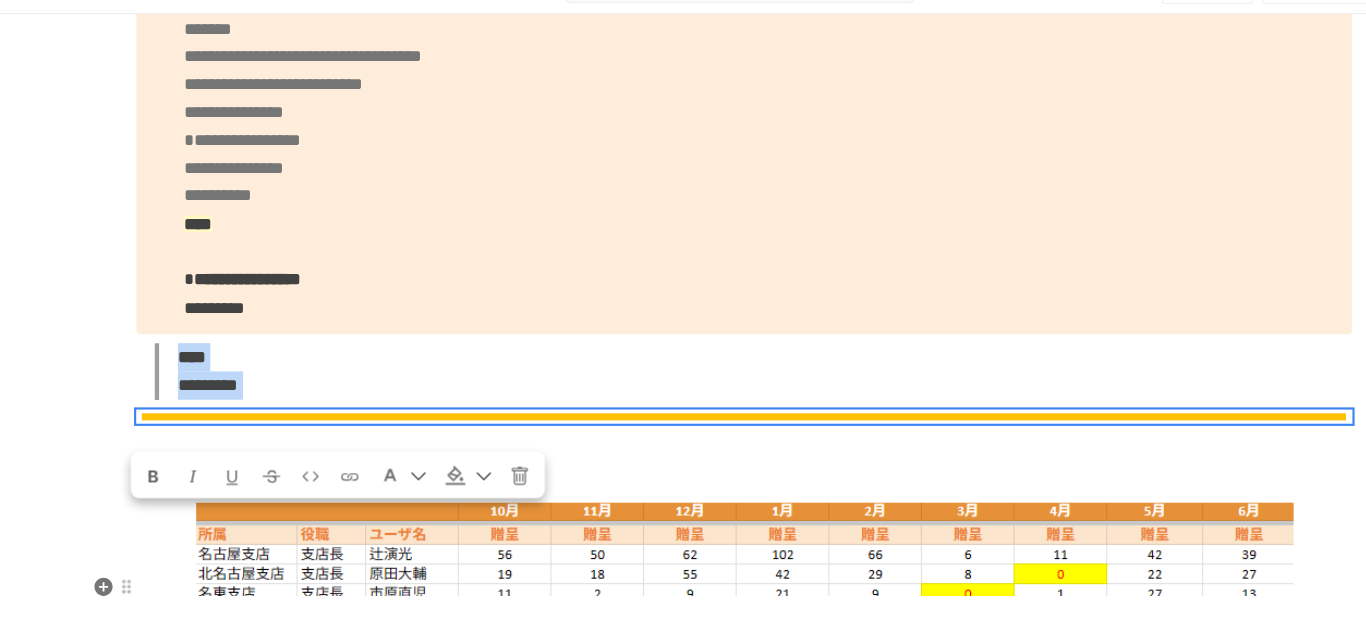 scroll, scrollTop: 17517, scrollLeft: 0, axis: vertical 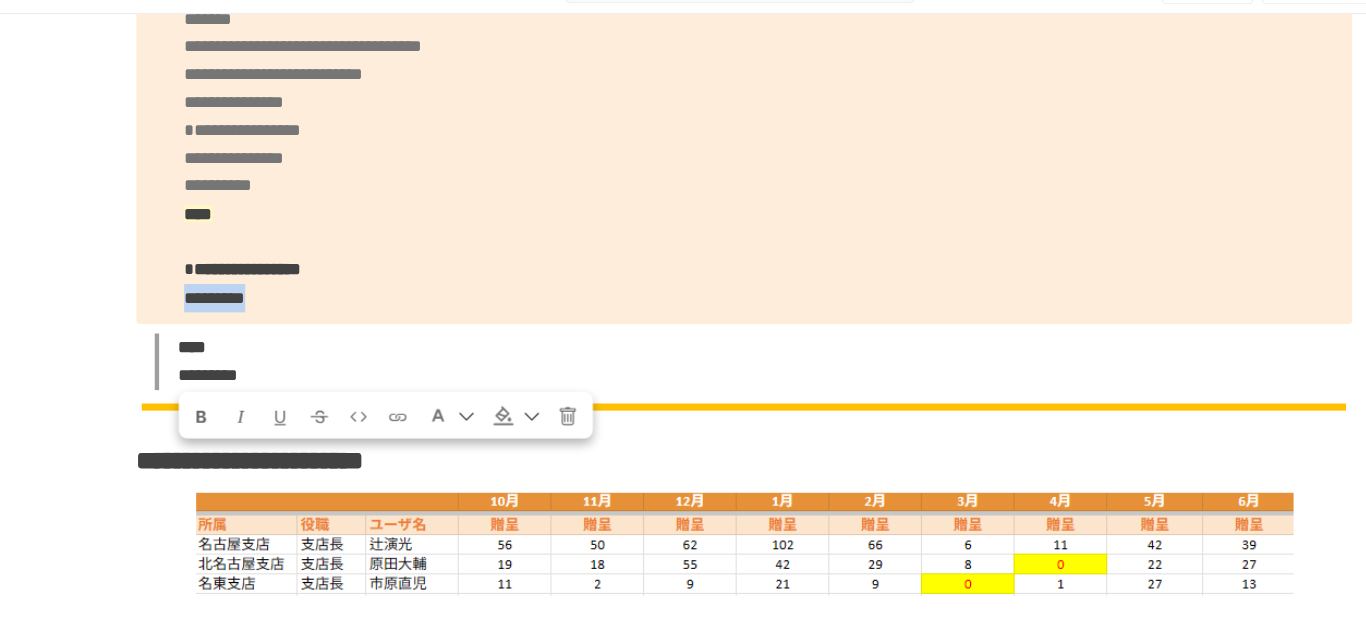 drag, startPoint x: 335, startPoint y: 573, endPoint x: 156, endPoint y: 484, distance: 199.90498 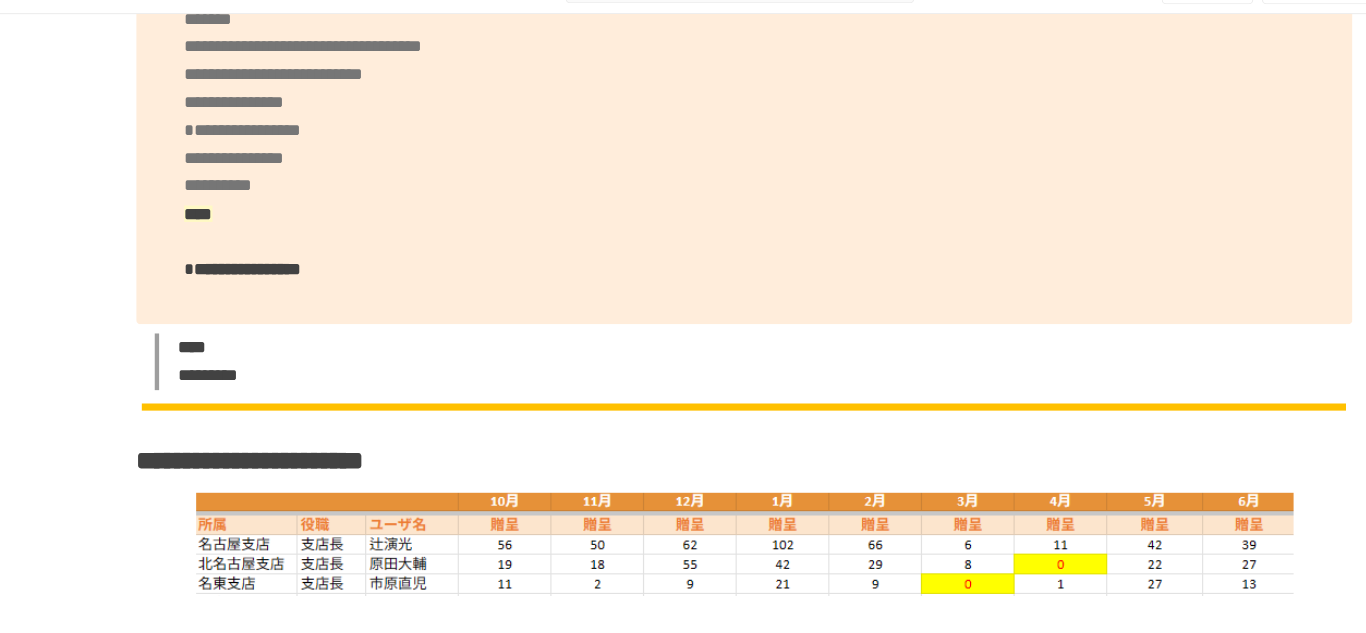 scroll, scrollTop: 17425, scrollLeft: 0, axis: vertical 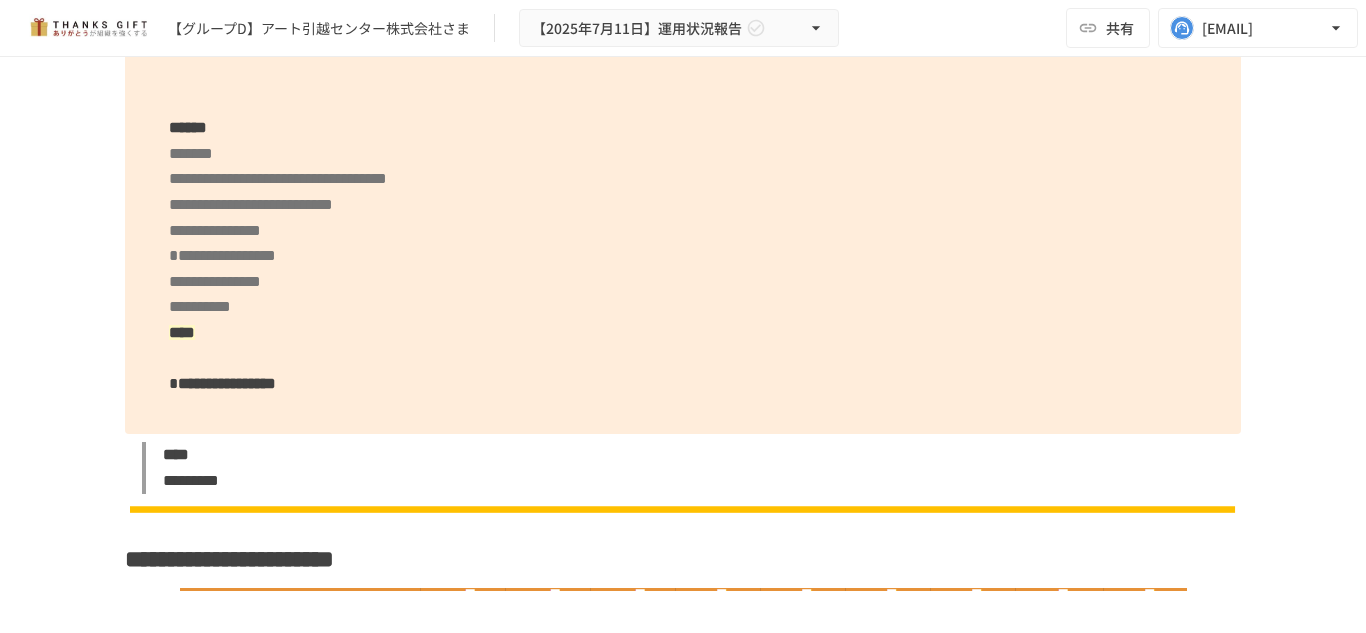 click on "**********" at bounding box center (683, 115) 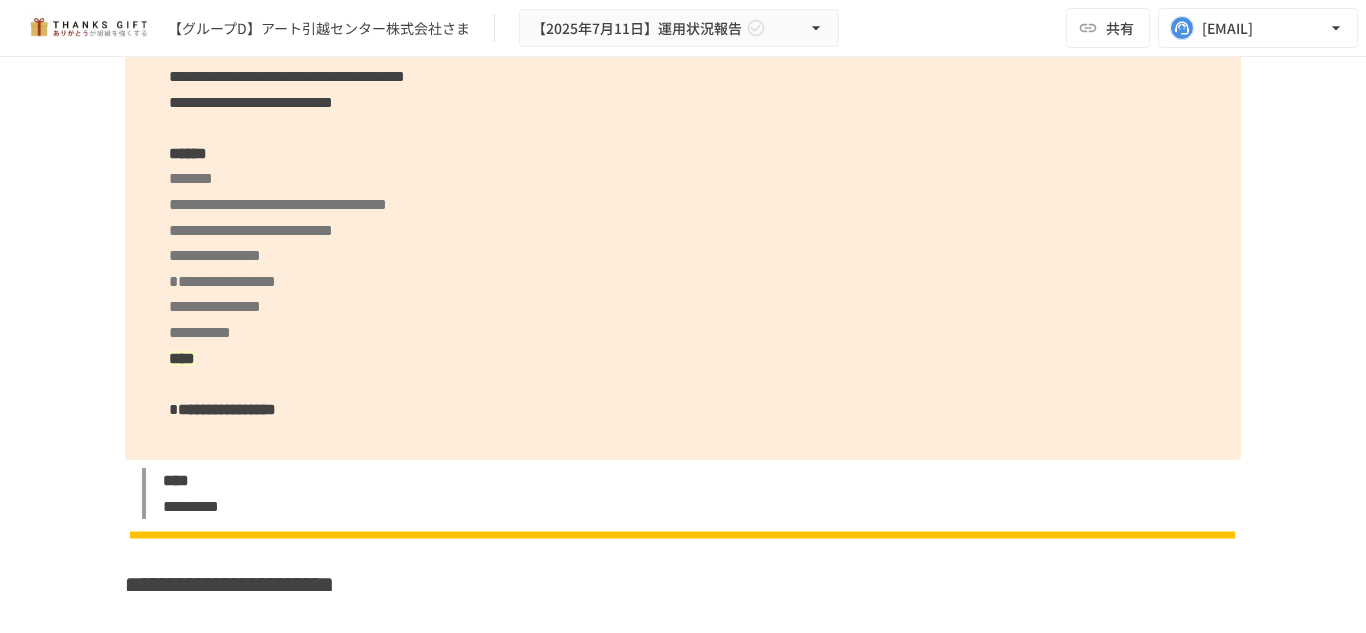 click on "**********" at bounding box center (683, 295) 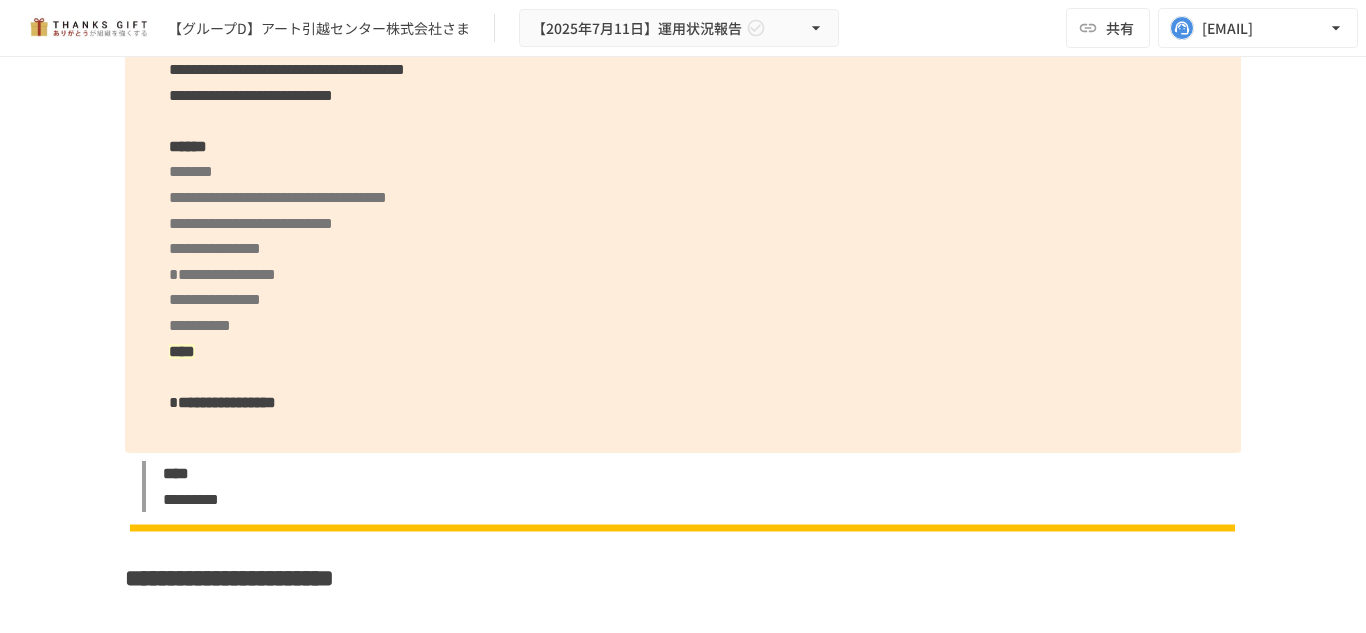click on "**********" at bounding box center [683, 121] 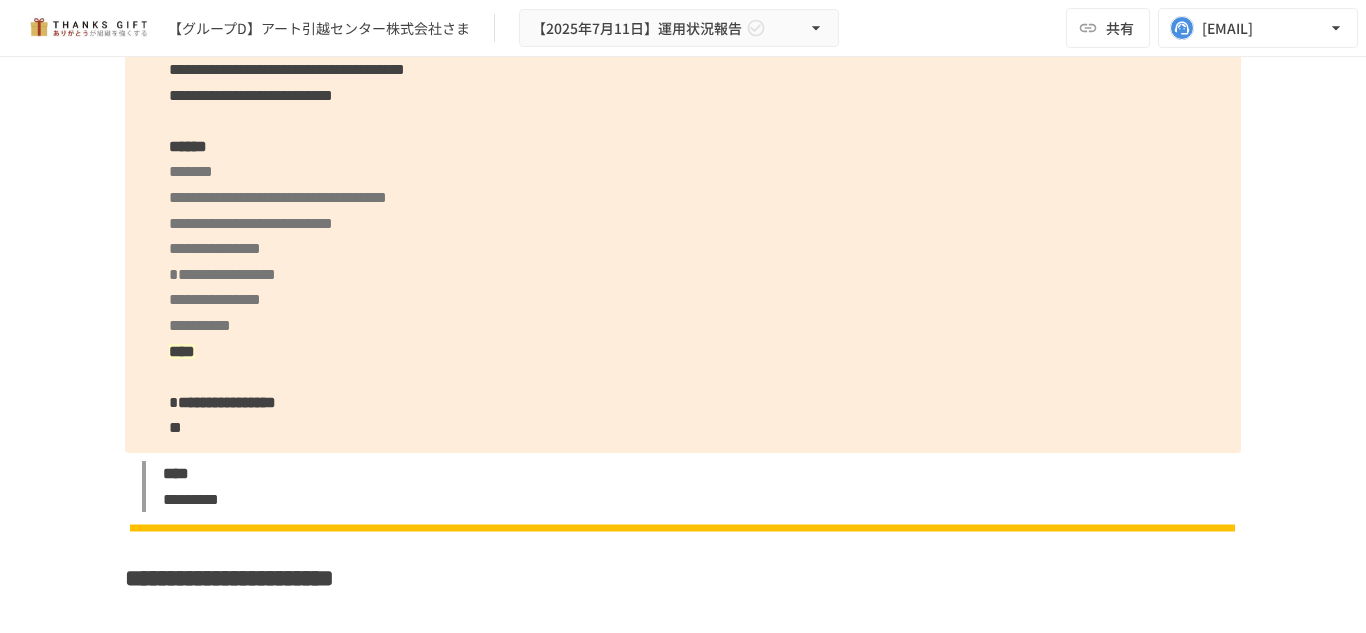scroll, scrollTop: 17433, scrollLeft: 0, axis: vertical 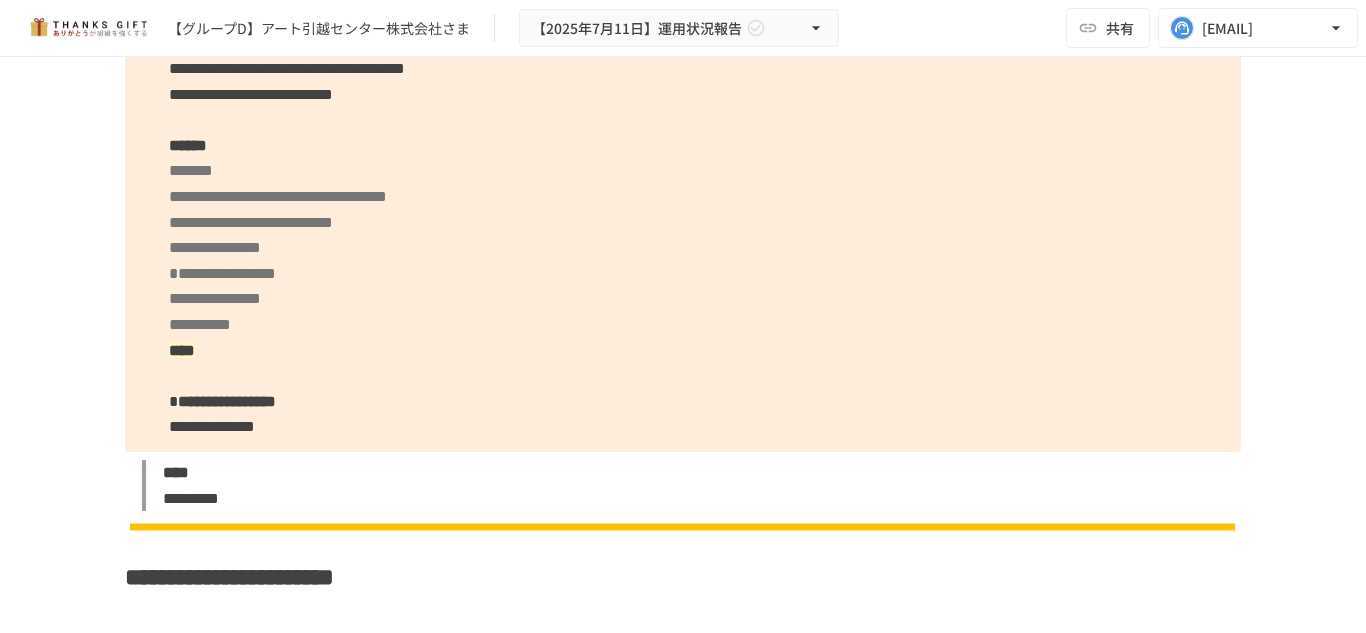 click on "**********" at bounding box center [683, 120] 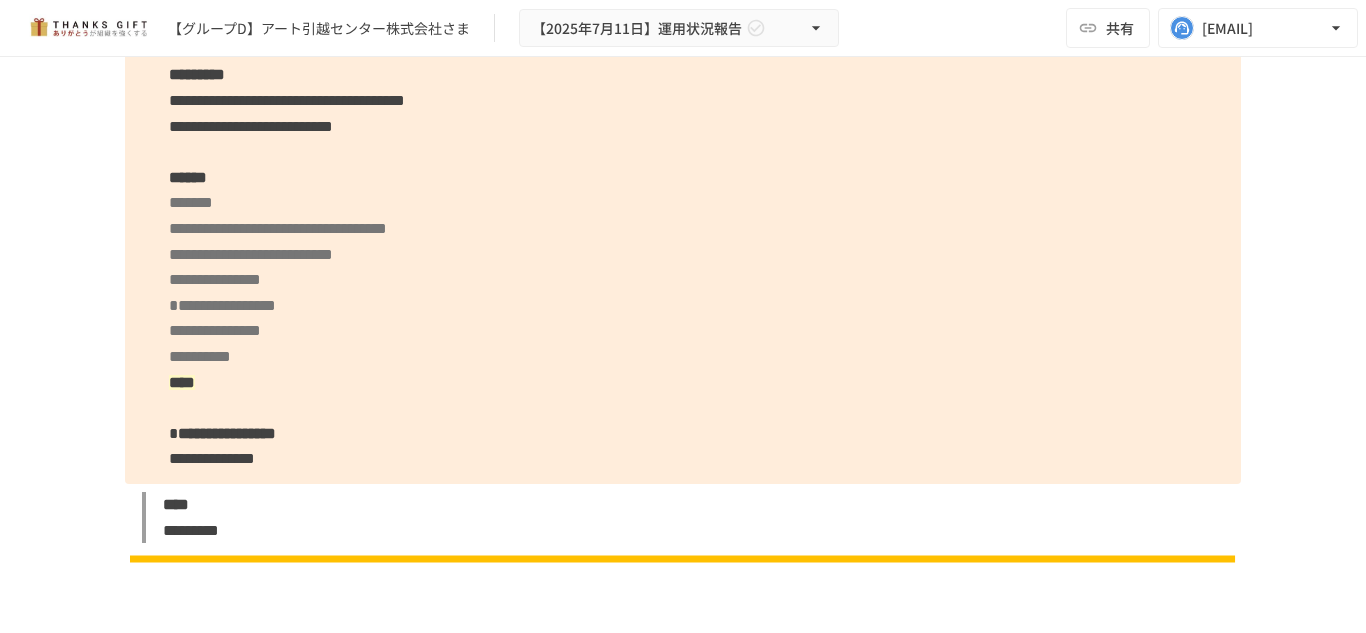 scroll, scrollTop: 17433, scrollLeft: 0, axis: vertical 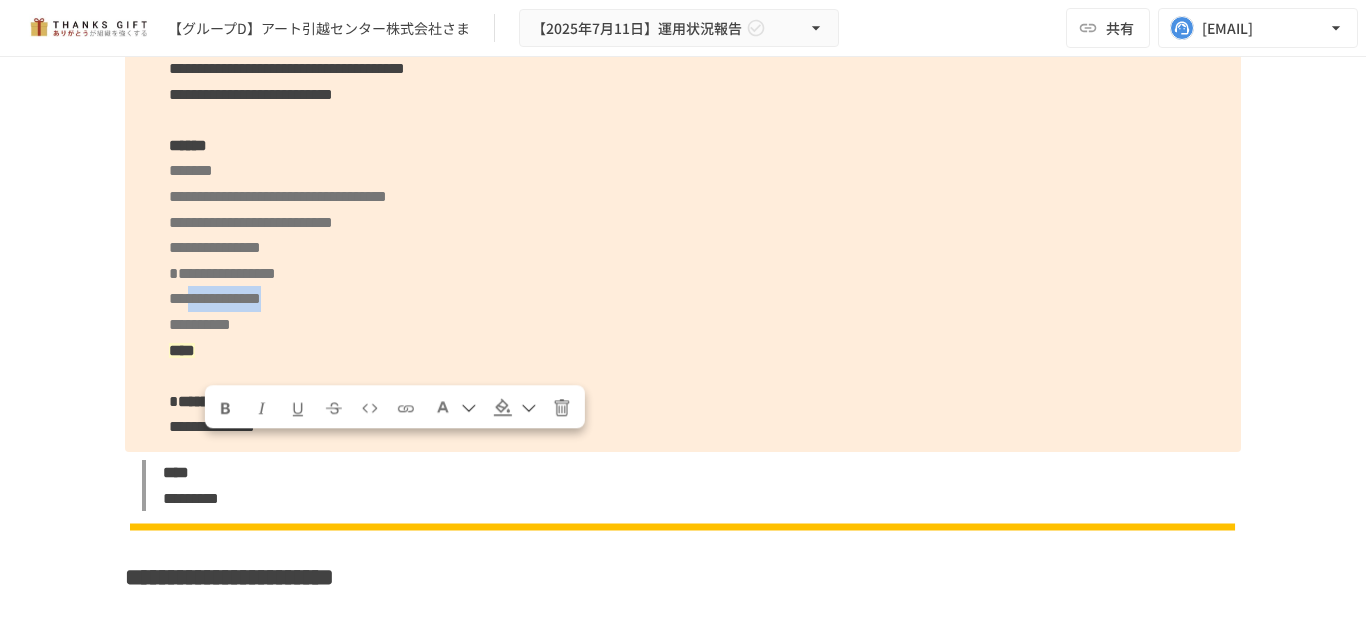 drag, startPoint x: 200, startPoint y: 457, endPoint x: 384, endPoint y: 453, distance: 184.04347 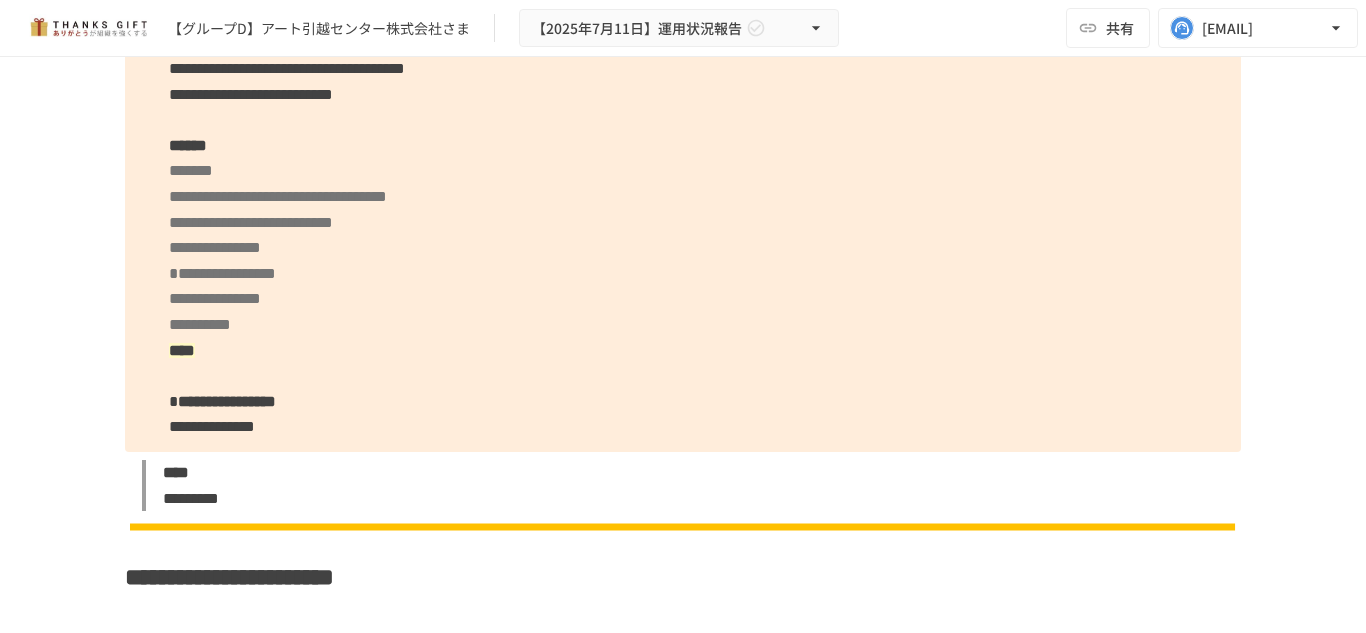 click on "**********" at bounding box center (683, 120) 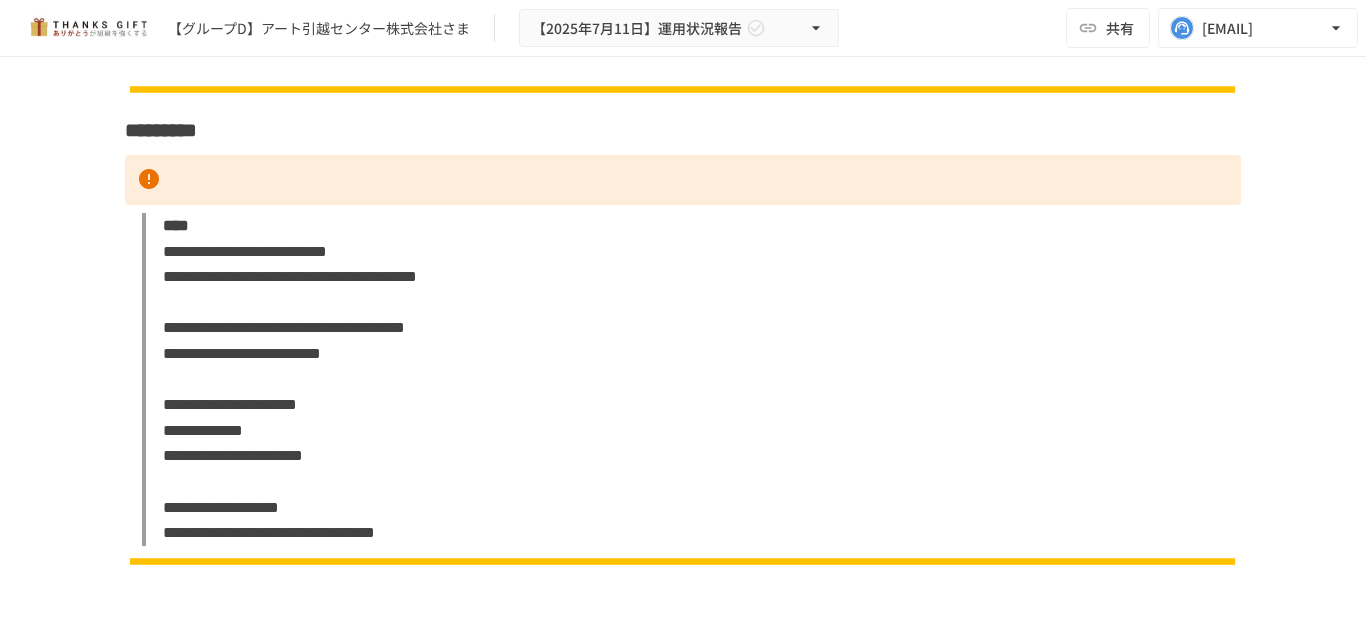 scroll, scrollTop: 18828, scrollLeft: 0, axis: vertical 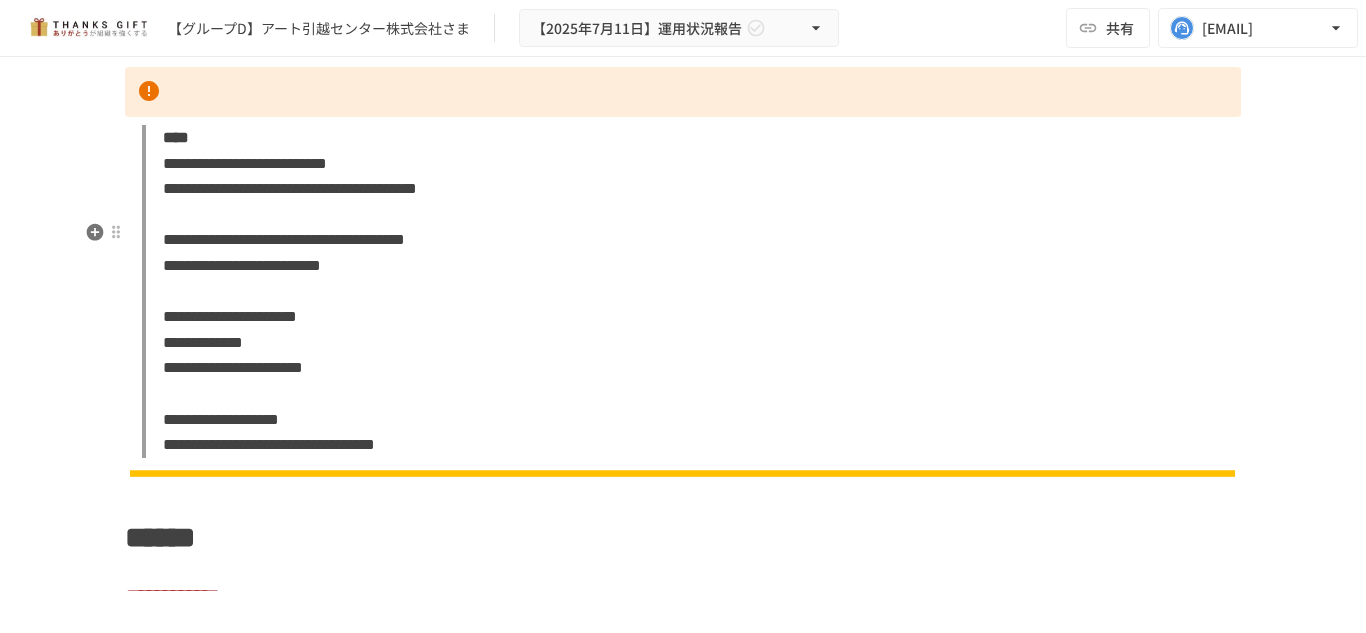 click at bounding box center (683, 92) 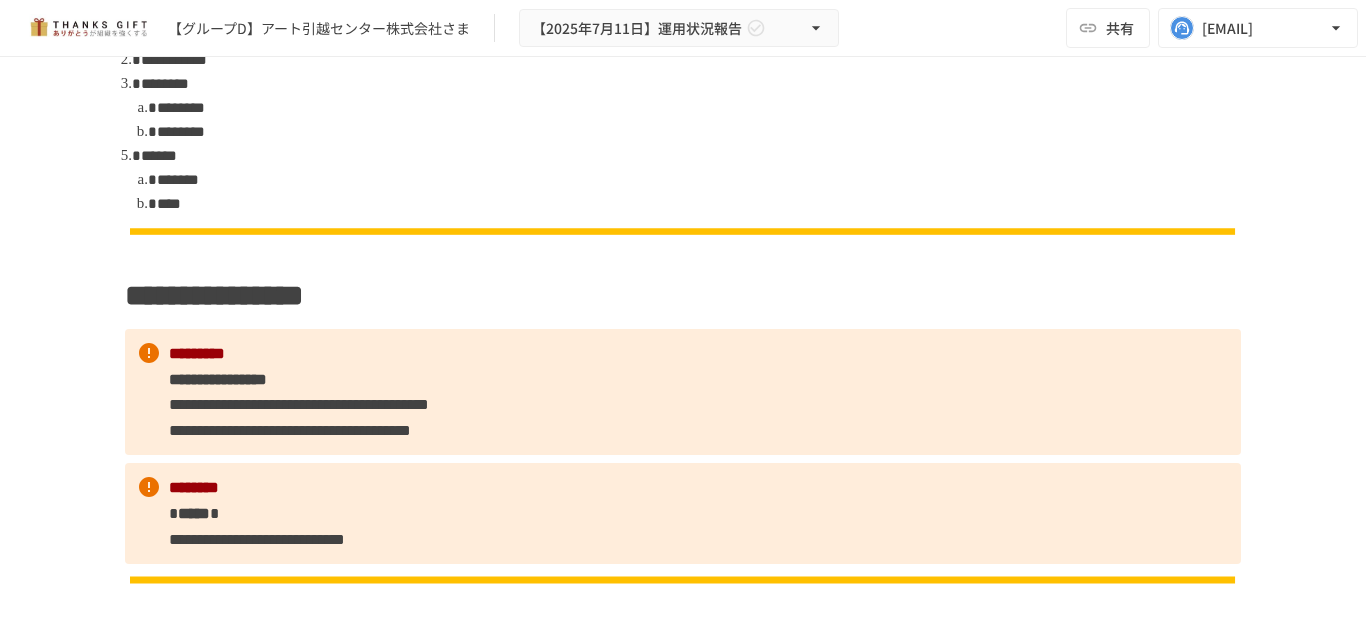 scroll, scrollTop: 828, scrollLeft: 0, axis: vertical 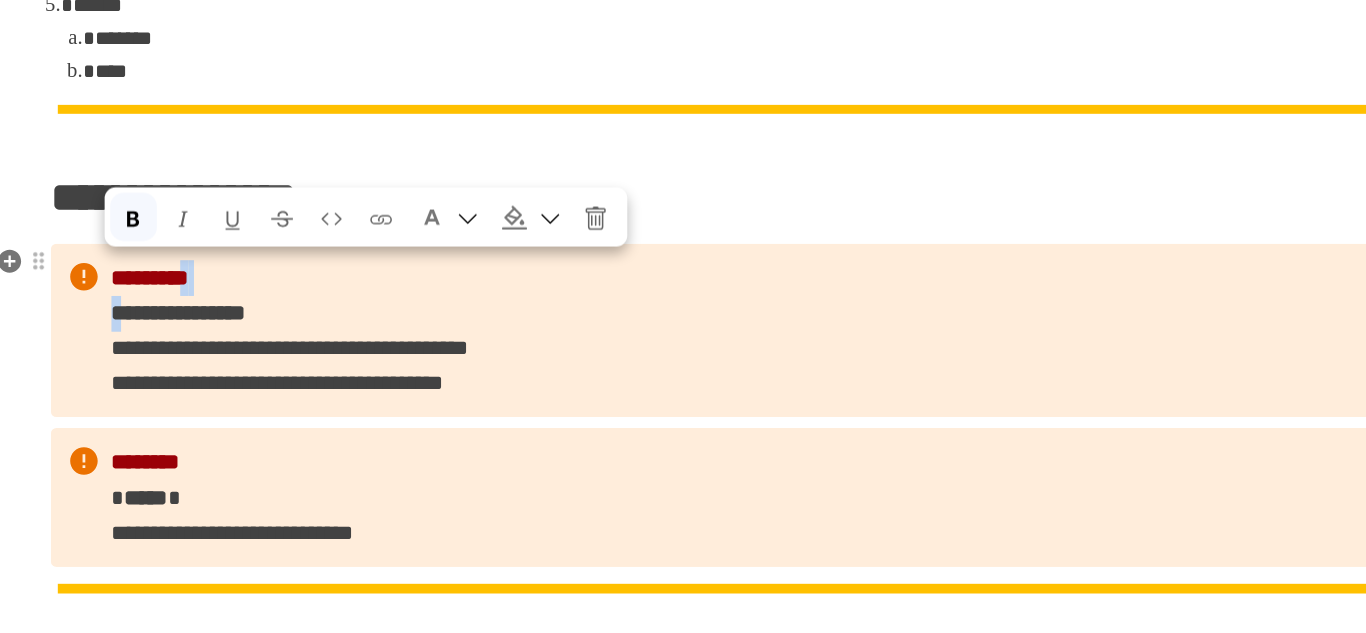 drag, startPoint x: 179, startPoint y: 324, endPoint x: 287, endPoint y: 308, distance: 109.17875 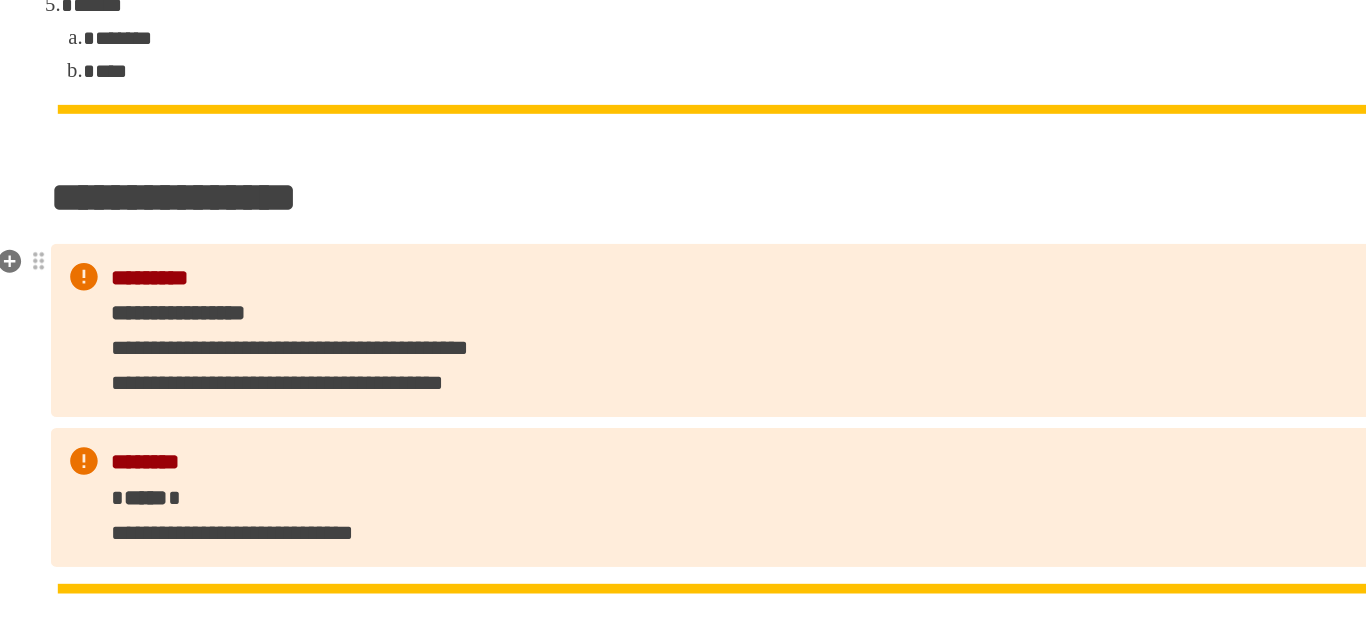 click on "**********" at bounding box center (299, 350) 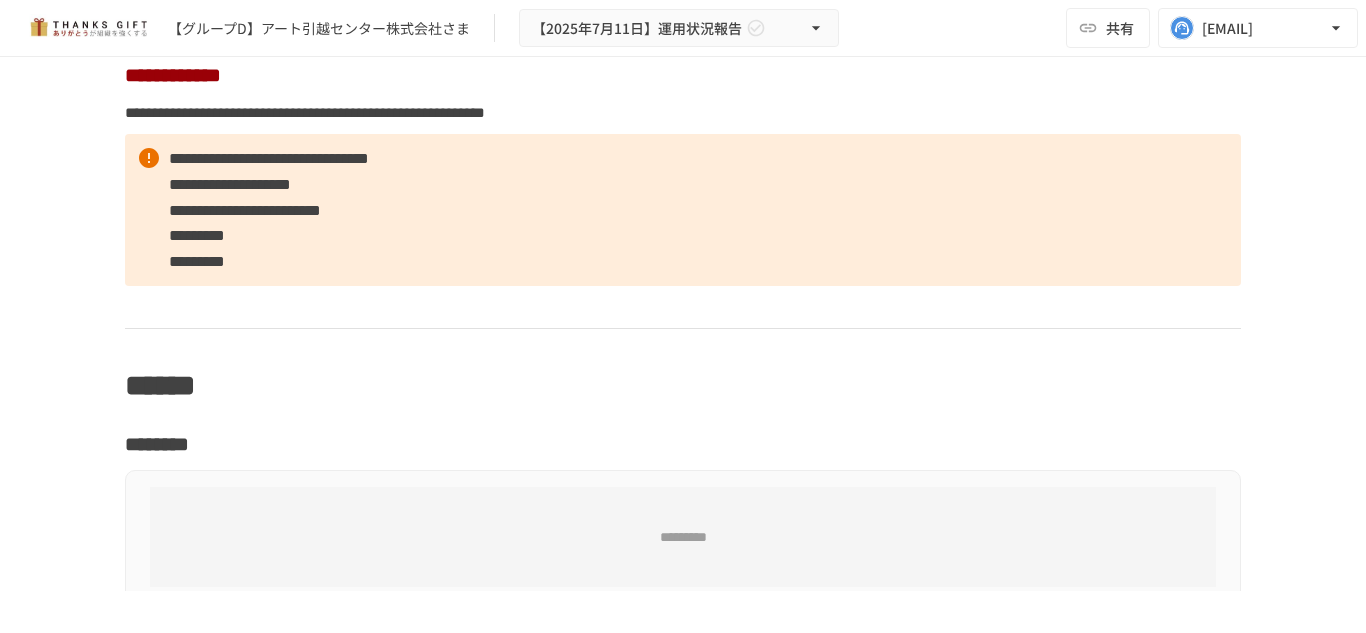 scroll, scrollTop: 19397, scrollLeft: 0, axis: vertical 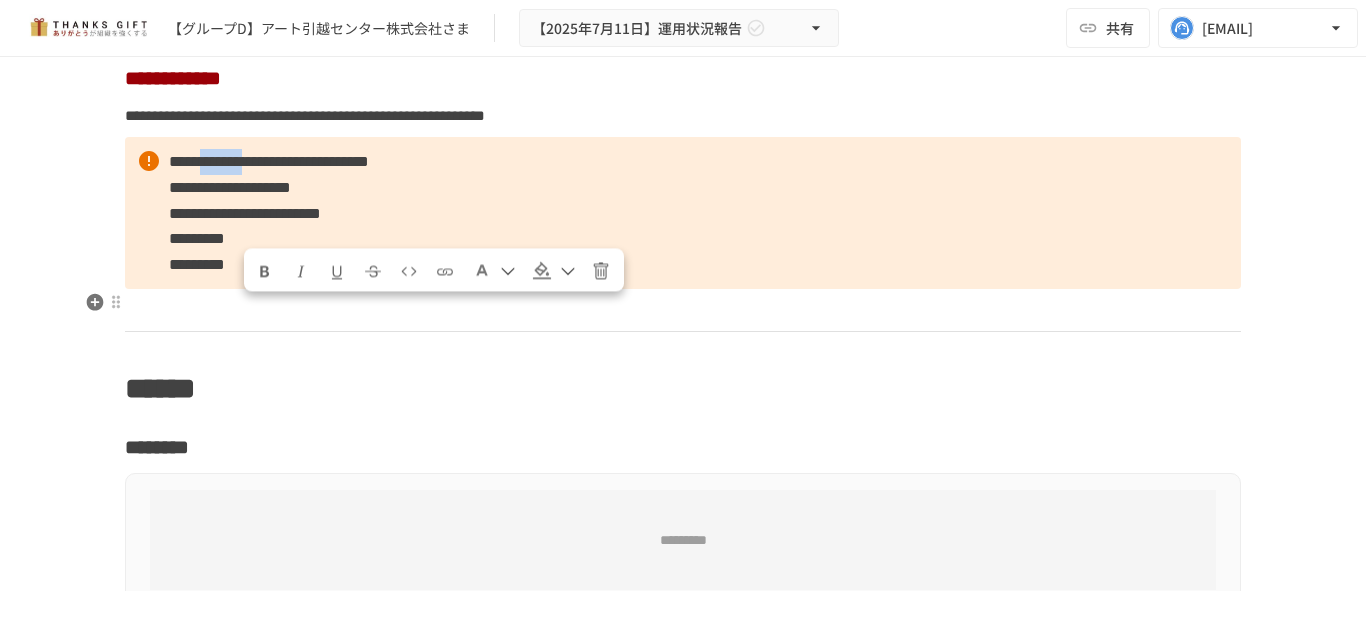 drag, startPoint x: 349, startPoint y: 319, endPoint x: 244, endPoint y: 323, distance: 105.076164 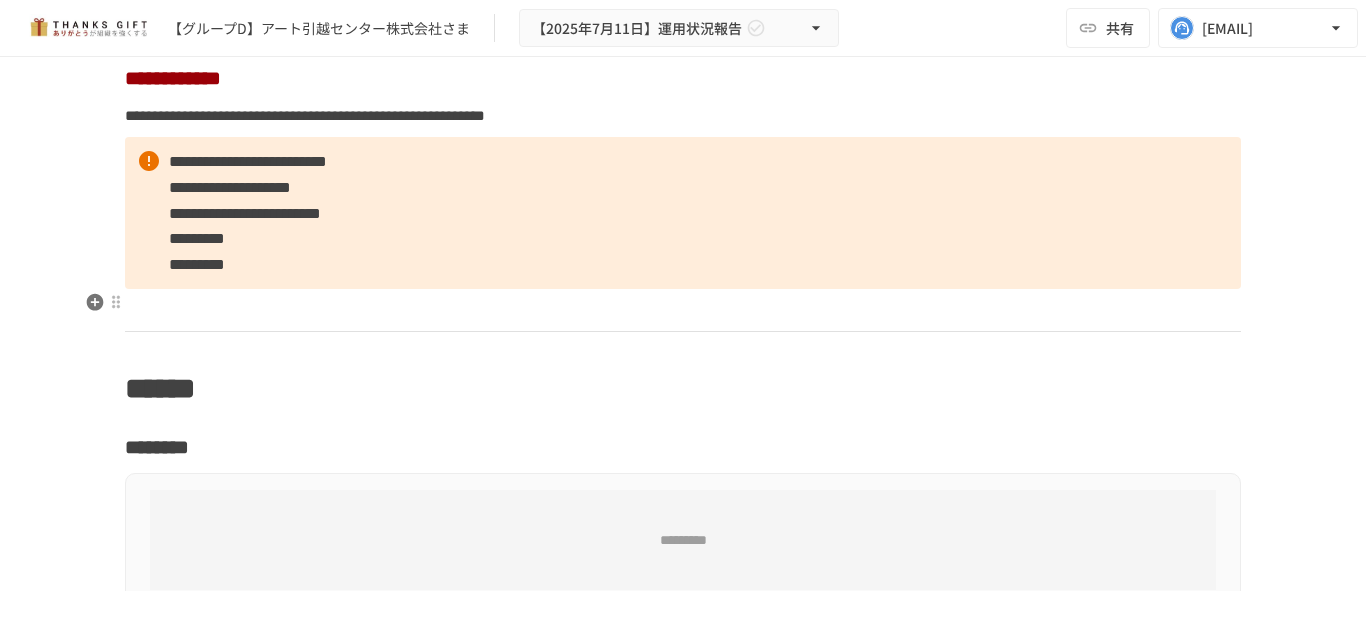 click on "**********" at bounding box center [683, 213] 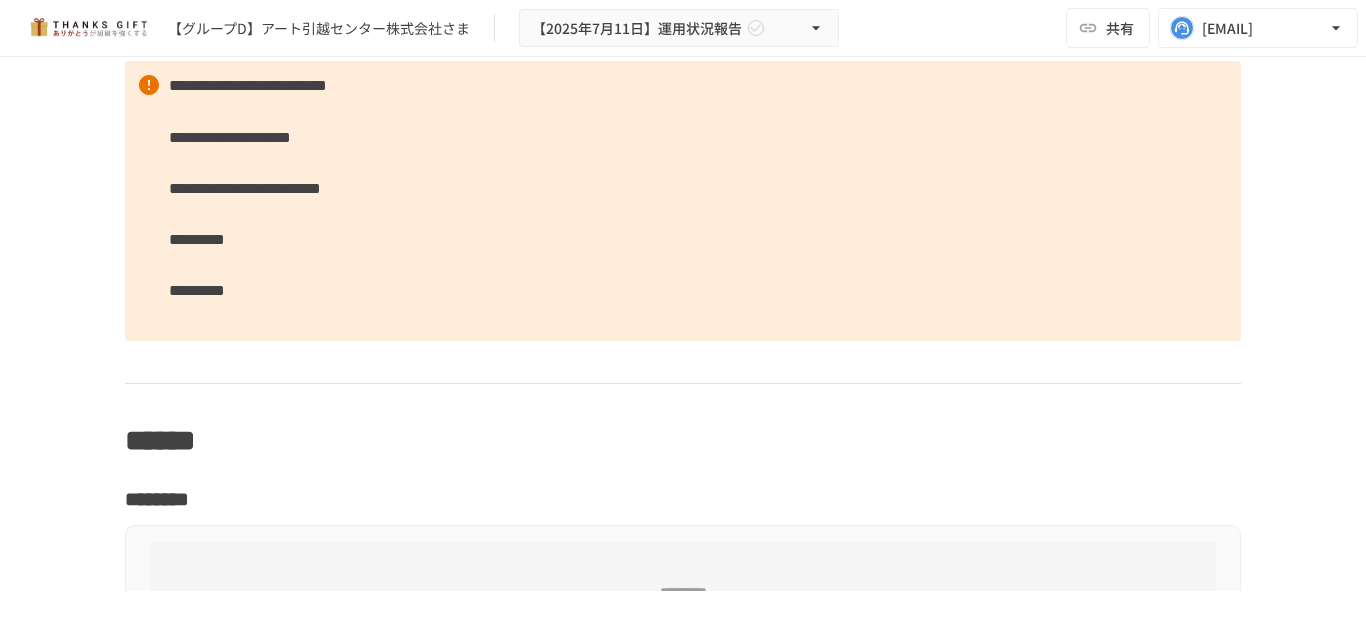 scroll, scrollTop: 19474, scrollLeft: 0, axis: vertical 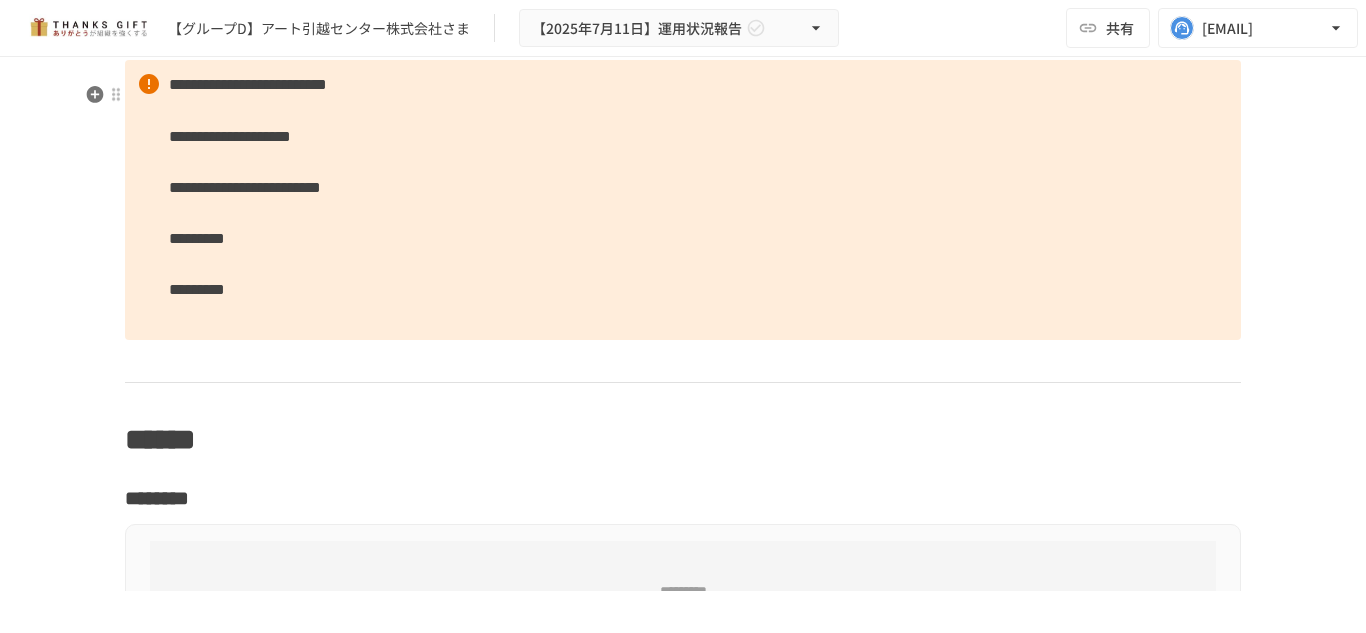 click on "******" at bounding box center [160, -58] 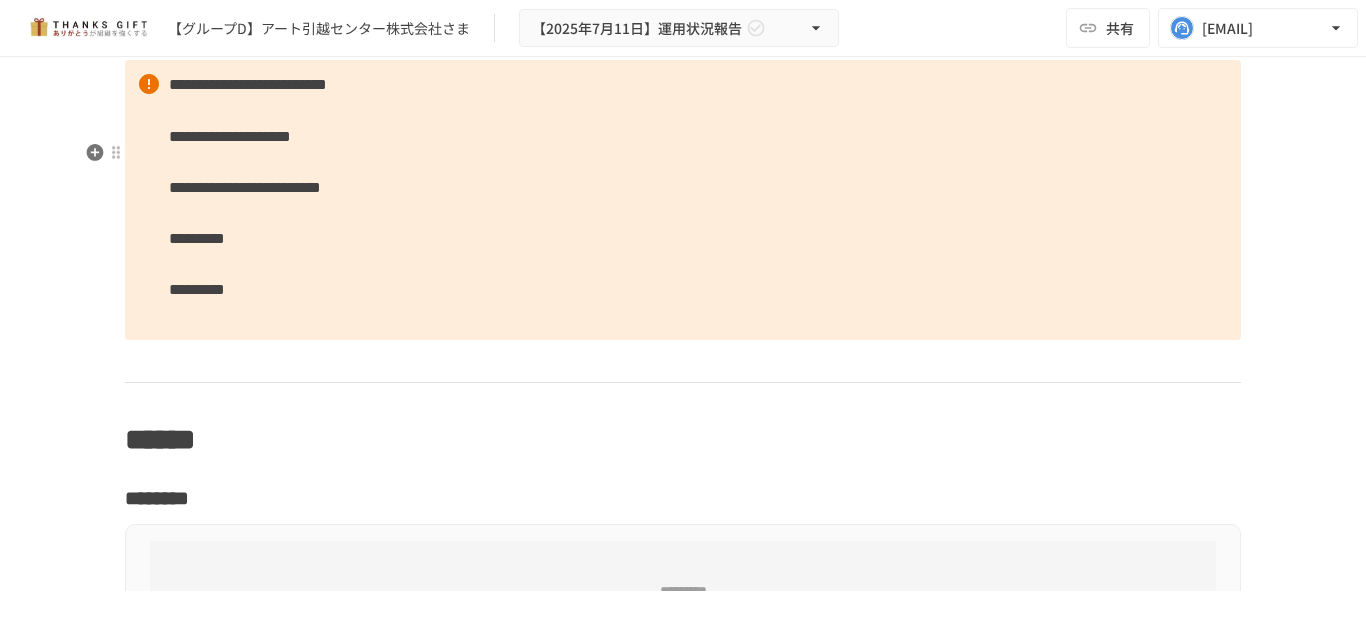 click on "**********" at bounding box center (173, 1) 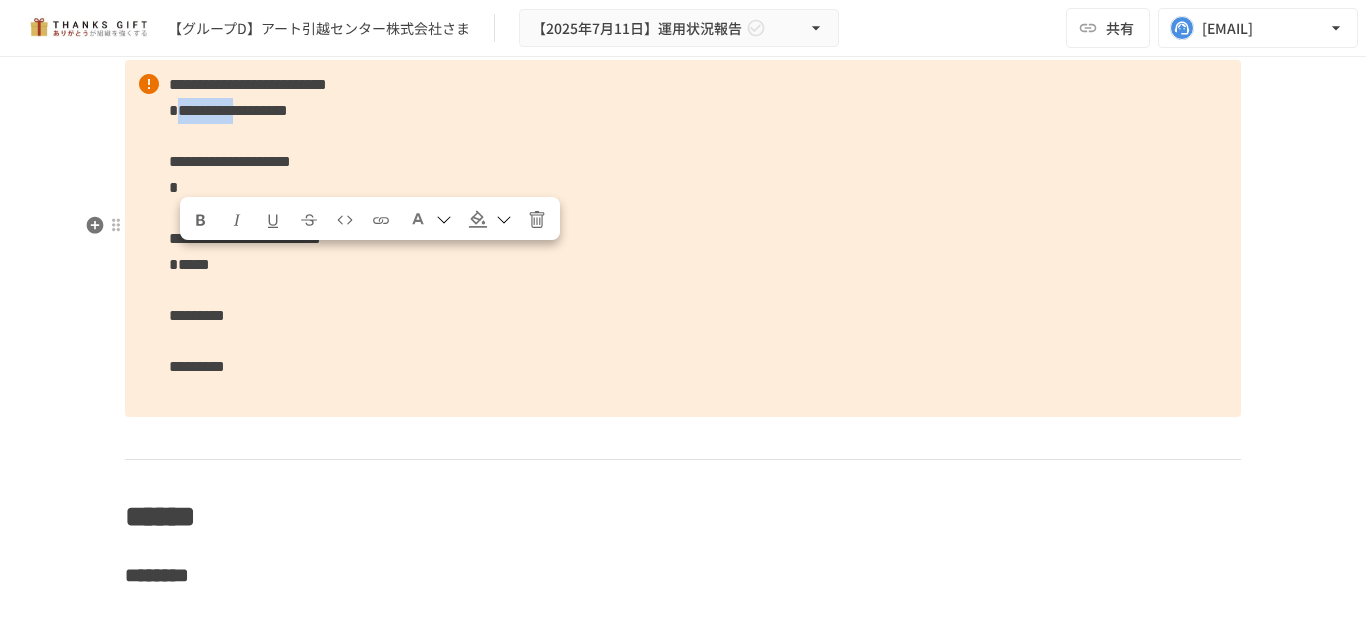 drag, startPoint x: 322, startPoint y: 266, endPoint x: 183, endPoint y: 267, distance: 139.0036 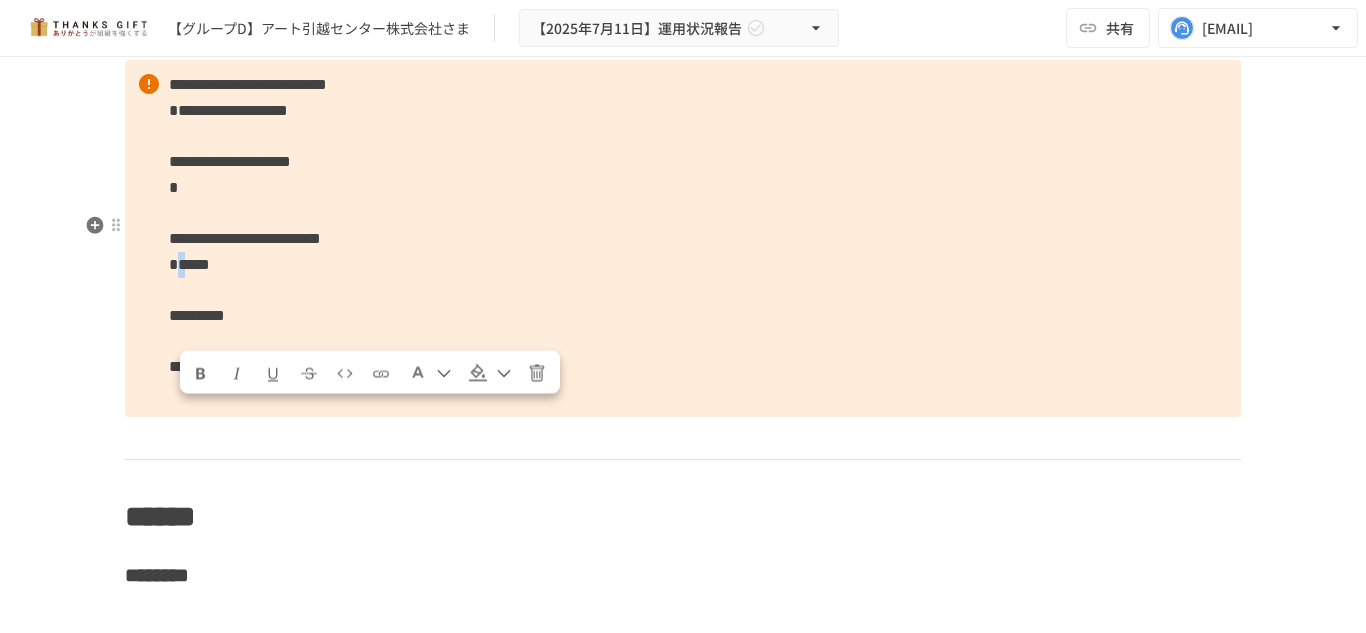 click on "*****" at bounding box center (189, 264) 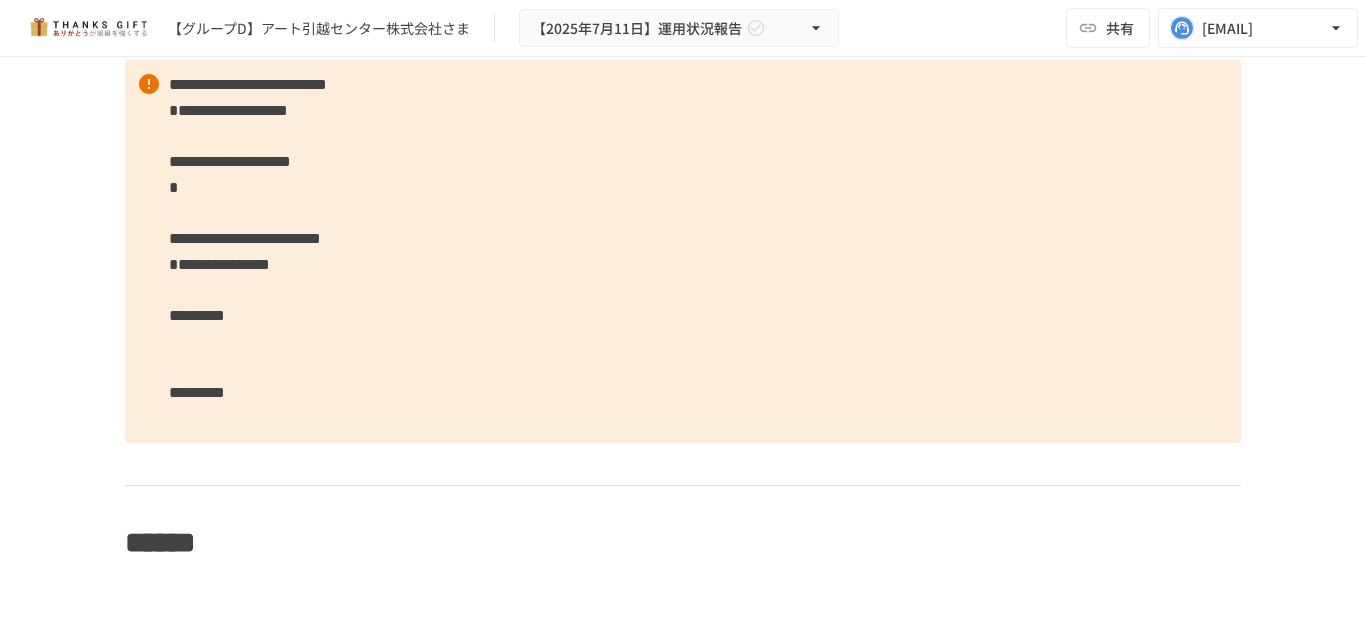 scroll, scrollTop: 19509, scrollLeft: 0, axis: vertical 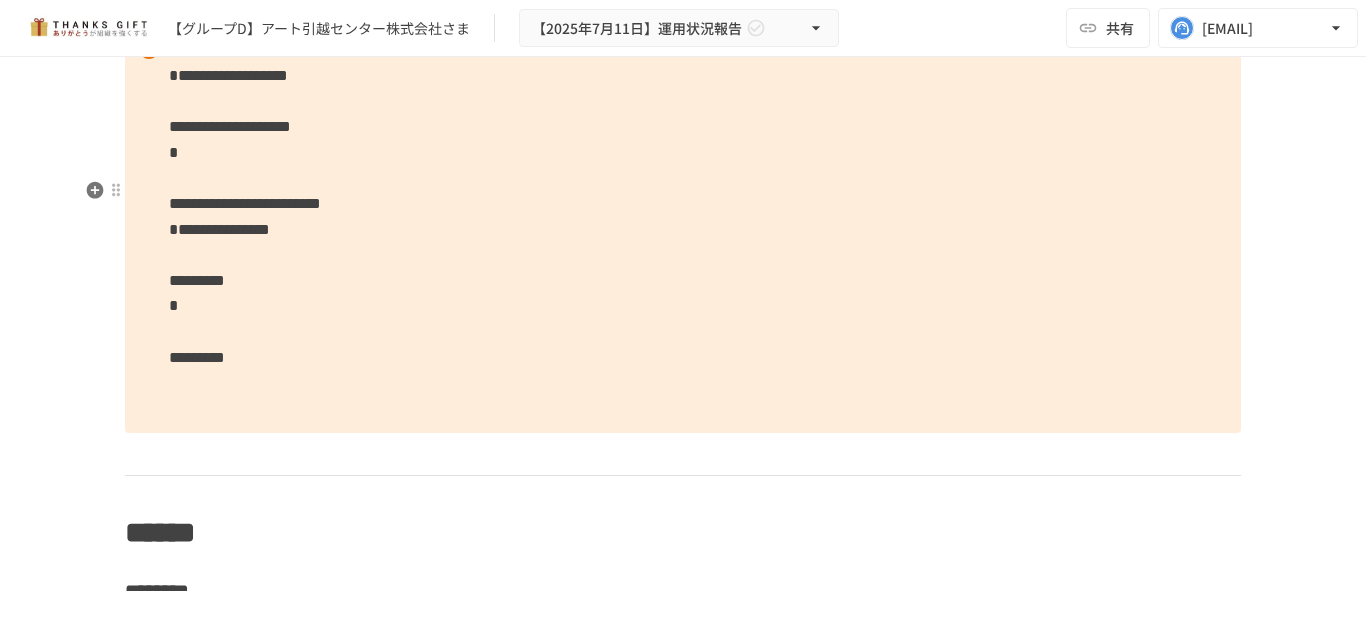click on "**********" at bounding box center (683, 229) 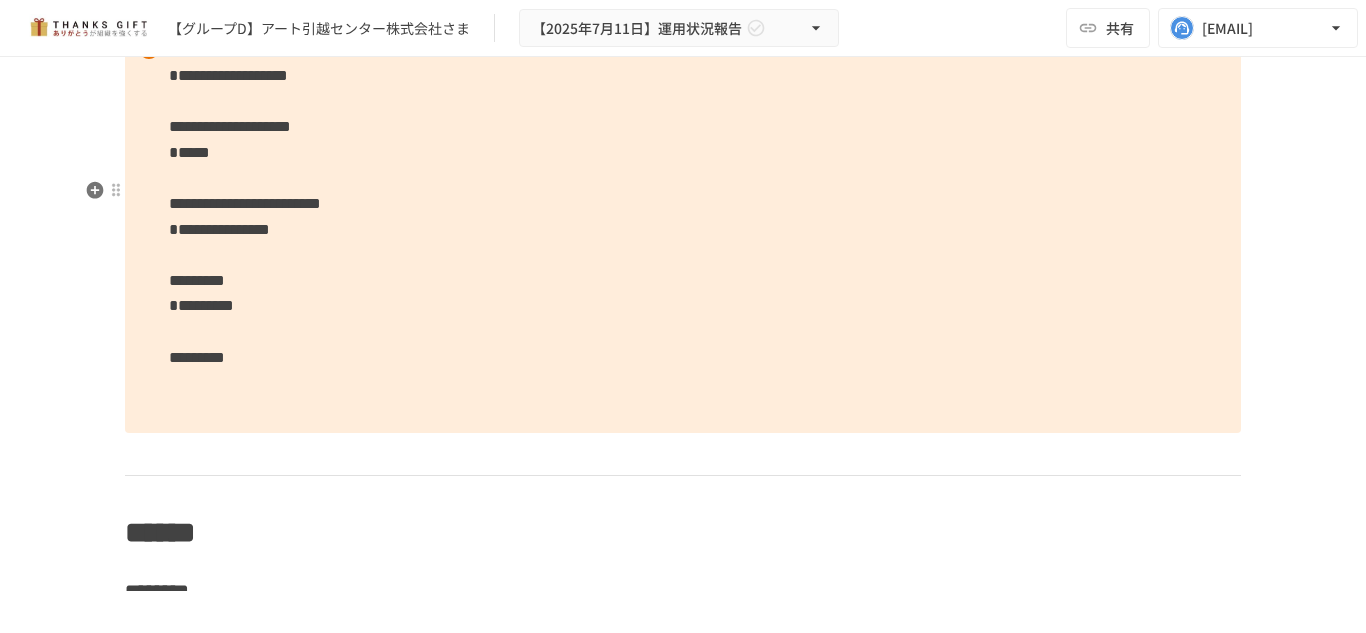click on "**********" at bounding box center (683, 229) 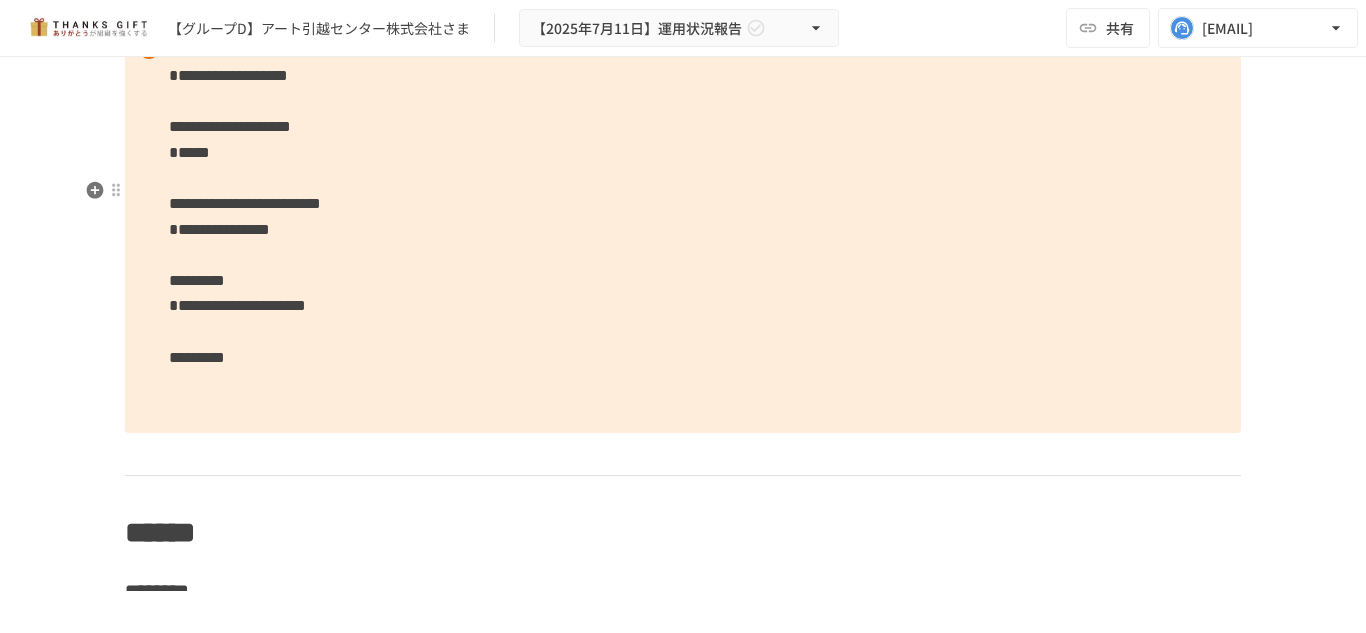 click on "**********" at bounding box center (683, 229) 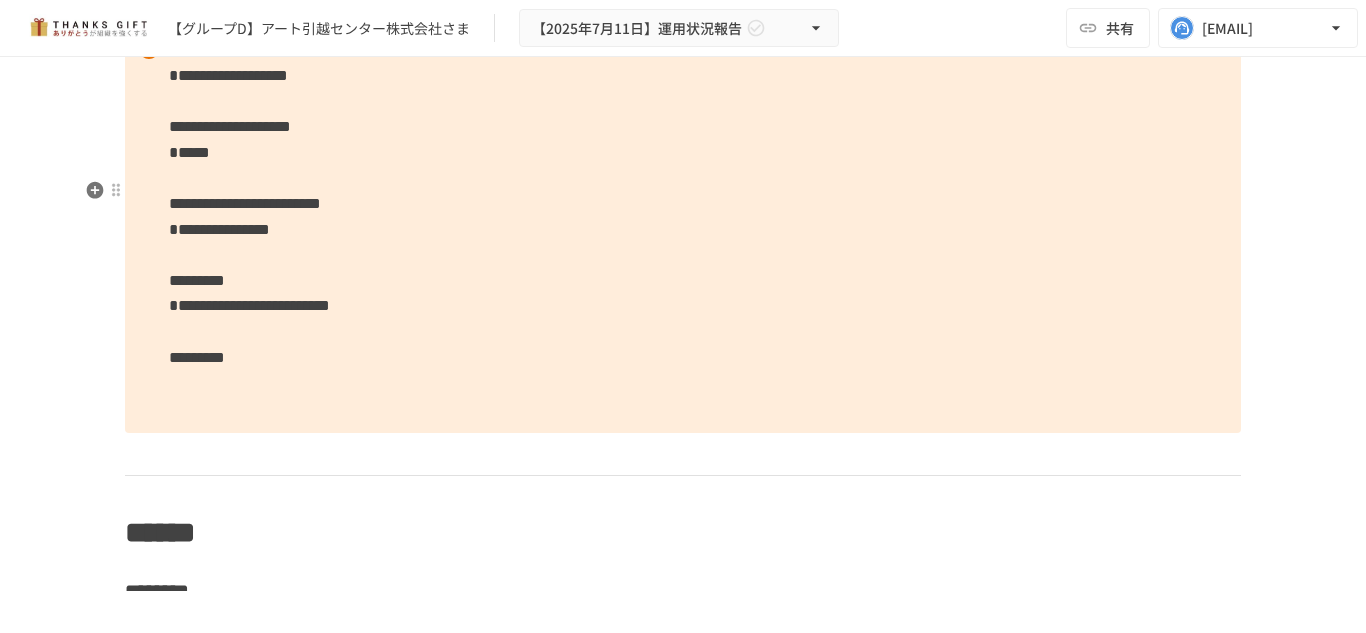 click on "**********" at bounding box center (683, 229) 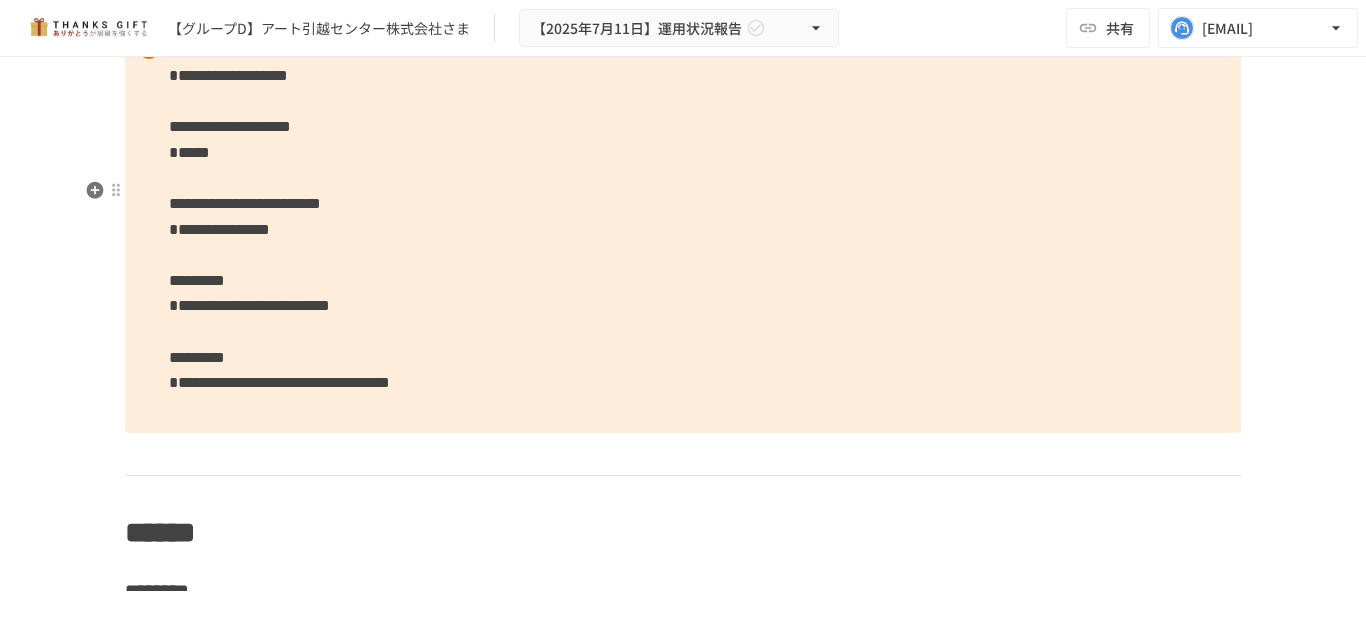 click on "**********" at bounding box center [683, 229] 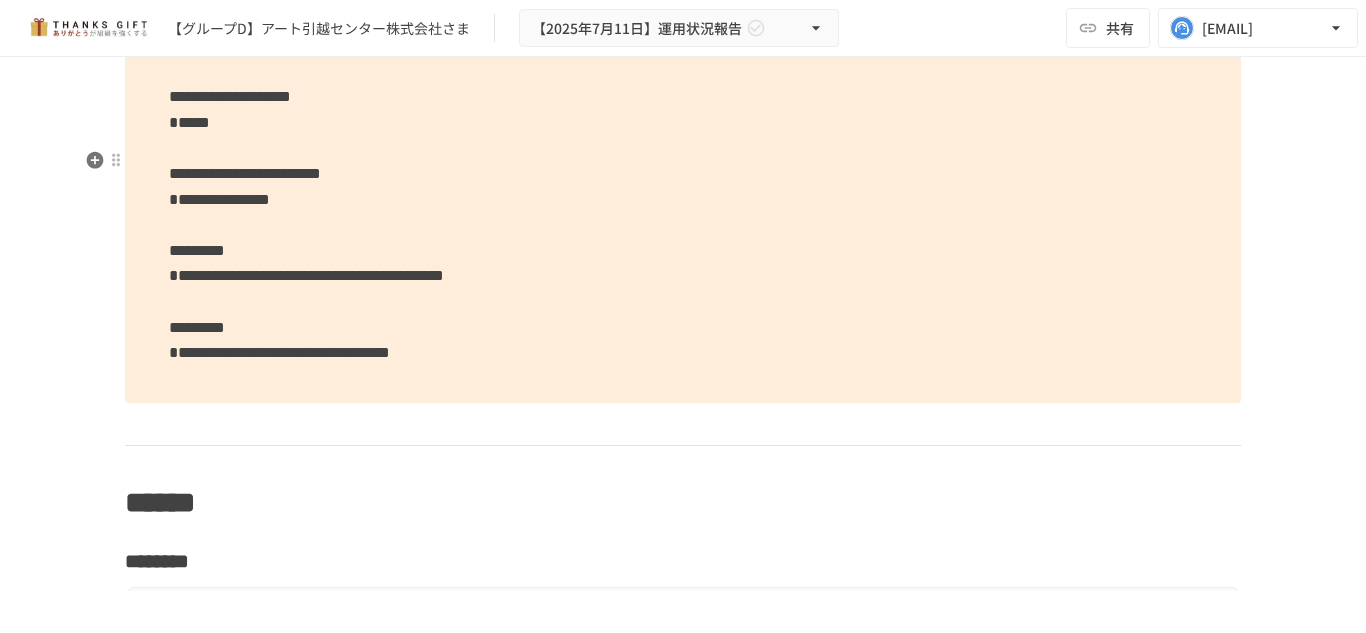 scroll, scrollTop: 19509, scrollLeft: 0, axis: vertical 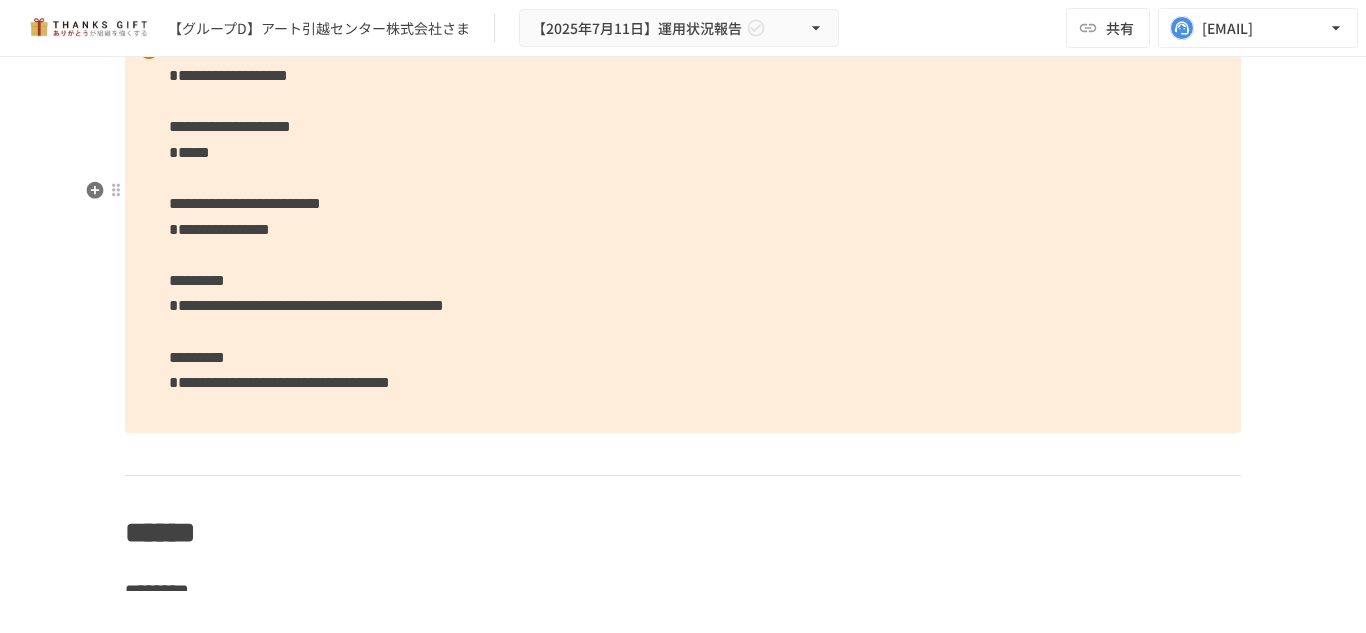 click on "**********" at bounding box center (683, 229) 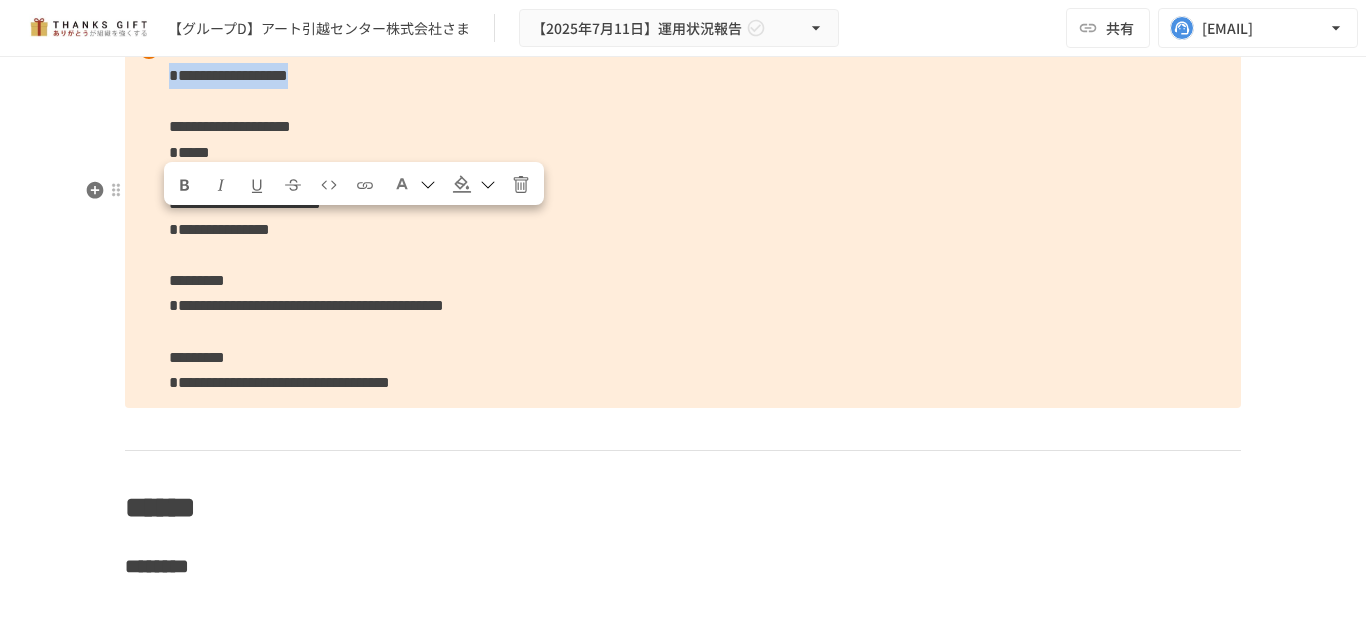 drag, startPoint x: 478, startPoint y: 232, endPoint x: 168, endPoint y: 227, distance: 310.0403 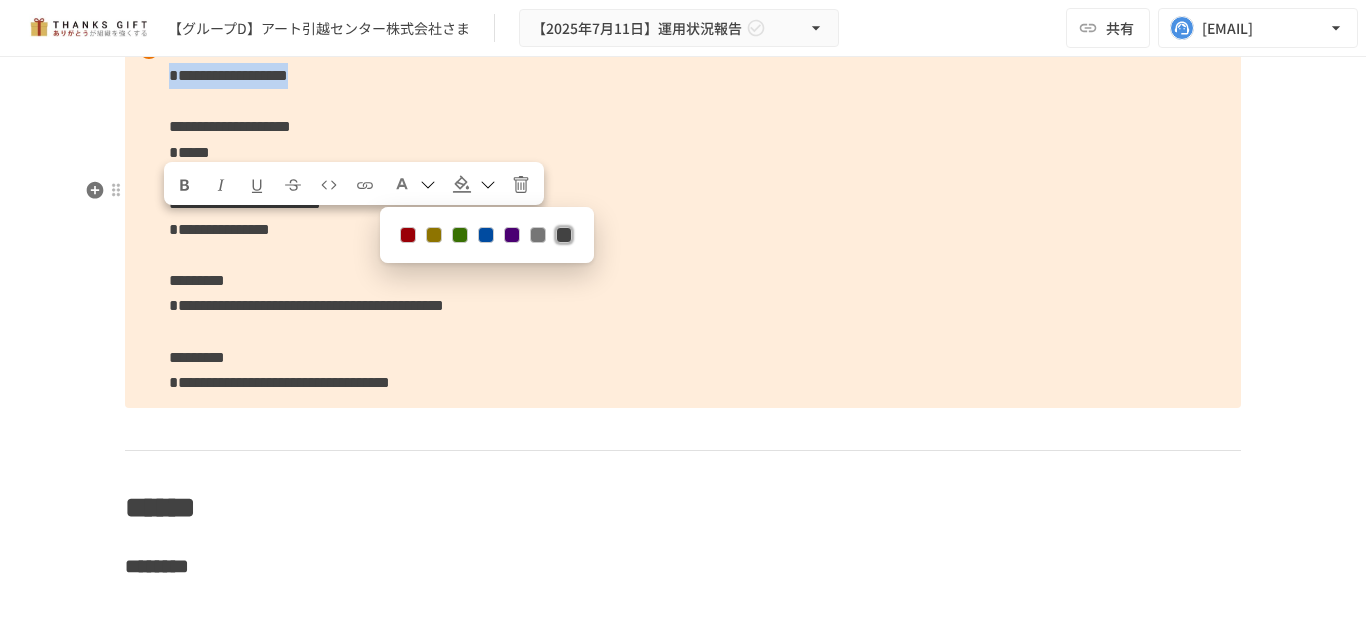 click at bounding box center (408, 235) 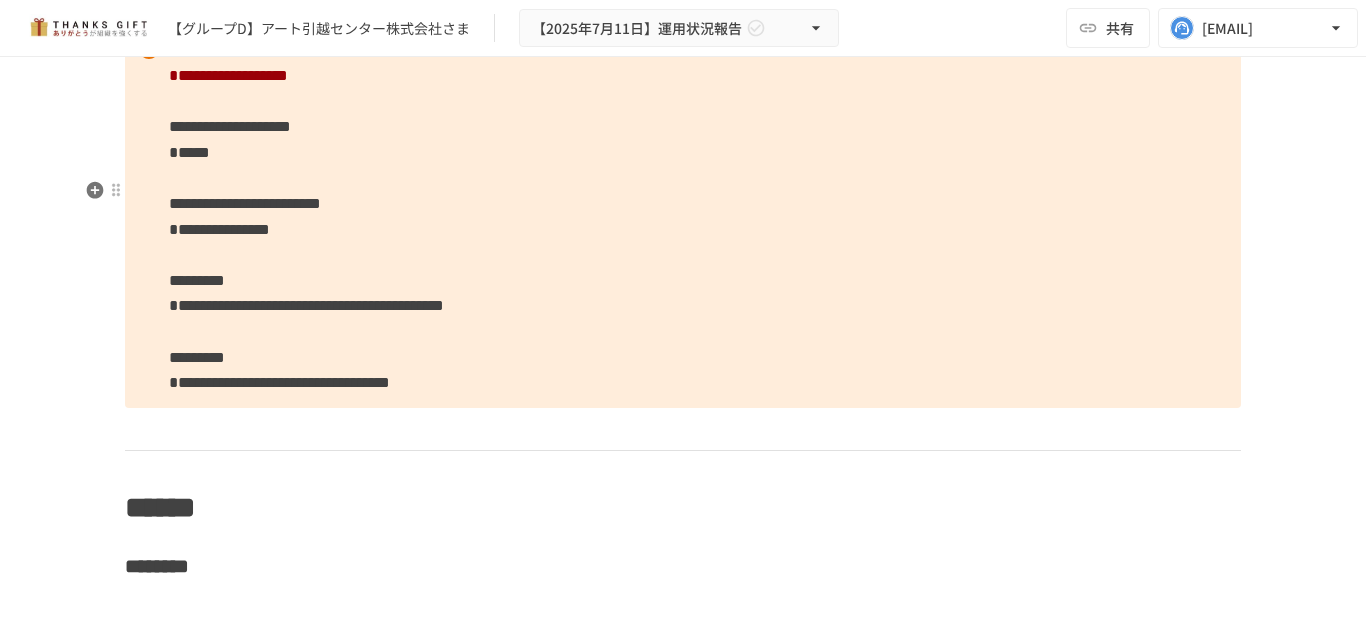 click on "**********" at bounding box center [683, 216] 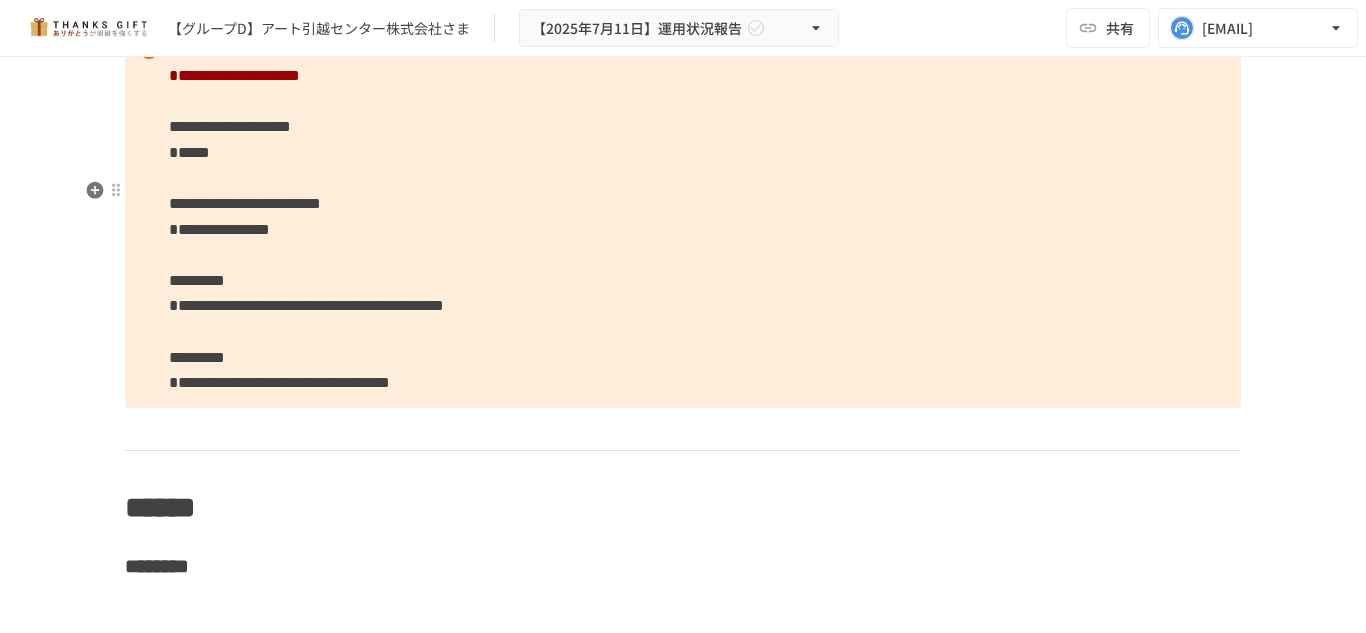 click on "**********" at bounding box center [683, 216] 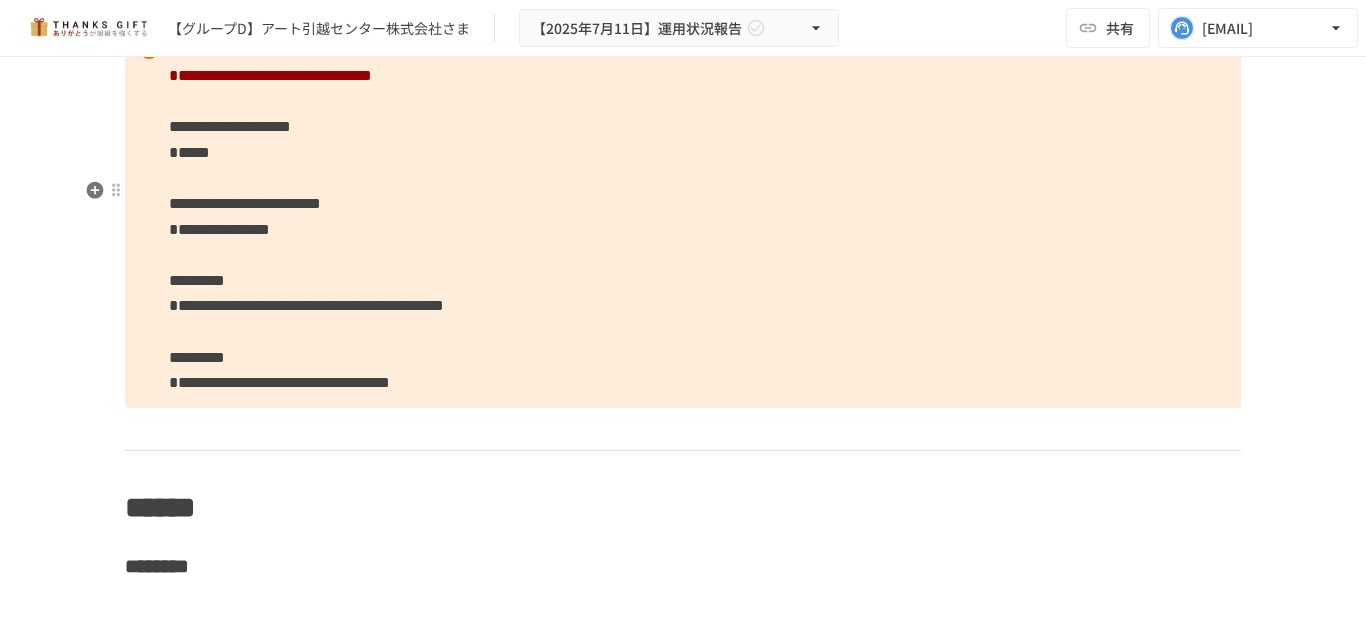 click on "**********" at bounding box center [683, 216] 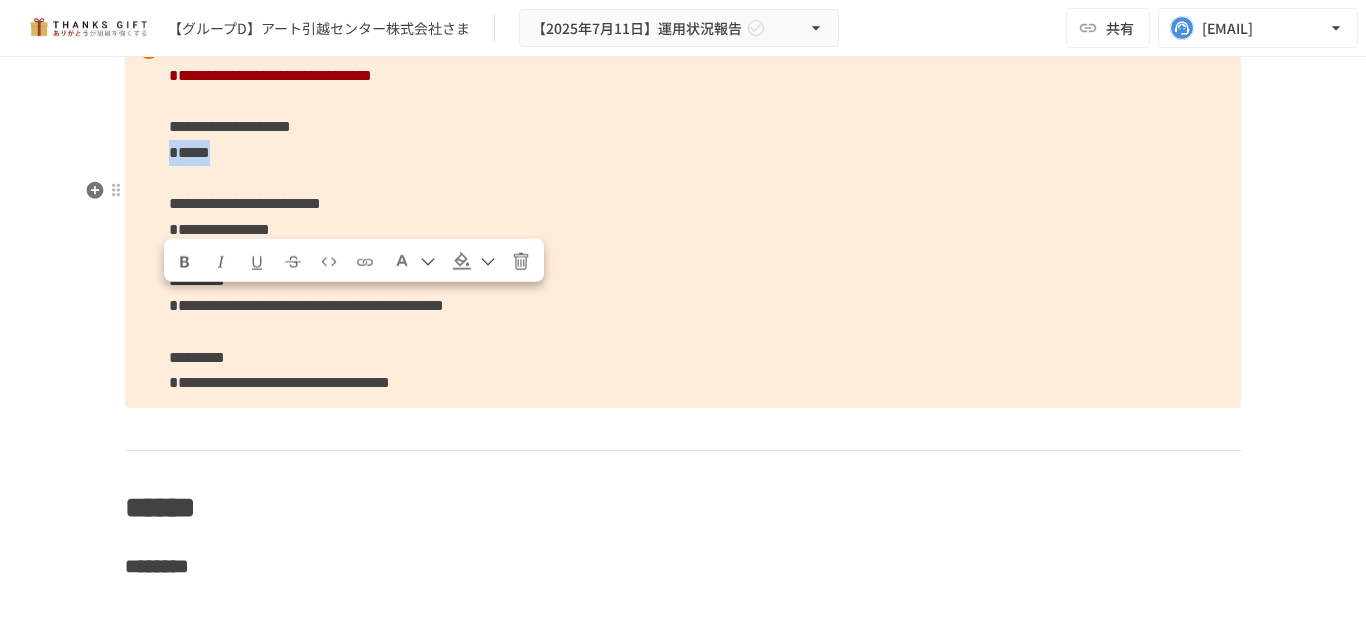 drag, startPoint x: 278, startPoint y: 305, endPoint x: 160, endPoint y: 309, distance: 118.06778 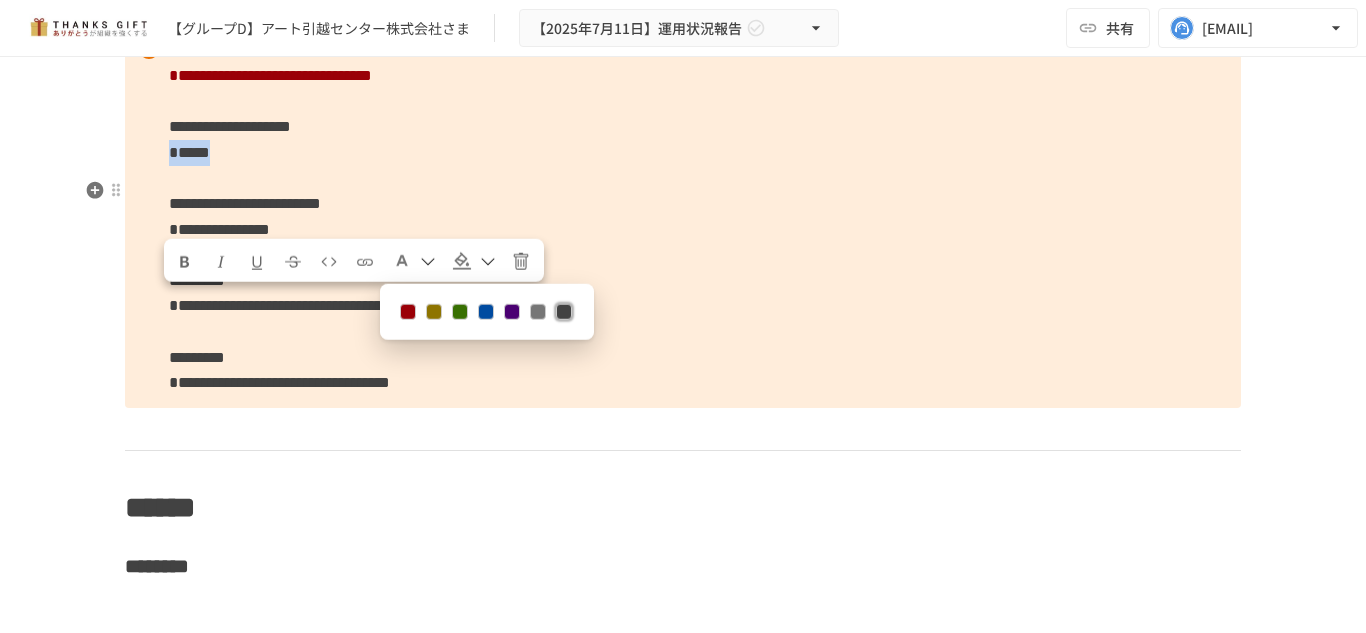 click at bounding box center (408, 312) 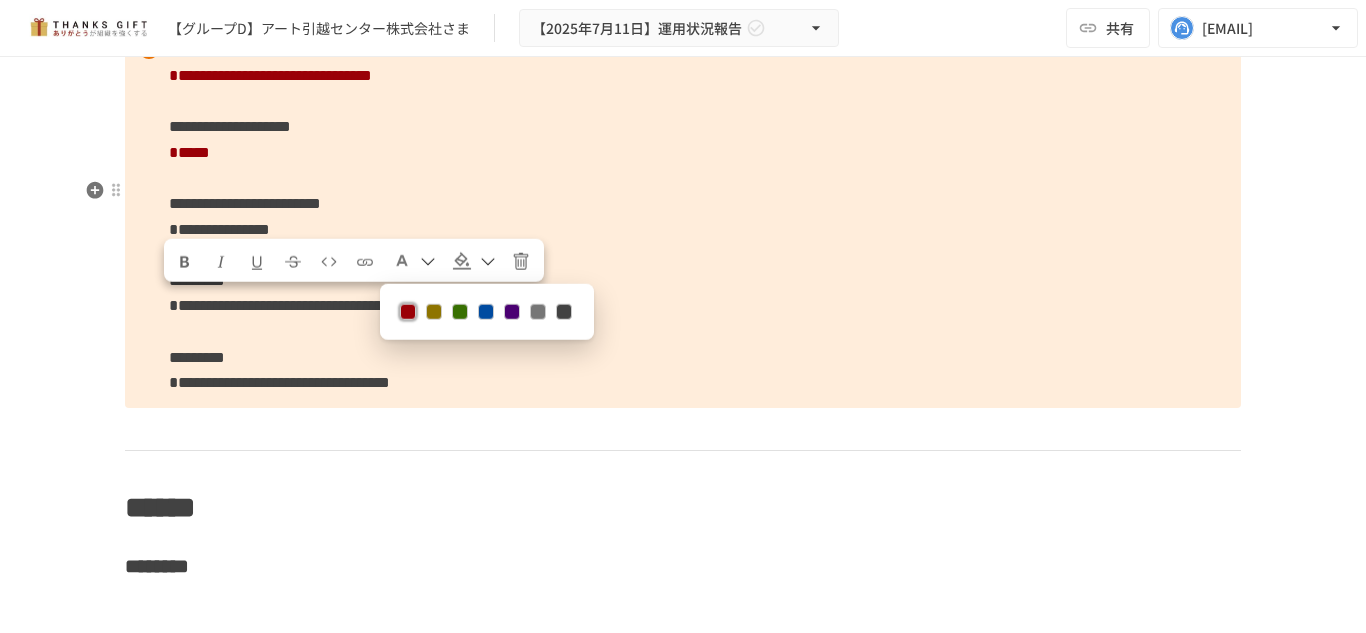 click on "**********" at bounding box center (683, 216) 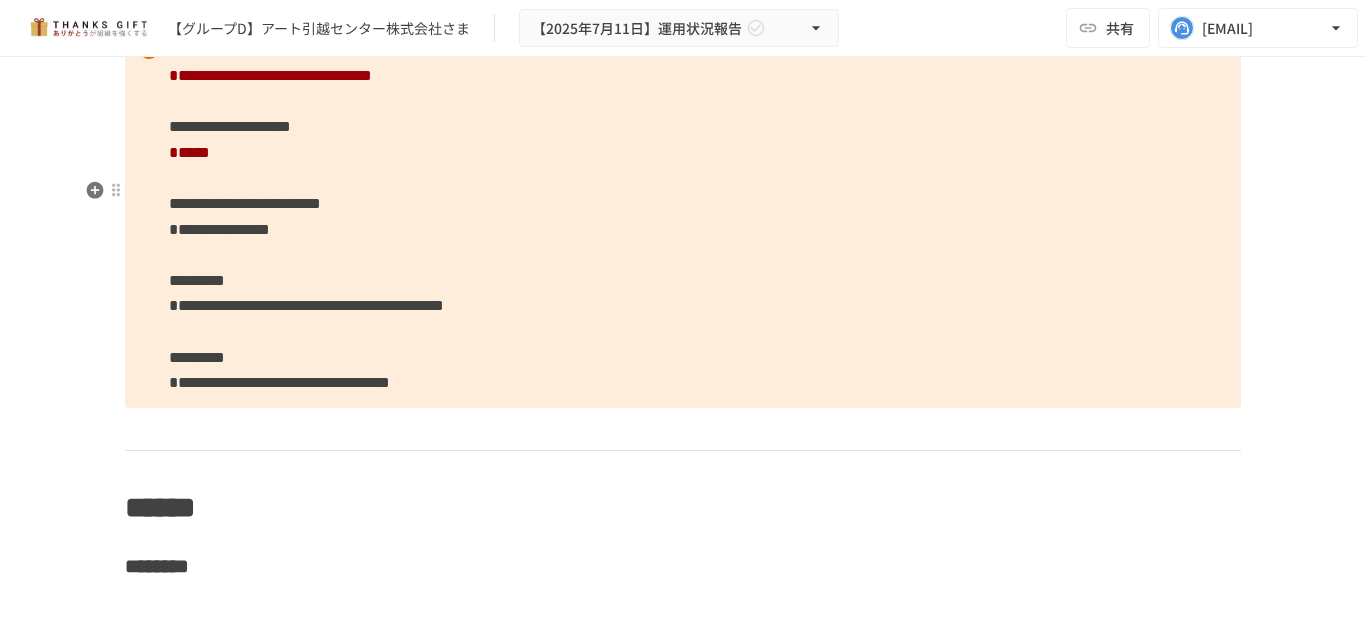 click on "*****" at bounding box center (189, 152) 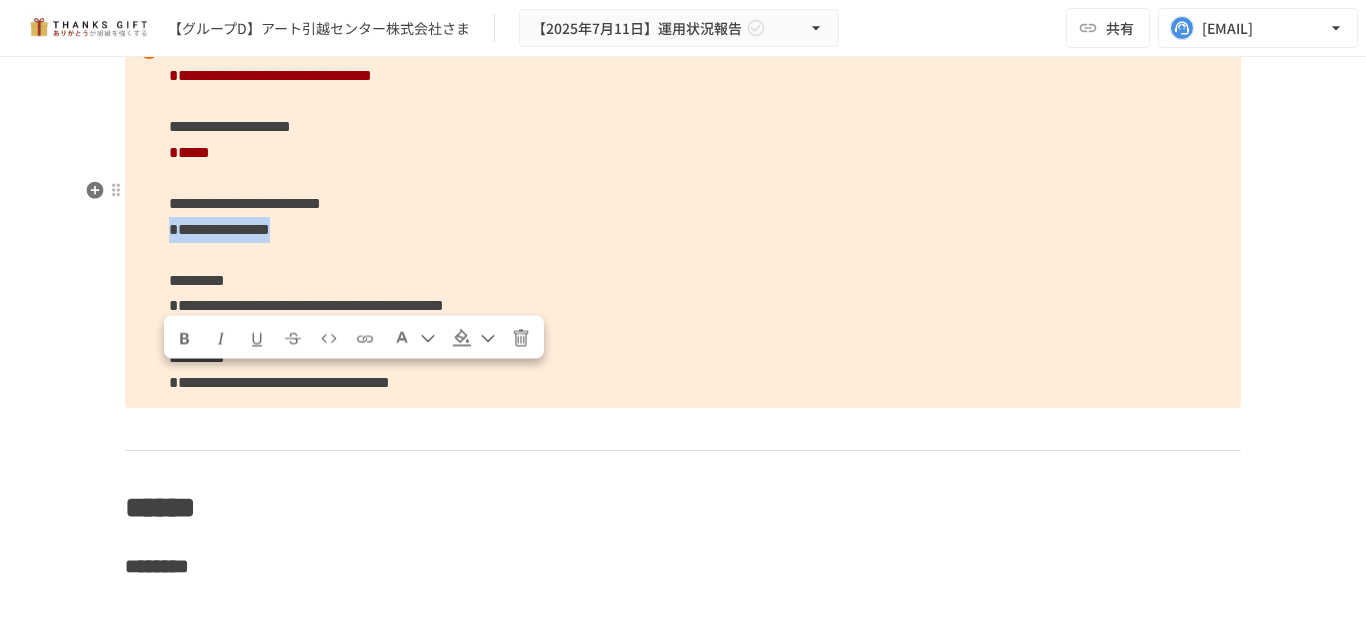 drag, startPoint x: 428, startPoint y: 382, endPoint x: 119, endPoint y: 391, distance: 309.13104 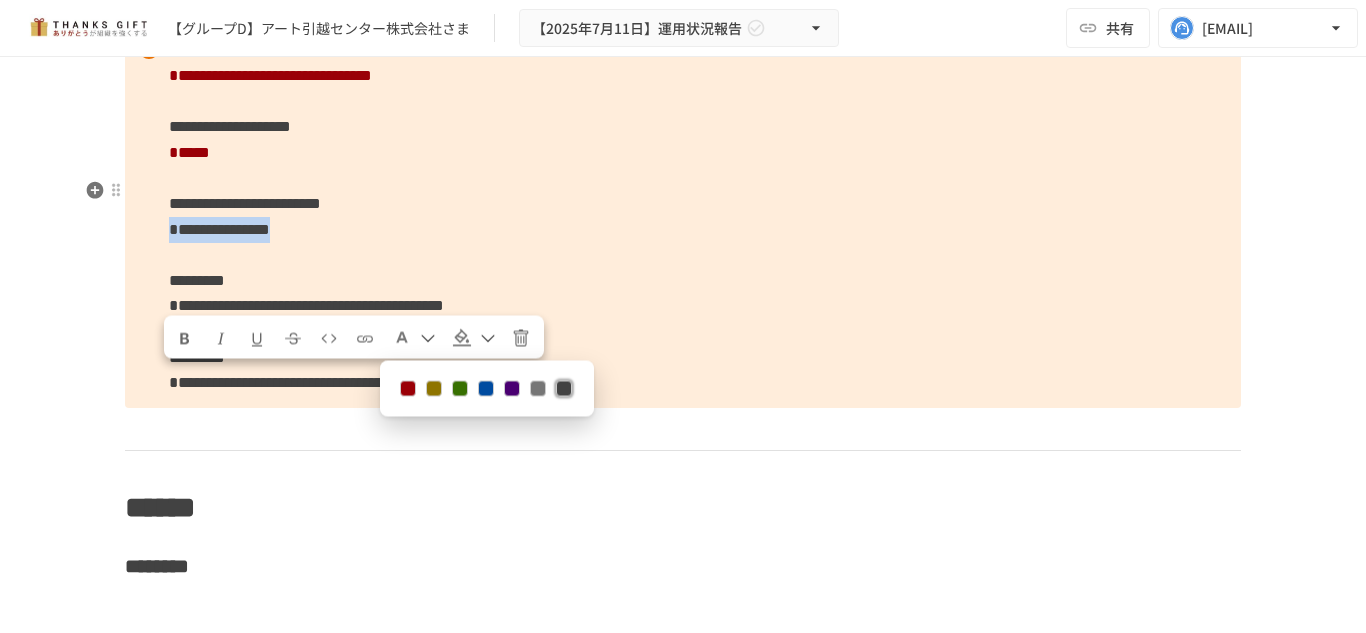 click at bounding box center [408, 389] 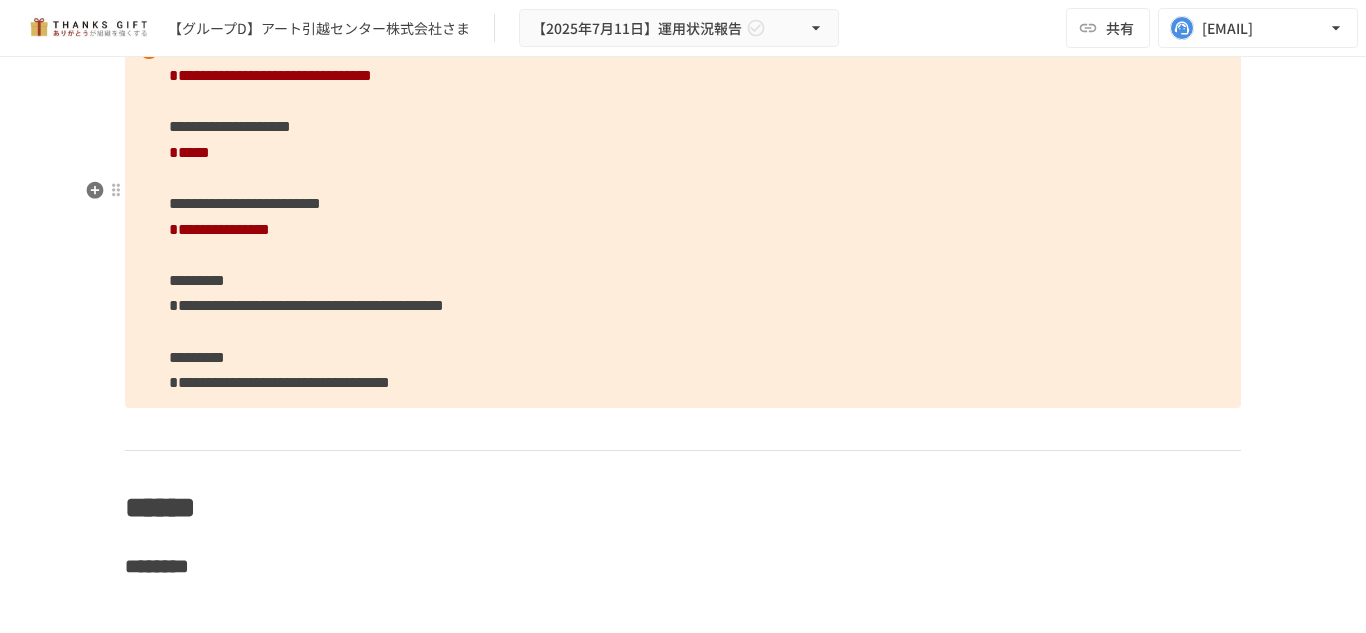 click on "**********" at bounding box center [683, 216] 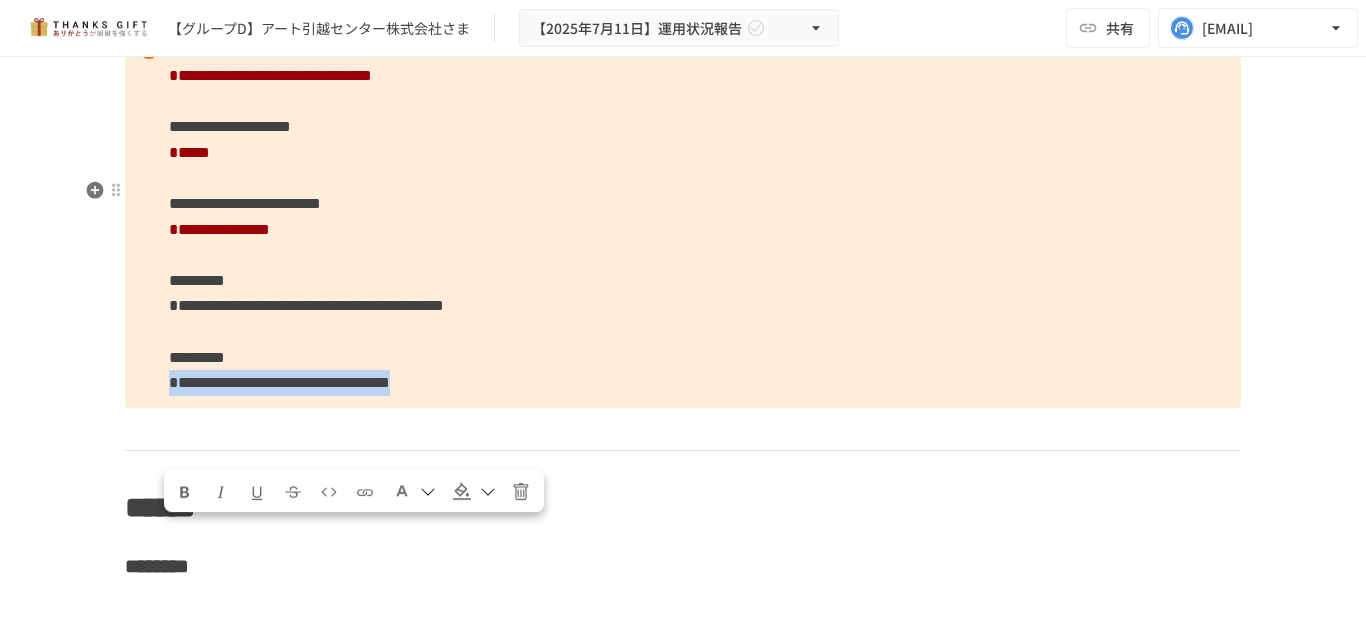 drag, startPoint x: 723, startPoint y: 535, endPoint x: 113, endPoint y: 547, distance: 610.11804 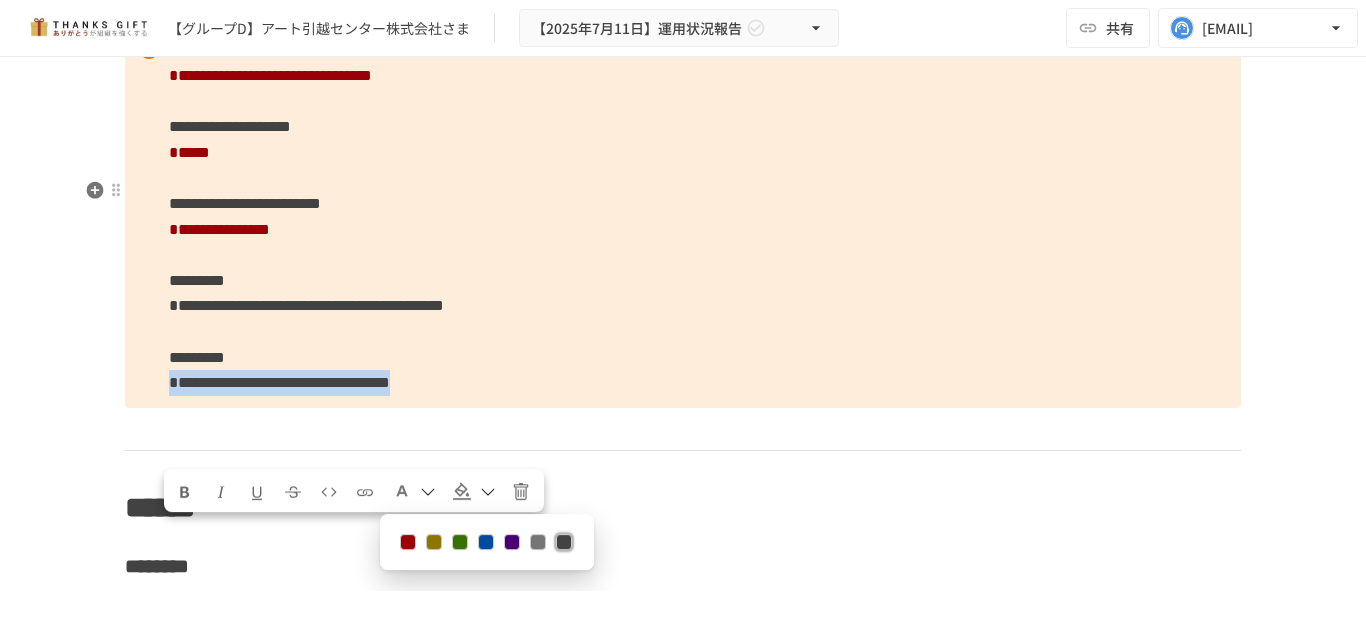 click at bounding box center [408, 542] 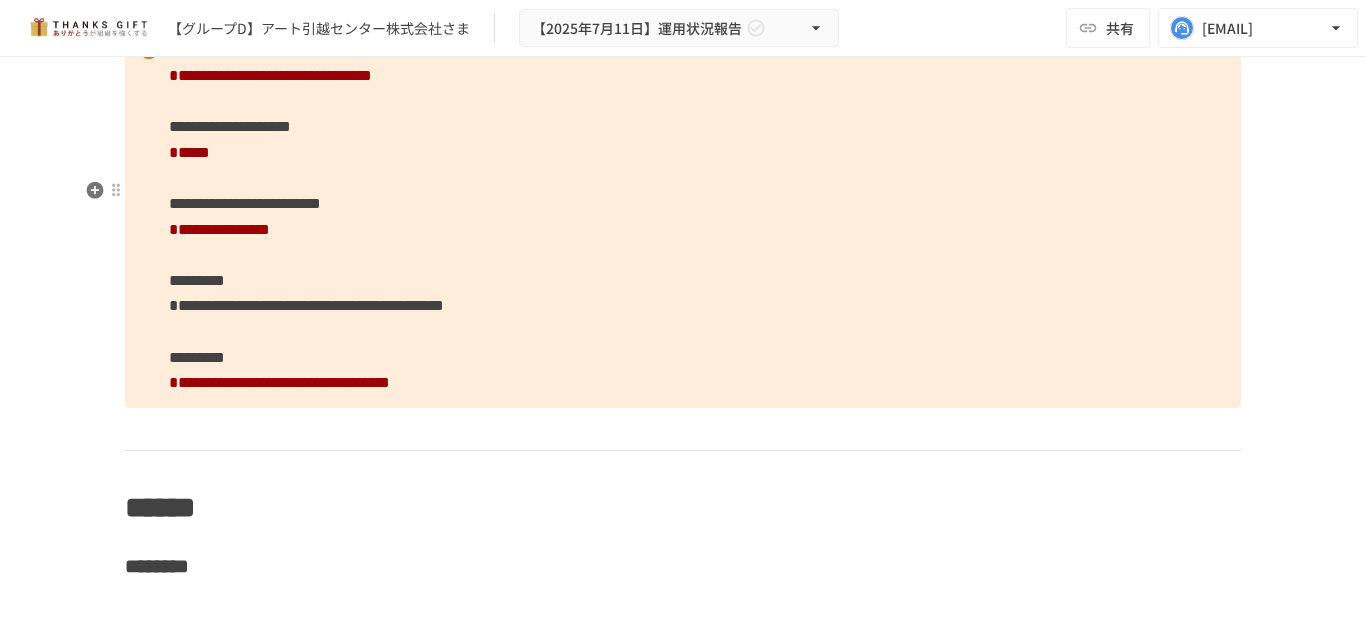 click on "**********" at bounding box center [683, 216] 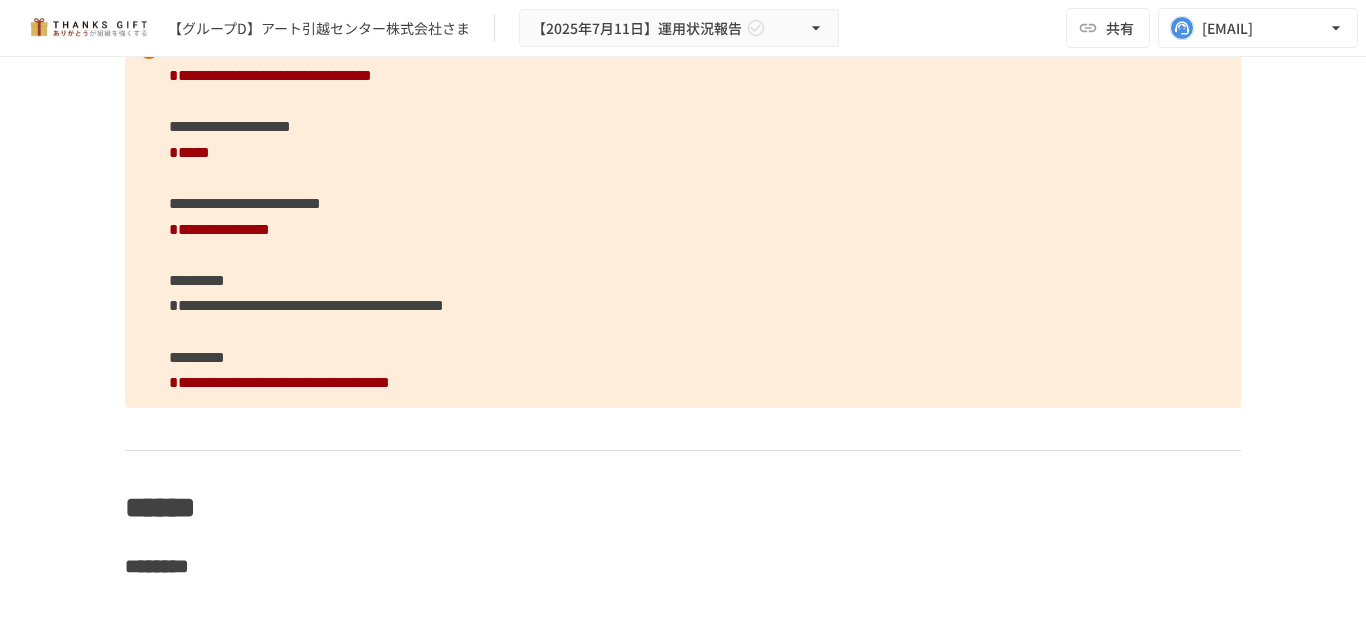 click on "**********" at bounding box center (683, 295) 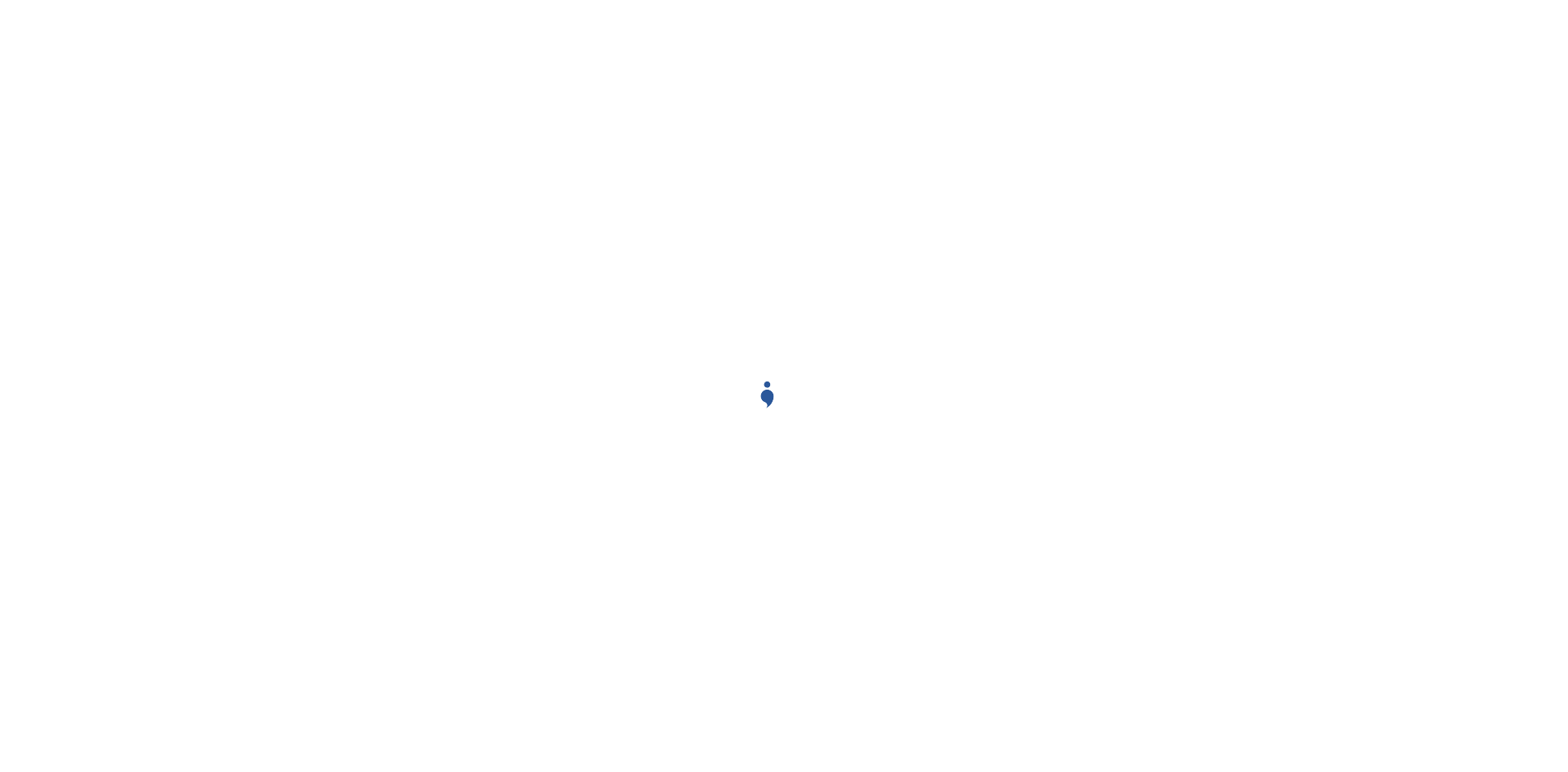 scroll, scrollTop: 0, scrollLeft: 0, axis: both 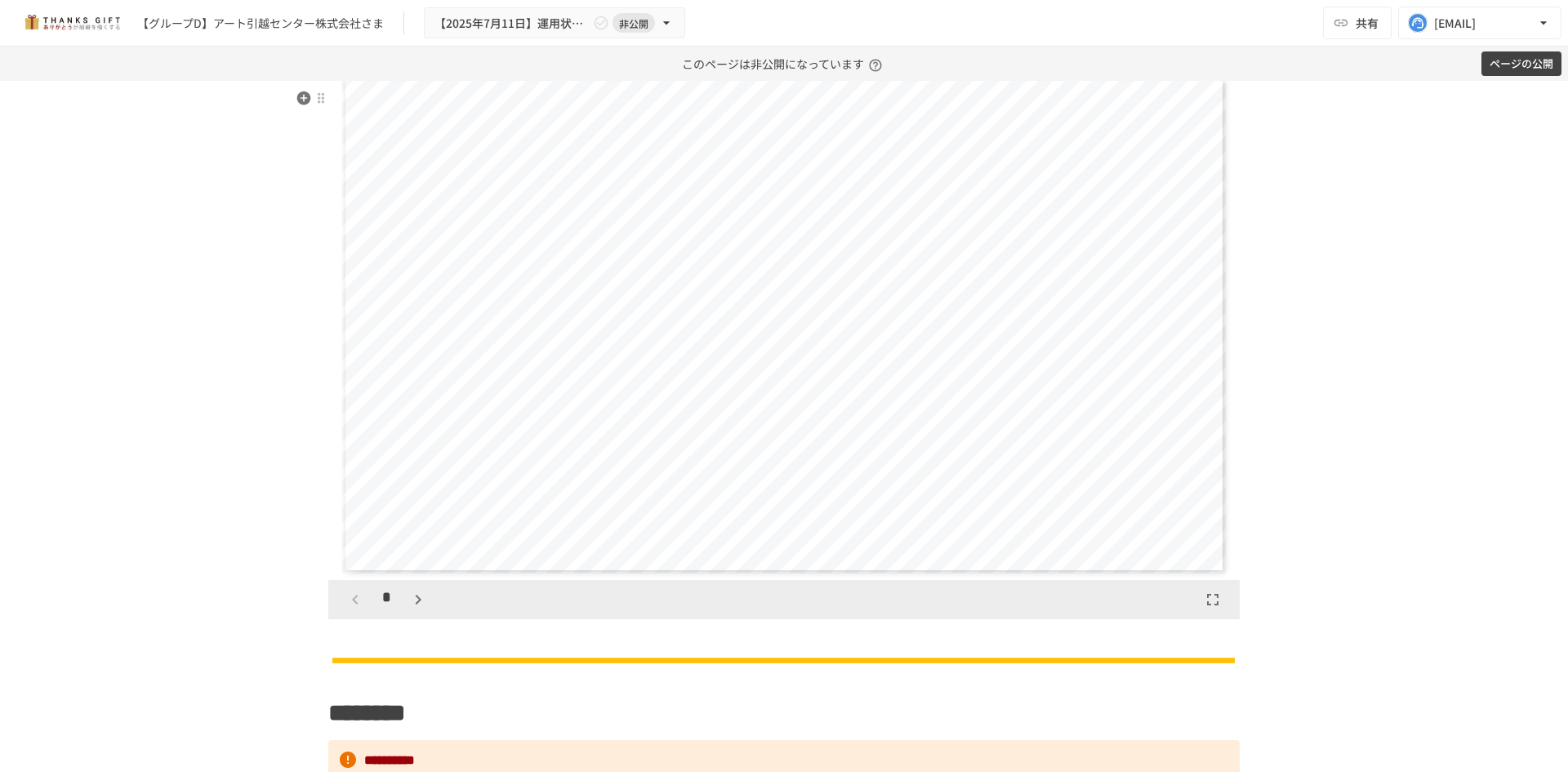 click 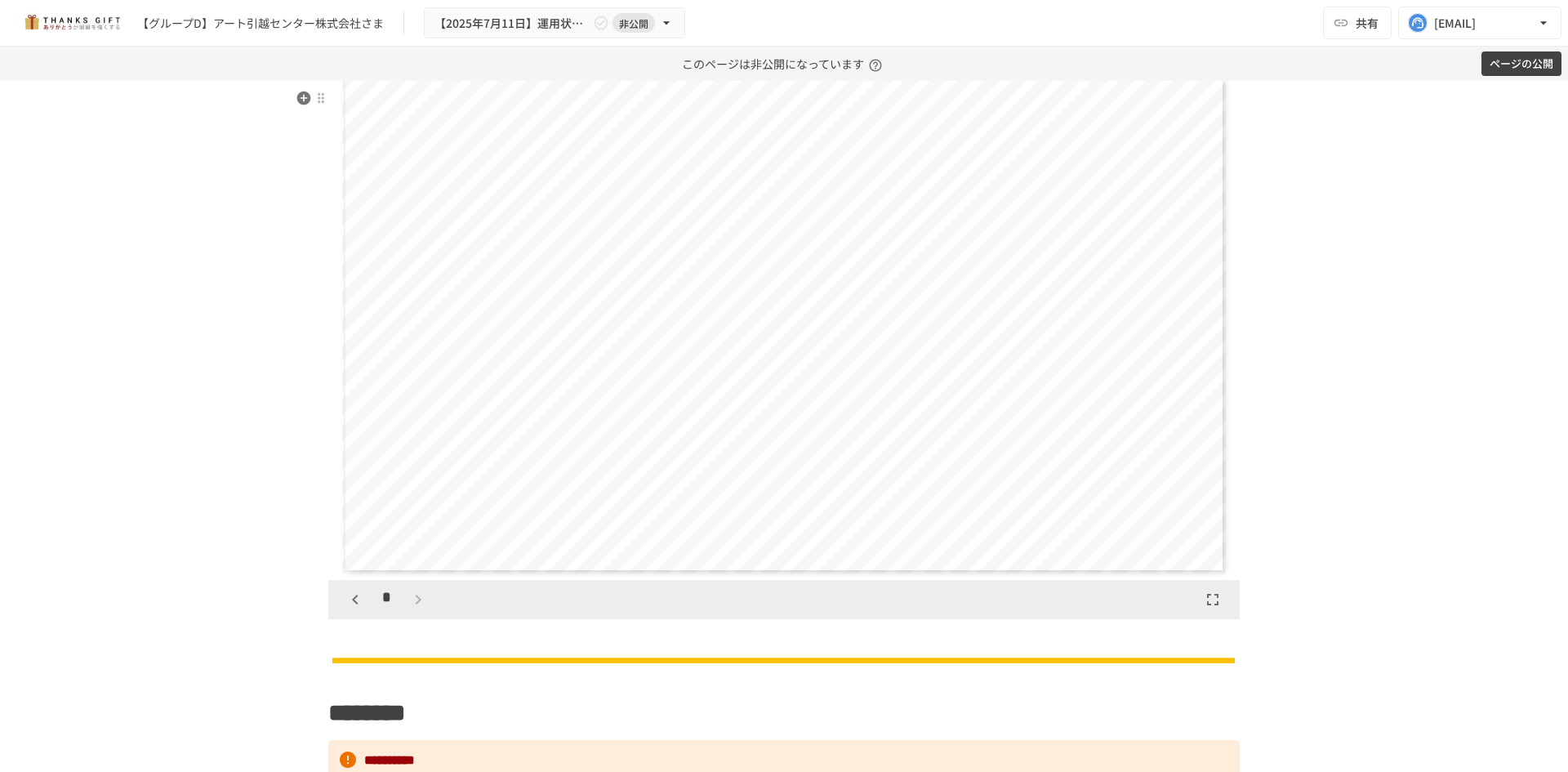 scroll, scrollTop: 511, scrollLeft: 0, axis: vertical 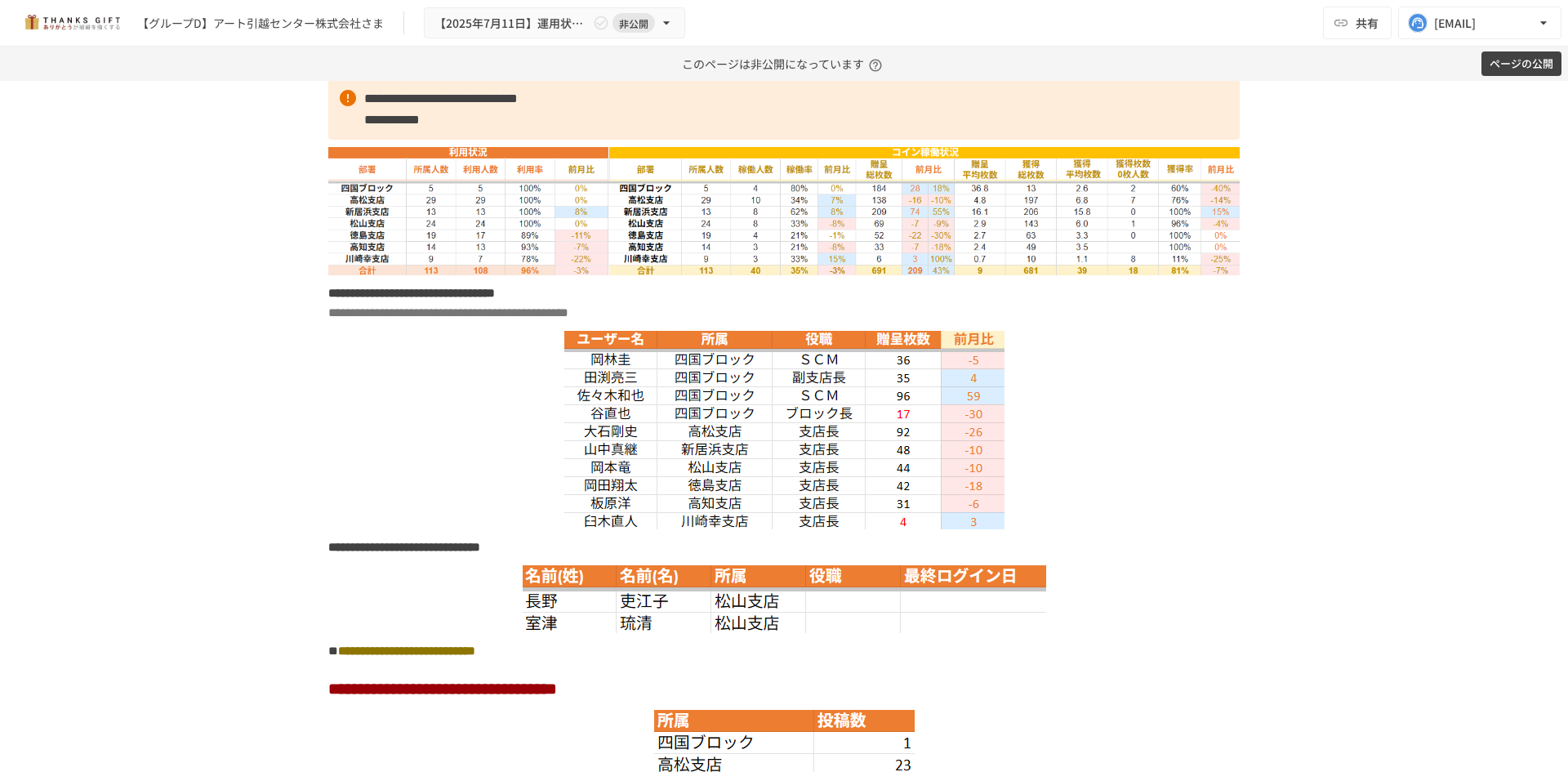 click on "**********" at bounding box center [784, 426] 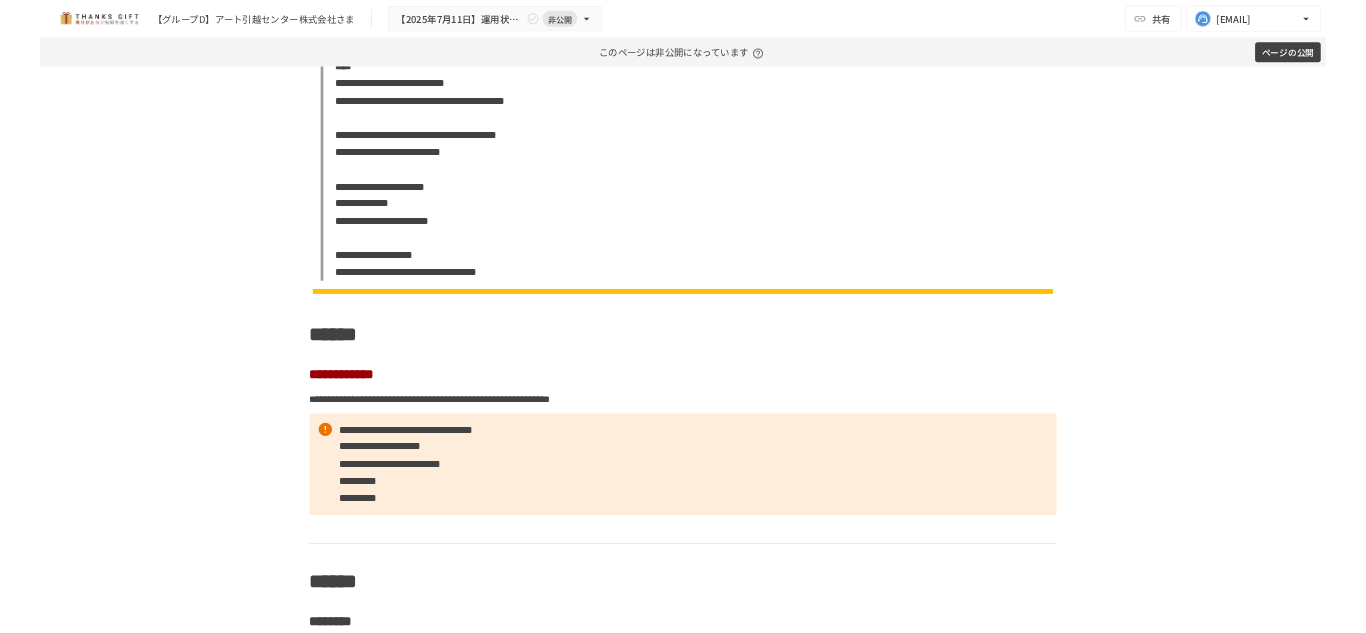 scroll, scrollTop: 18827, scrollLeft: 0, axis: vertical 